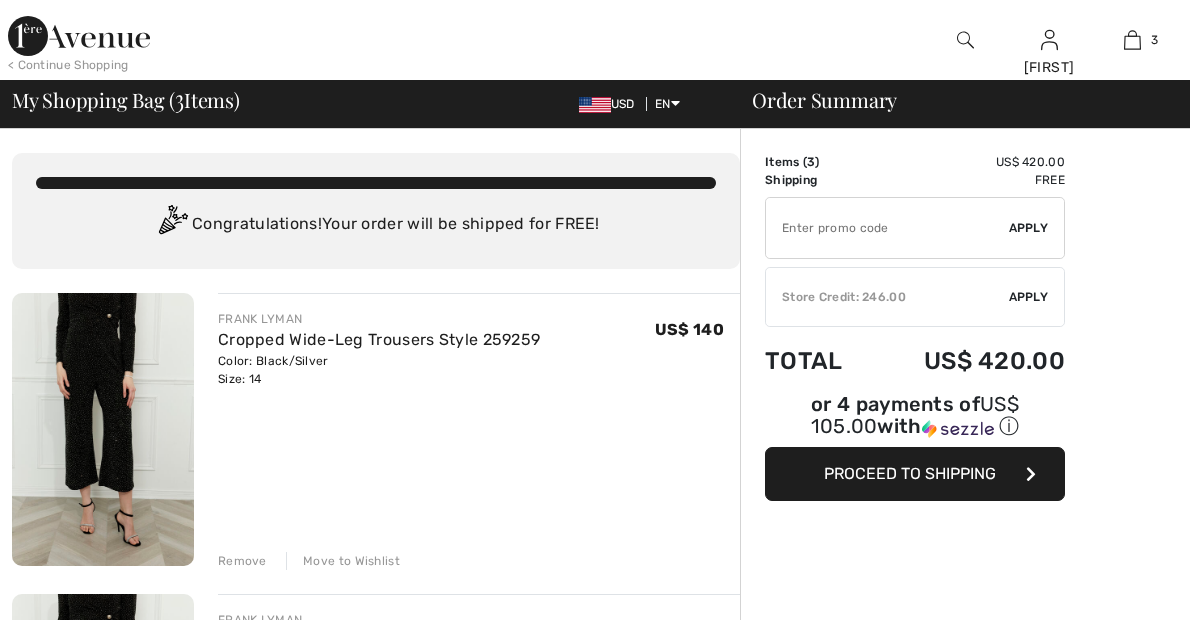 scroll, scrollTop: 0, scrollLeft: 0, axis: both 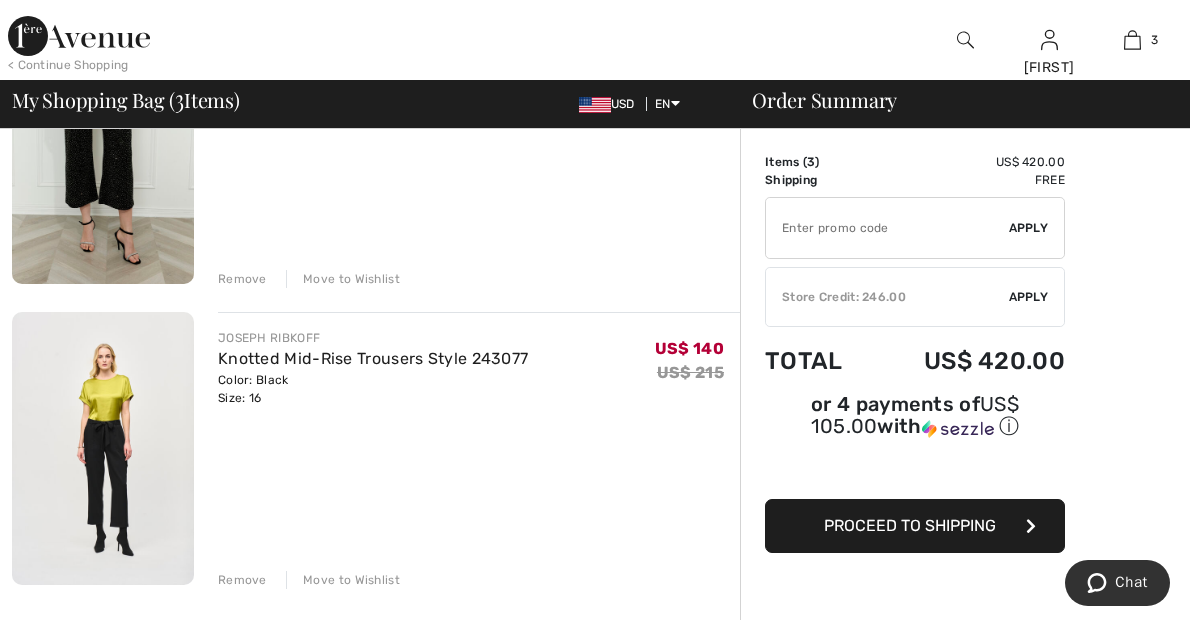 click at bounding box center (103, 448) 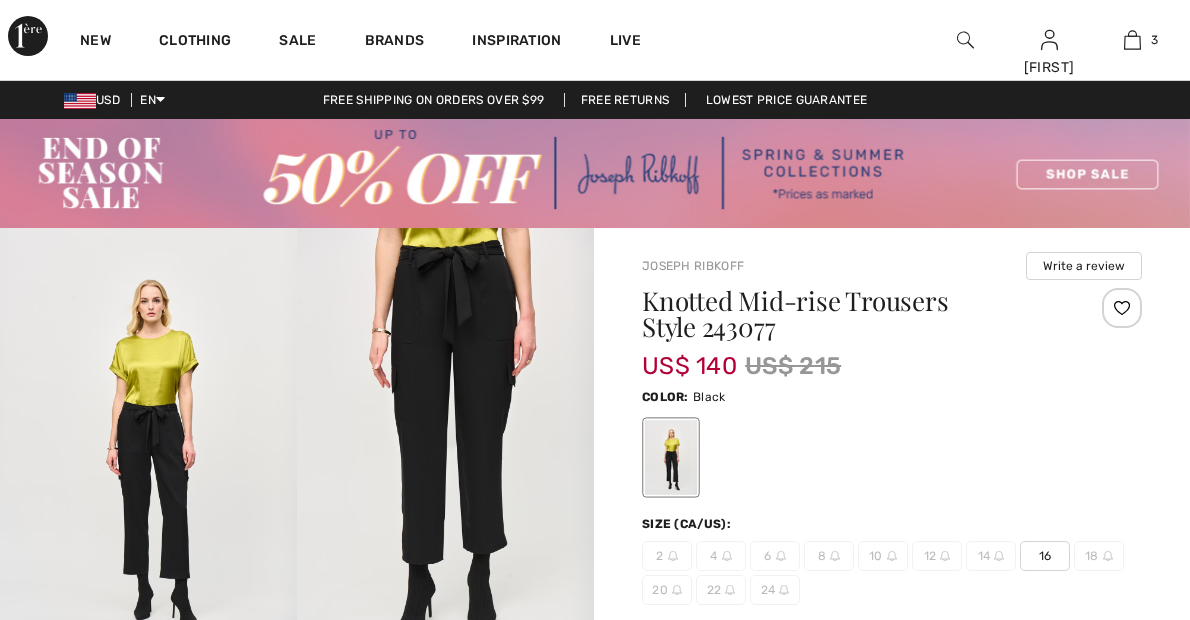 scroll, scrollTop: 0, scrollLeft: 0, axis: both 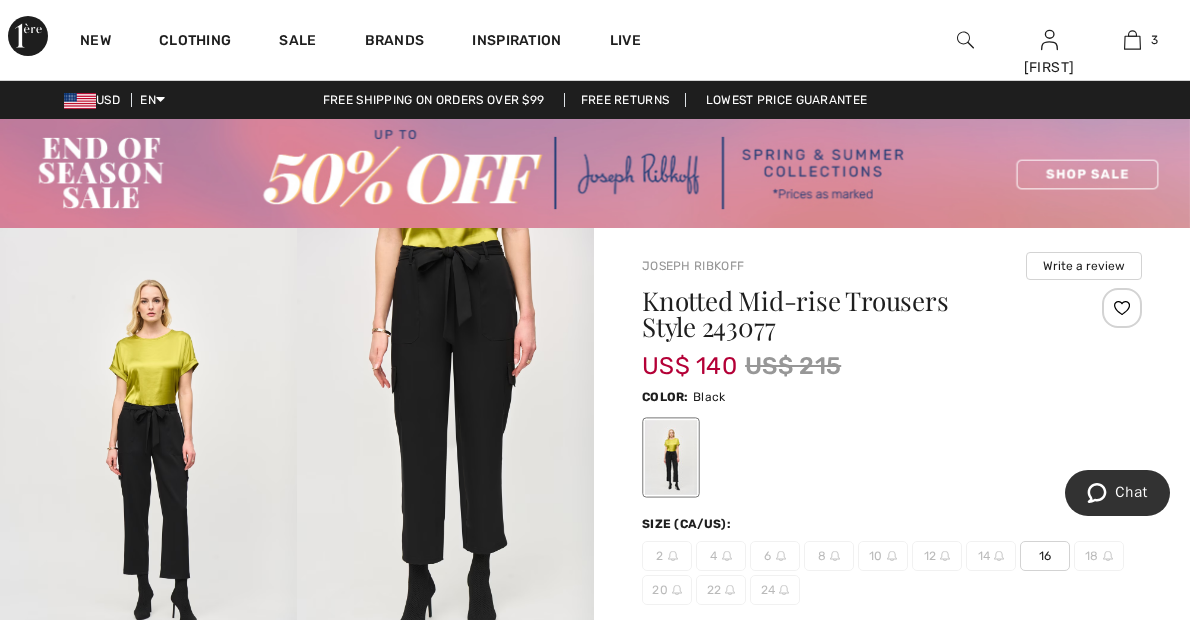 click at bounding box center [892, 457] 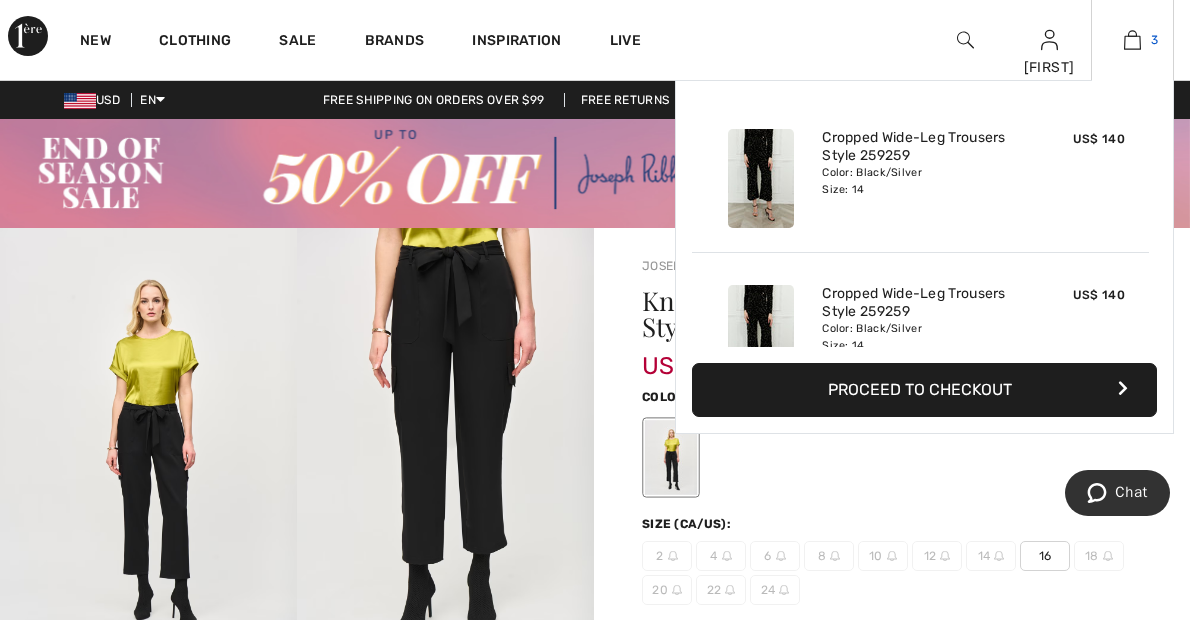 click at bounding box center (1132, 40) 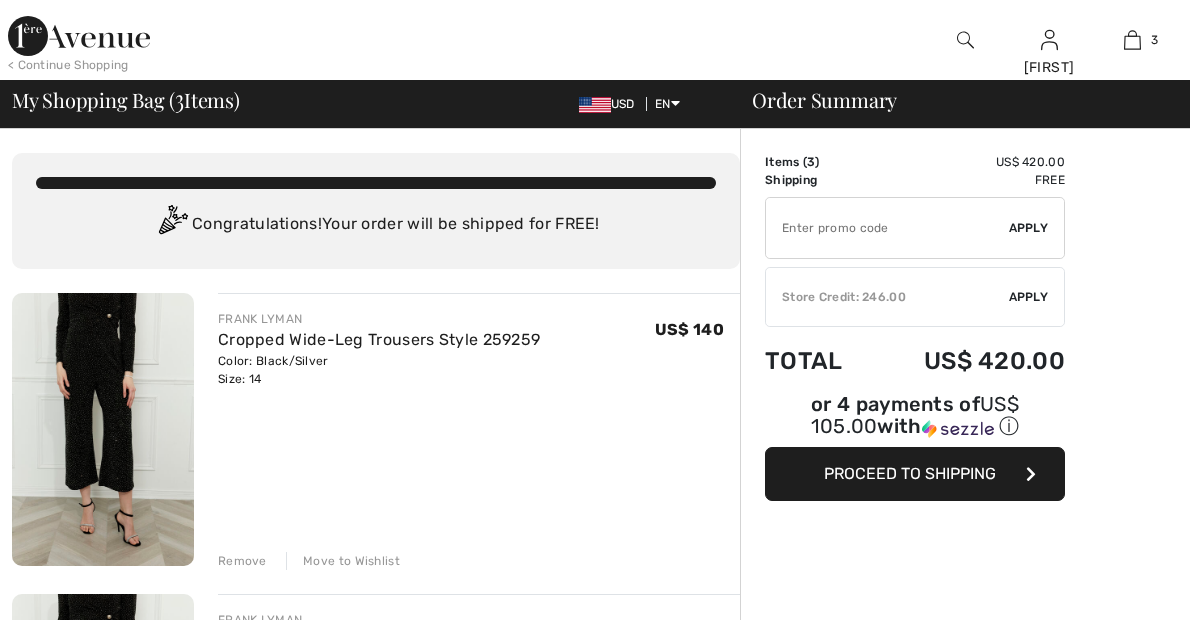 scroll, scrollTop: 0, scrollLeft: 0, axis: both 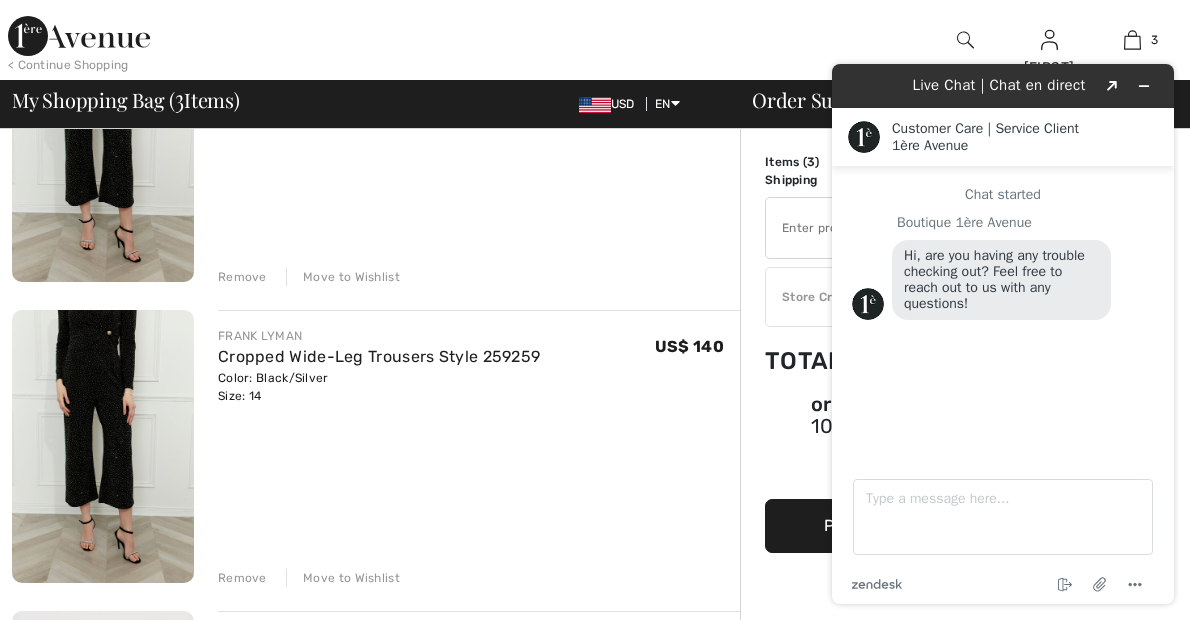 click at bounding box center (103, 446) 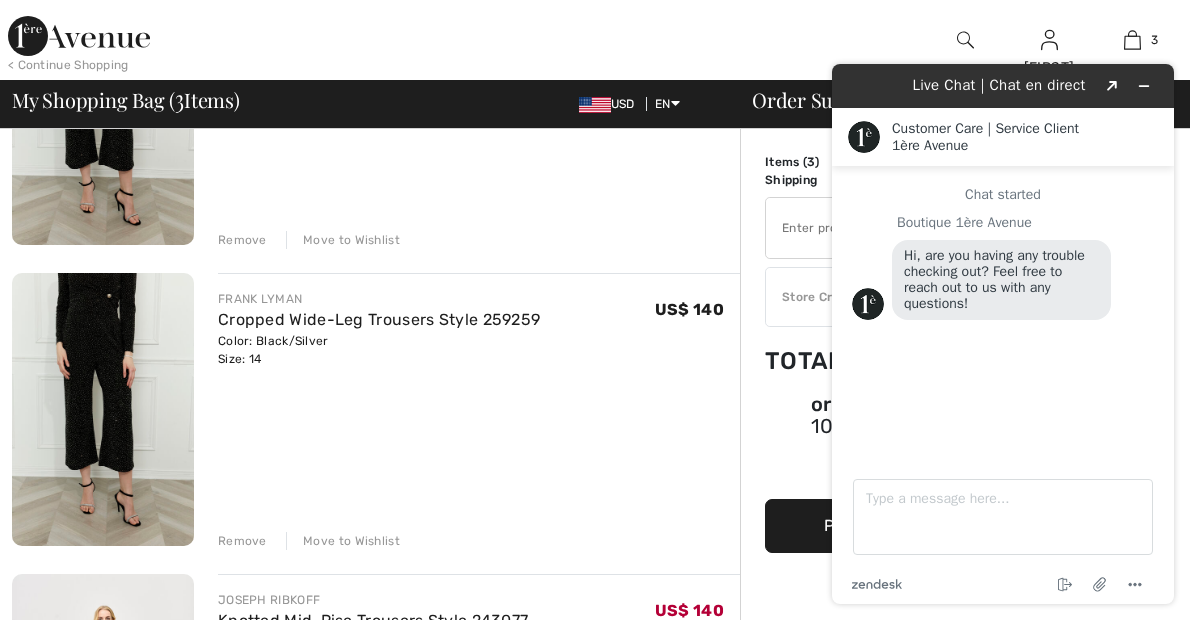 click at bounding box center [103, 409] 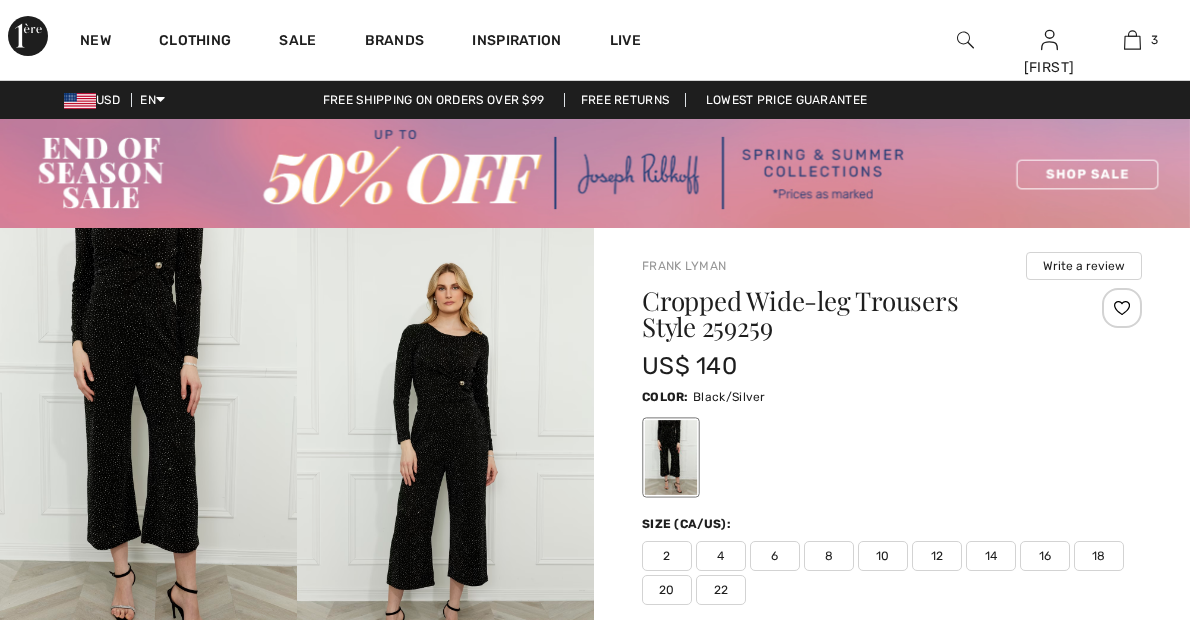 scroll, scrollTop: 0, scrollLeft: 0, axis: both 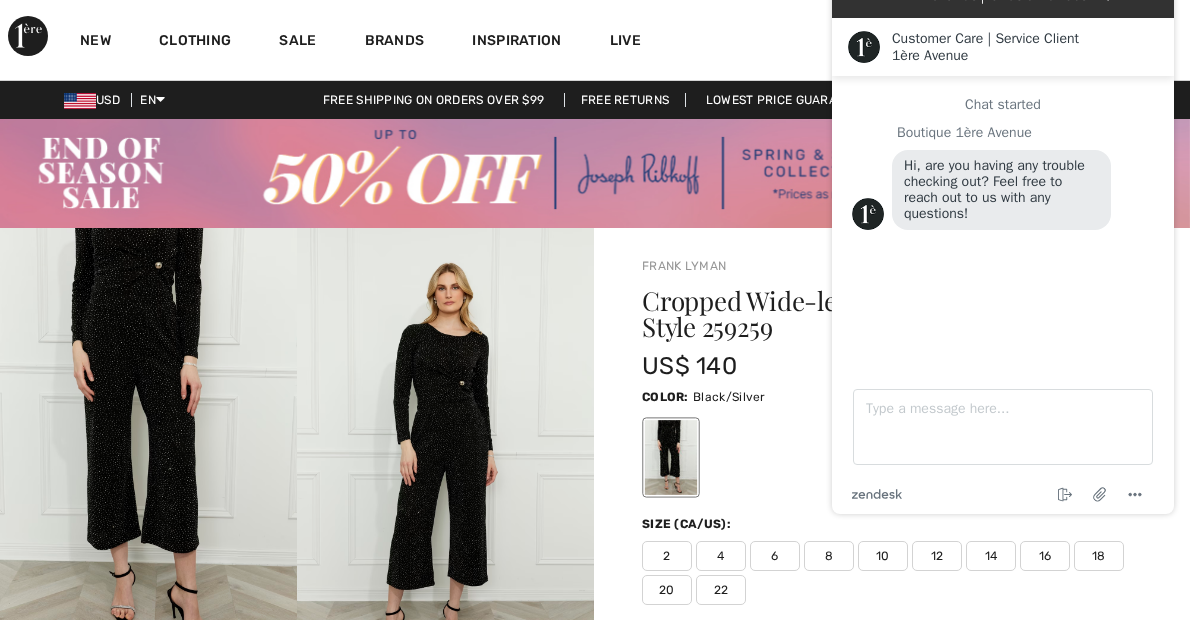 click at bounding box center (148, 451) 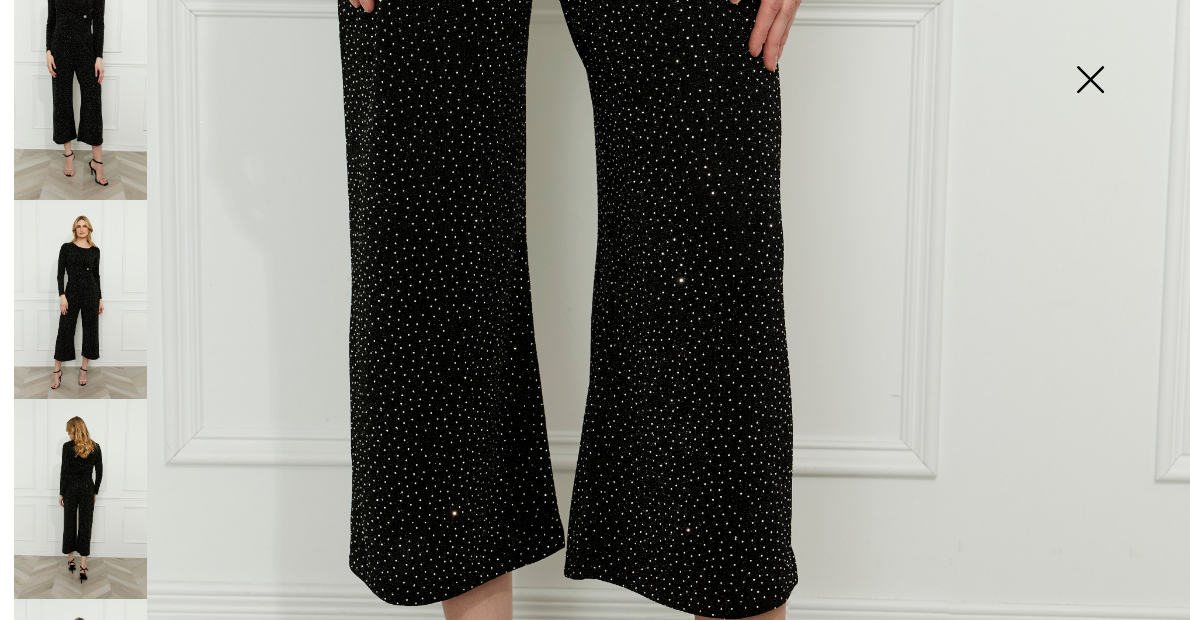 scroll, scrollTop: 665, scrollLeft: 0, axis: vertical 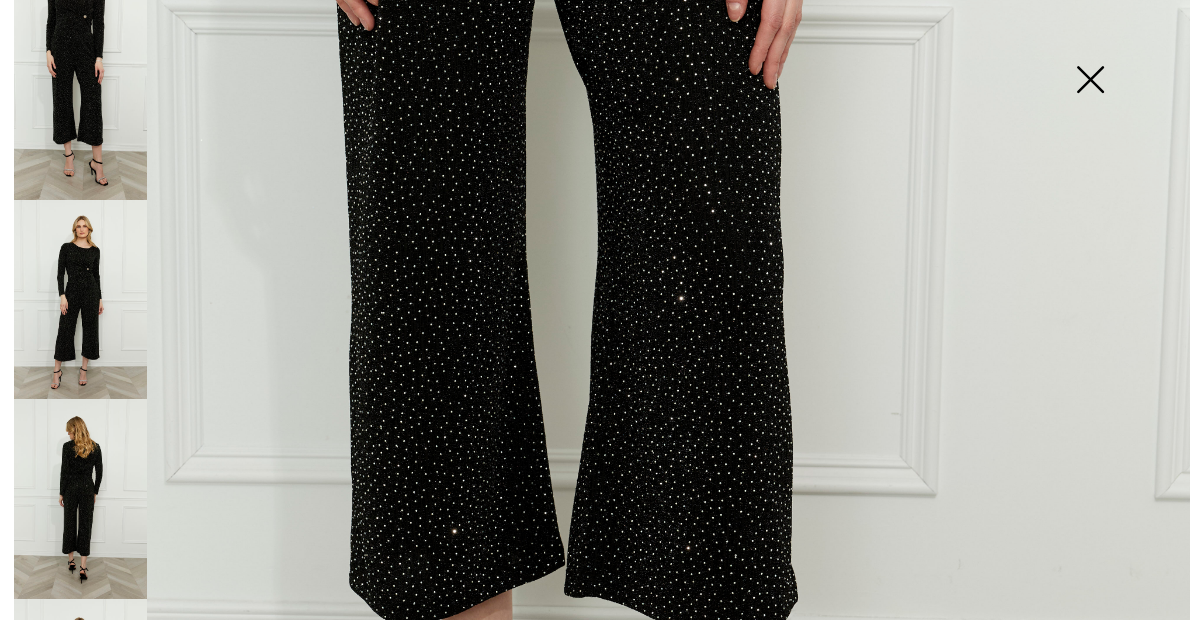 click at bounding box center [1090, 81] 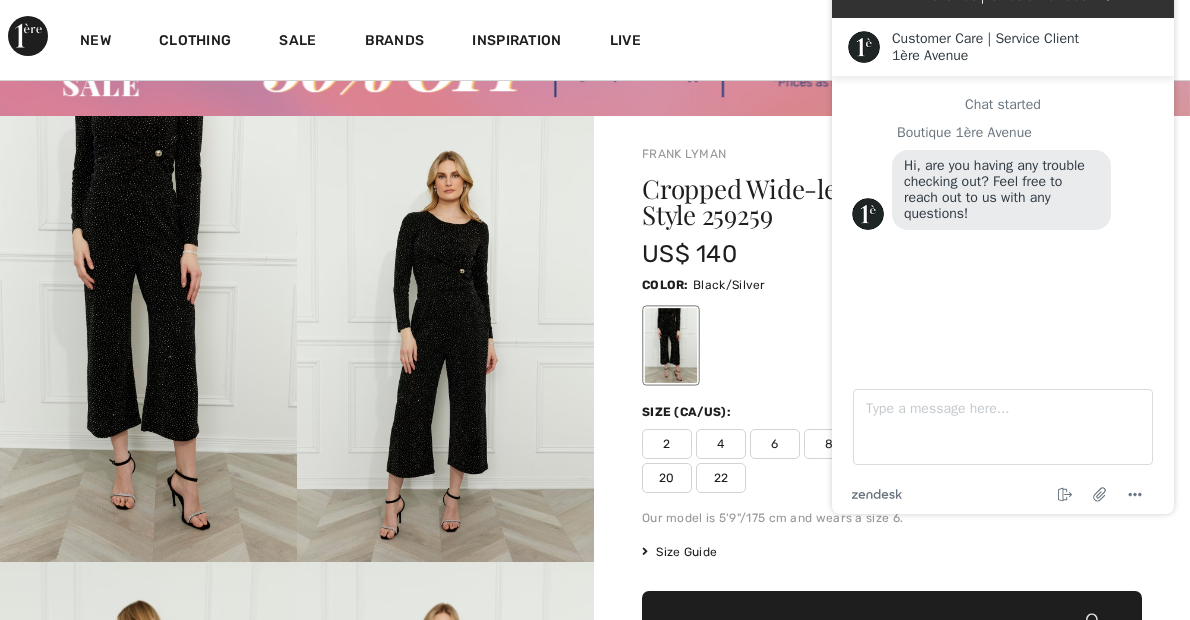 scroll, scrollTop: 114, scrollLeft: 0, axis: vertical 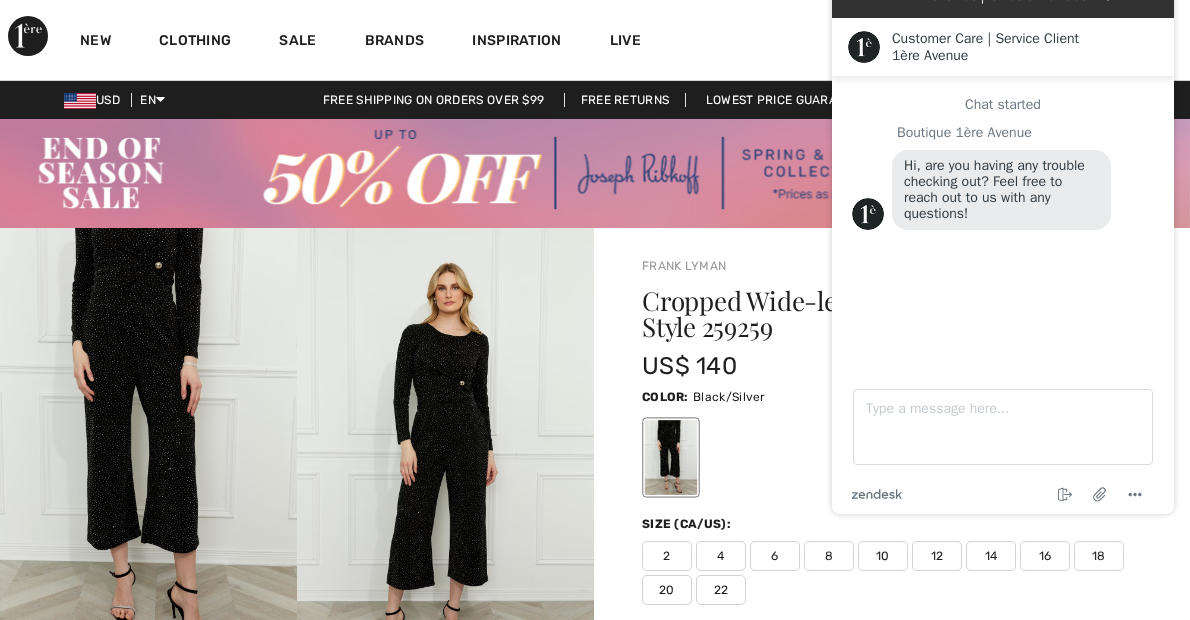 click on "New
Clothing
Sale
Brands
Inspiration
Live
Janice
Hi, Janice!   10 Reward points US$ 246 = Credit
My Info
Orders
My Addresses
Wishlist
My Closet
Payment Methods
Logout
3
Added to Bag
Frank Lyman Cropped Wide-leg Trousers Style 259259
US$ 140
Color: Black/Silver Size: 14
Cropped Wide-Leg Trousers Style 259259 Color: Black/Silver Size: 14
US$ 140
Added to Bag" at bounding box center (595, 40) 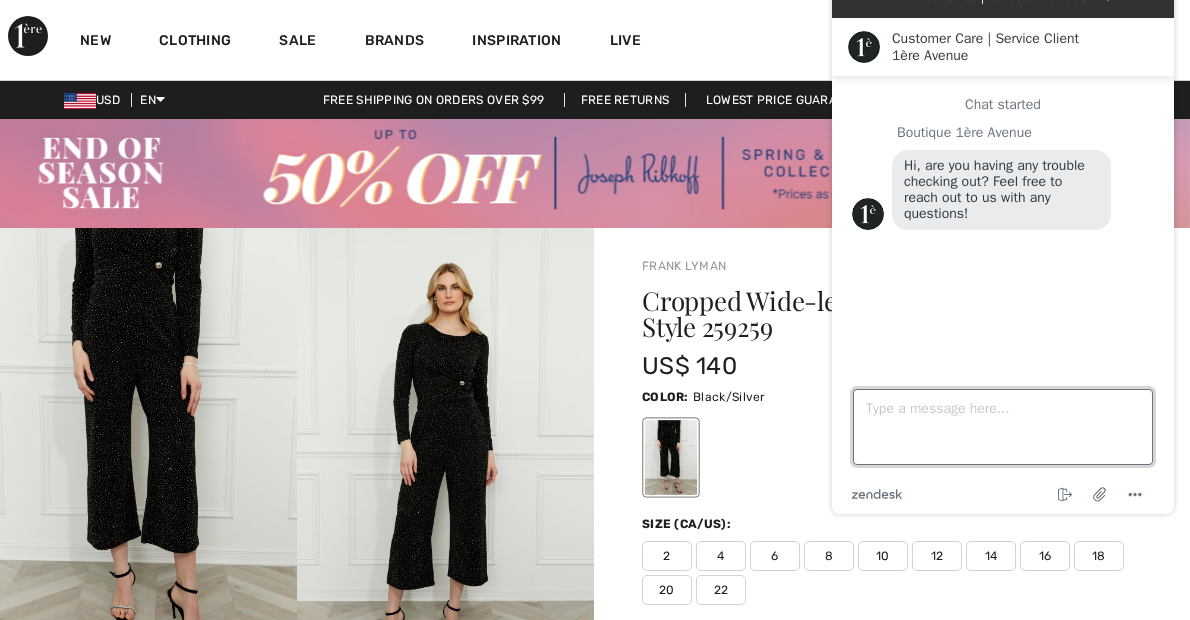 click on "Type a message here..." at bounding box center [1003, 427] 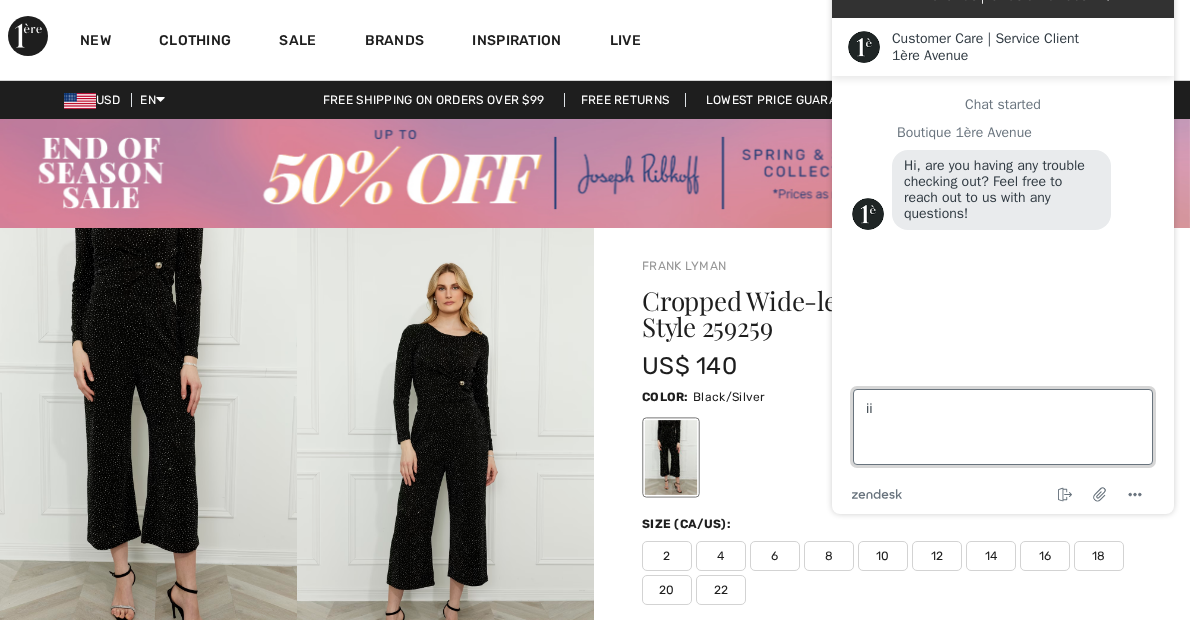 type on "i" 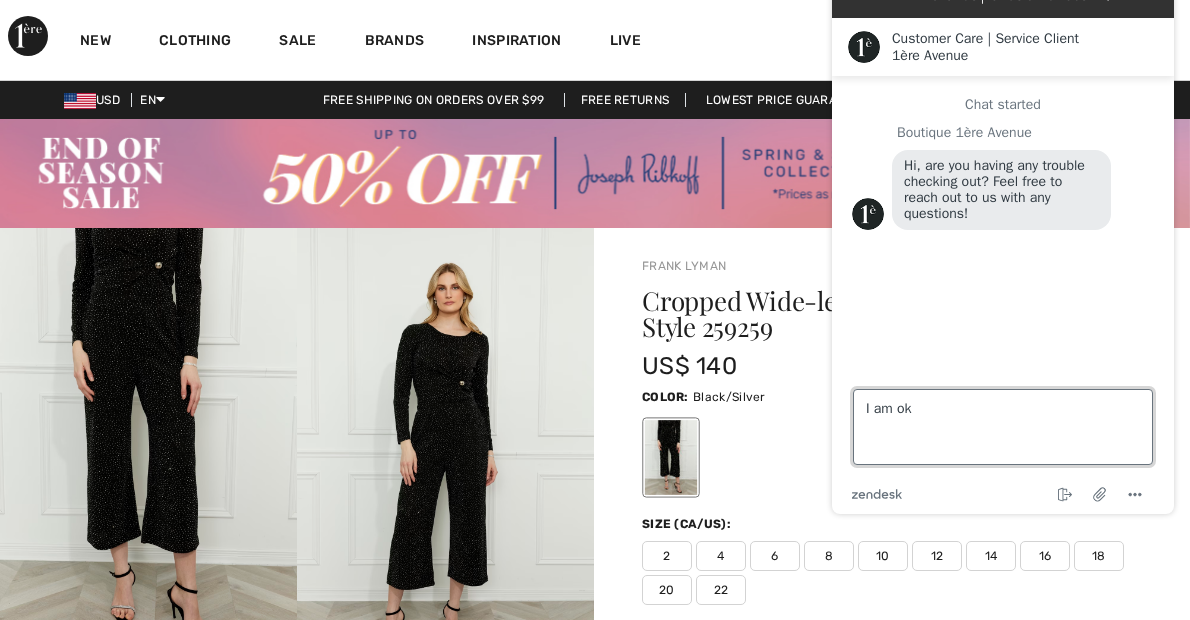 type on "I am ok." 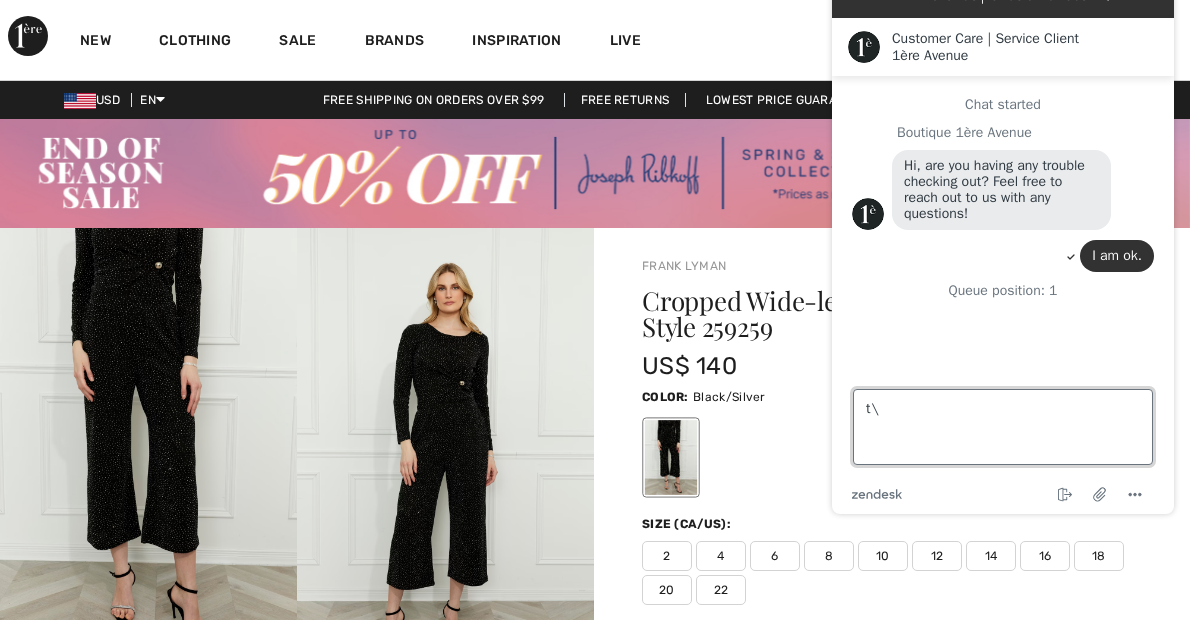 type on "t" 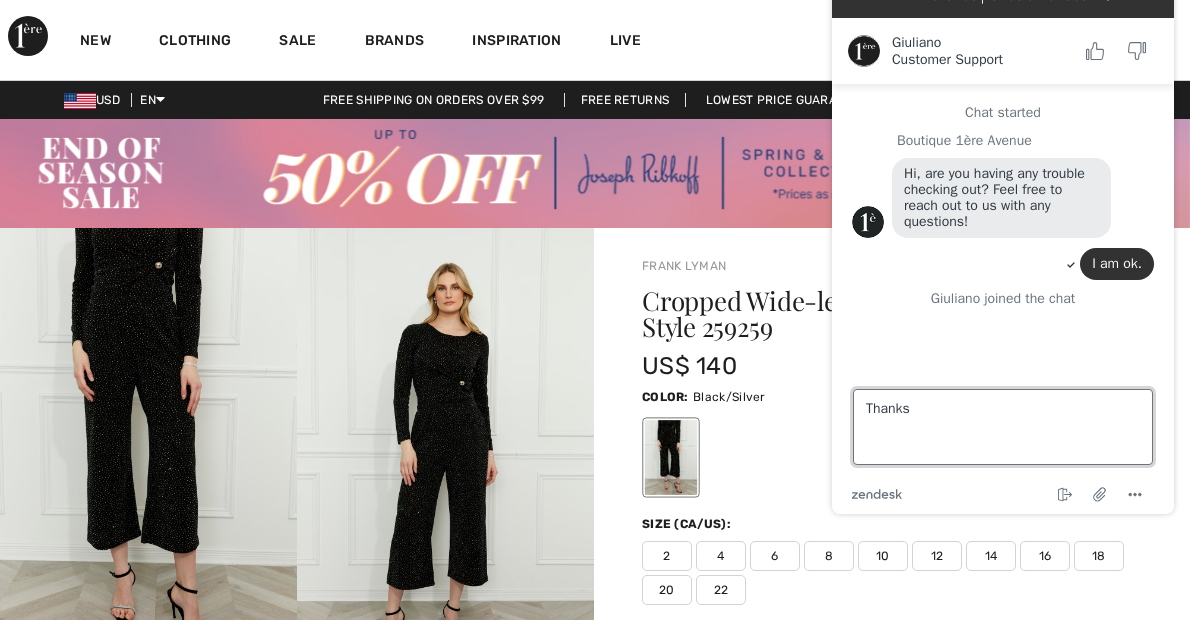 type on "Thanks." 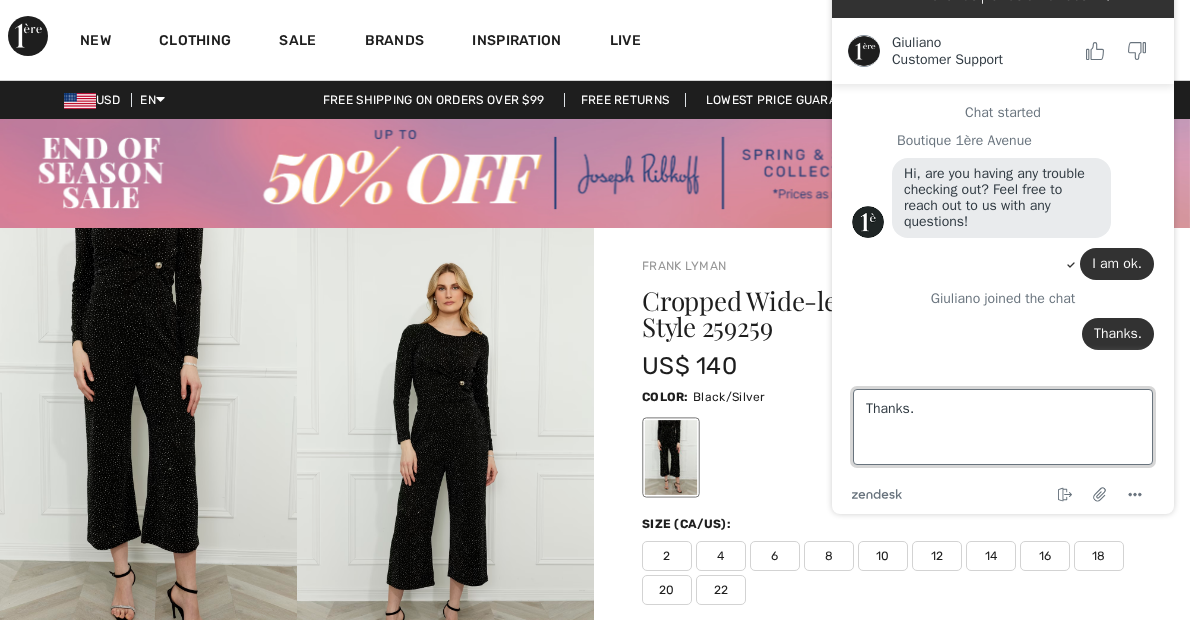 type 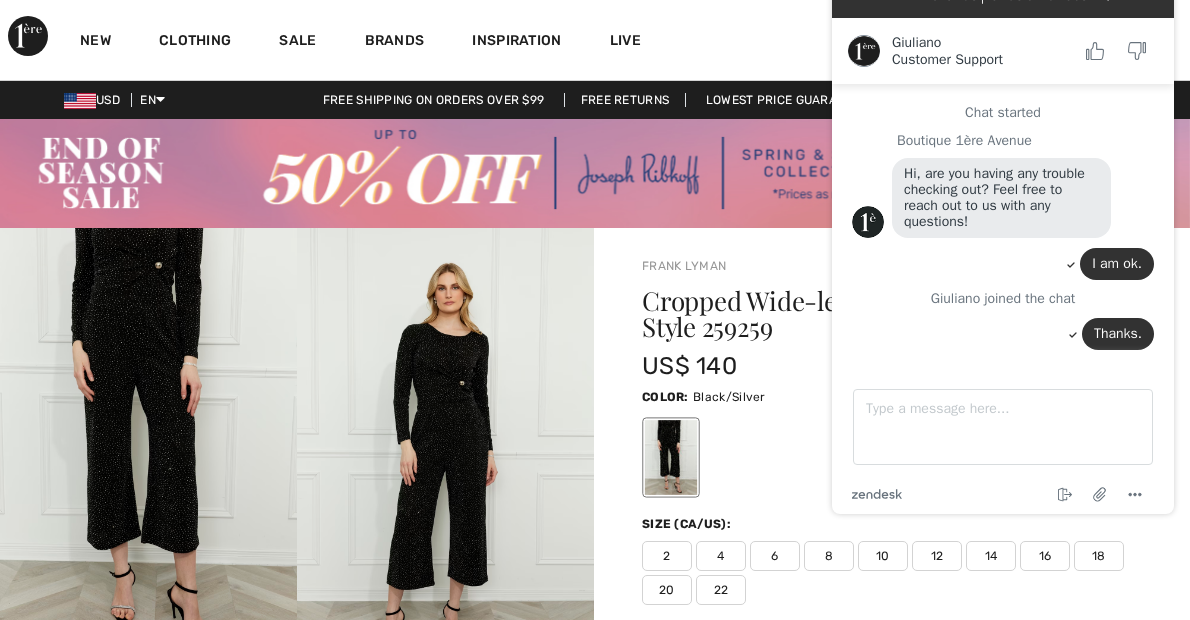 click on "US$ 140" at bounding box center [850, 366] 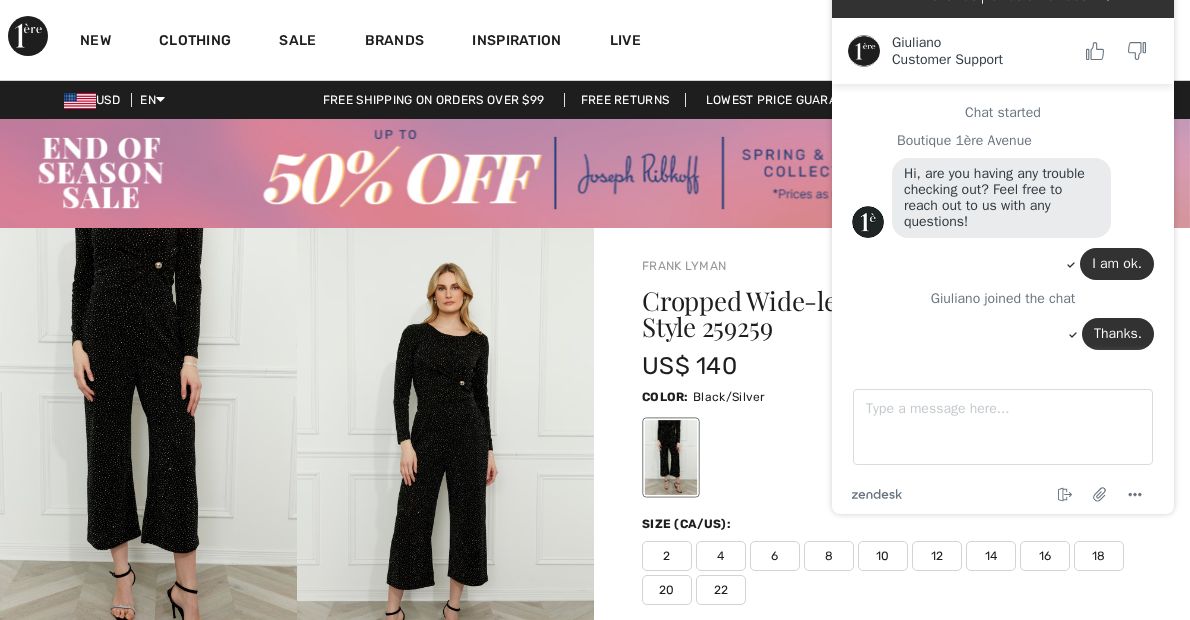 click on "New
Clothing
Sale
Brands
Inspiration
Live
Janice
Hi, Janice!   10 Reward points US$ 246 = Credit
My Info
Orders
My Addresses
Wishlist
My Closet
Payment Methods
Logout
3
Added to Bag
Frank Lyman Cropped Wide-leg Trousers Style 259259
US$ 140
Color: Black/Silver Size: 14
Cropped Wide-Leg Trousers Style 259259 Color: Black/Silver Size: 14
US$ 140
Added to Bag" at bounding box center (595, 40) 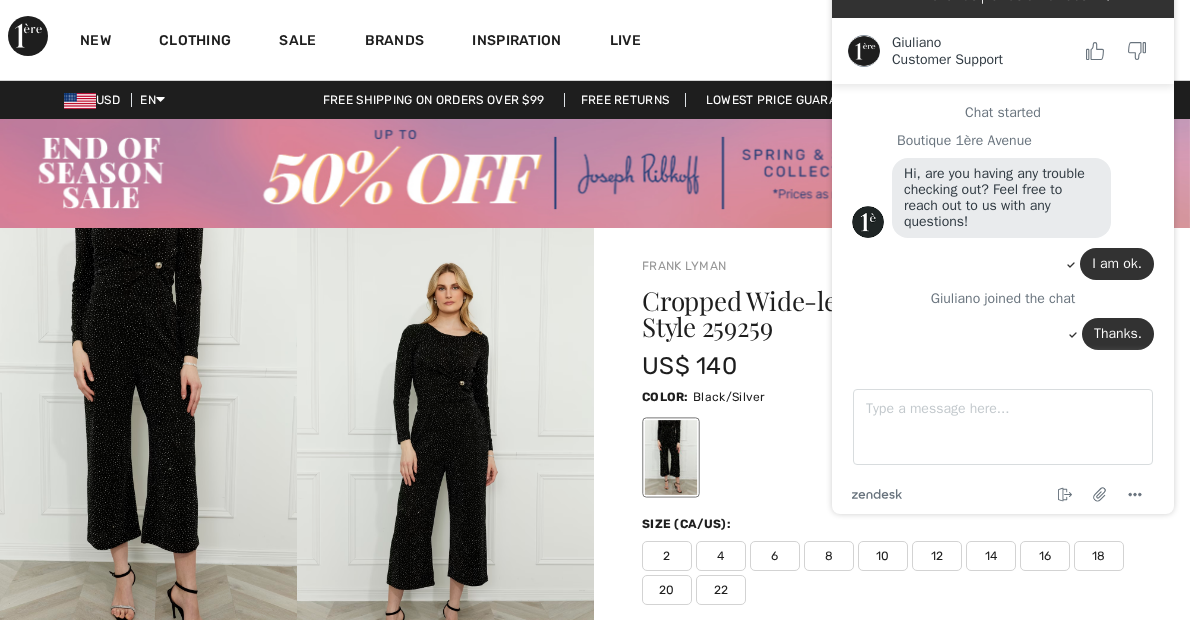 click on "New
Clothing
Sale
Brands
Inspiration
Live
Janice
Hi, Janice!   10 Reward points US$ 246 = Credit
My Info
Orders
My Addresses
Wishlist
My Closet
Payment Methods
Logout
3
Added to Bag
Frank Lyman Cropped Wide-leg Trousers Style 259259
US$ 140
Color: Black/Silver Size: 14
Cropped Wide-Leg Trousers Style 259259 Color: Black/Silver Size: 14
US$ 140
Added to Bag" at bounding box center (595, 40) 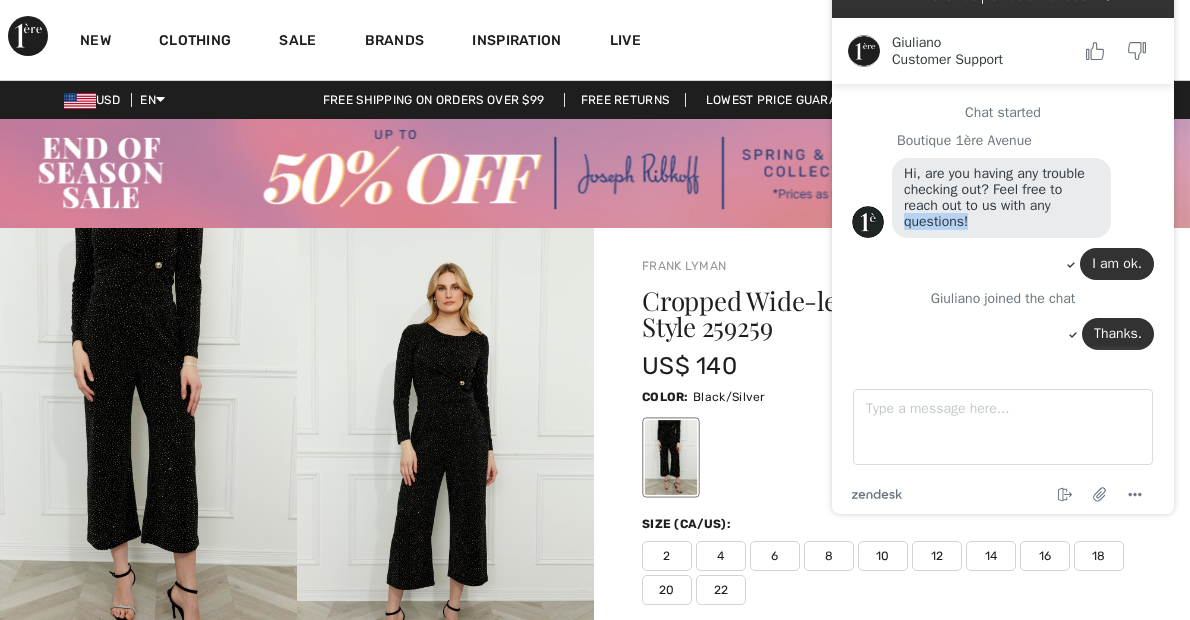 drag, startPoint x: 818, startPoint y: 239, endPoint x: 896, endPoint y: 213, distance: 82.219215 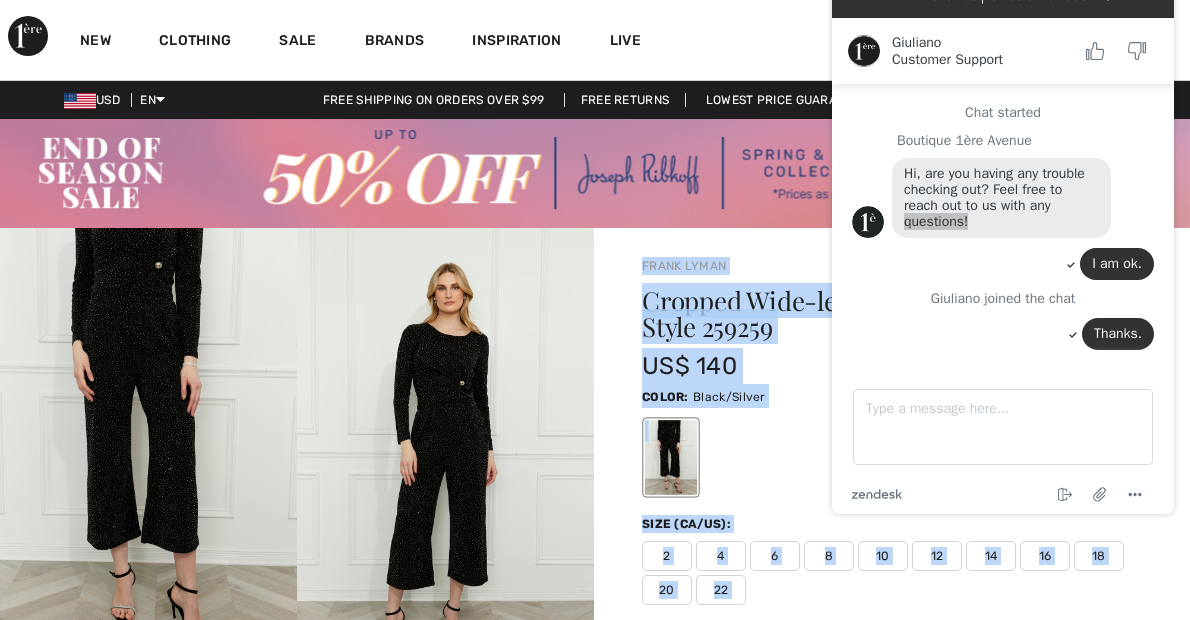 drag, startPoint x: 1617, startPoint y: 213, endPoint x: 970, endPoint y: 261, distance: 648.7781 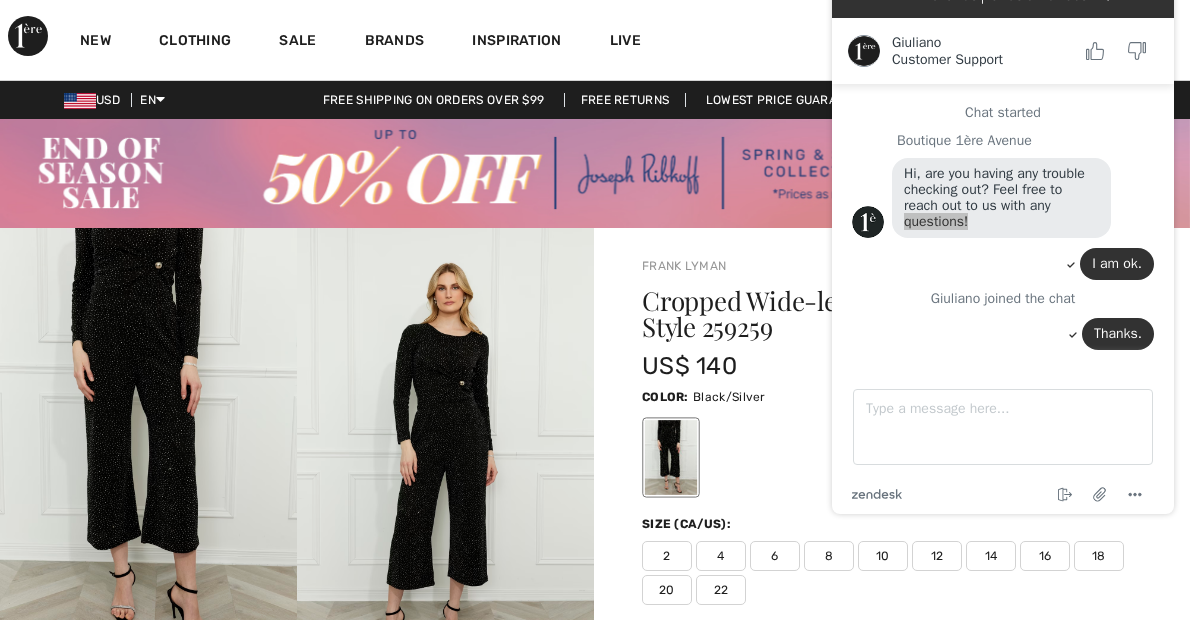click on "Frank Lyman
Write a review
Cropped Wide-leg Trousers  Style 259259
US$ 140
Color:
Black/Silver
Size (CA/US):
2 4 6 8 10 12 14 16 18 20 22
Our model is 5'9"/175 cm and wears a size 6.
Size Guide
I can't find my size
Select Size
US 2
US 4
US 6
US 8
US 10
US 12
US 14
US 16
US 18
US 20
US 22
✔ Added to Bag
Add to Bag
or 4 payments of  US$ 35.00  with    ⓘ Earn 30  Avenue Rewards" at bounding box center (892, 1108) 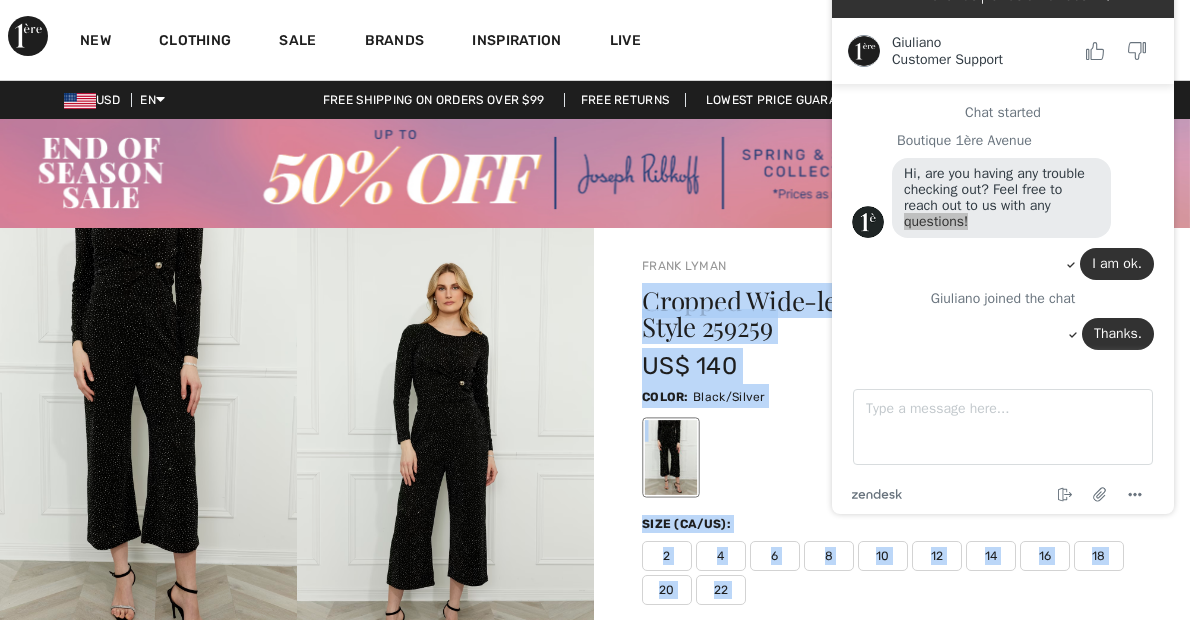 drag, startPoint x: 1631, startPoint y: 235, endPoint x: 881, endPoint y: 262, distance: 750.48584 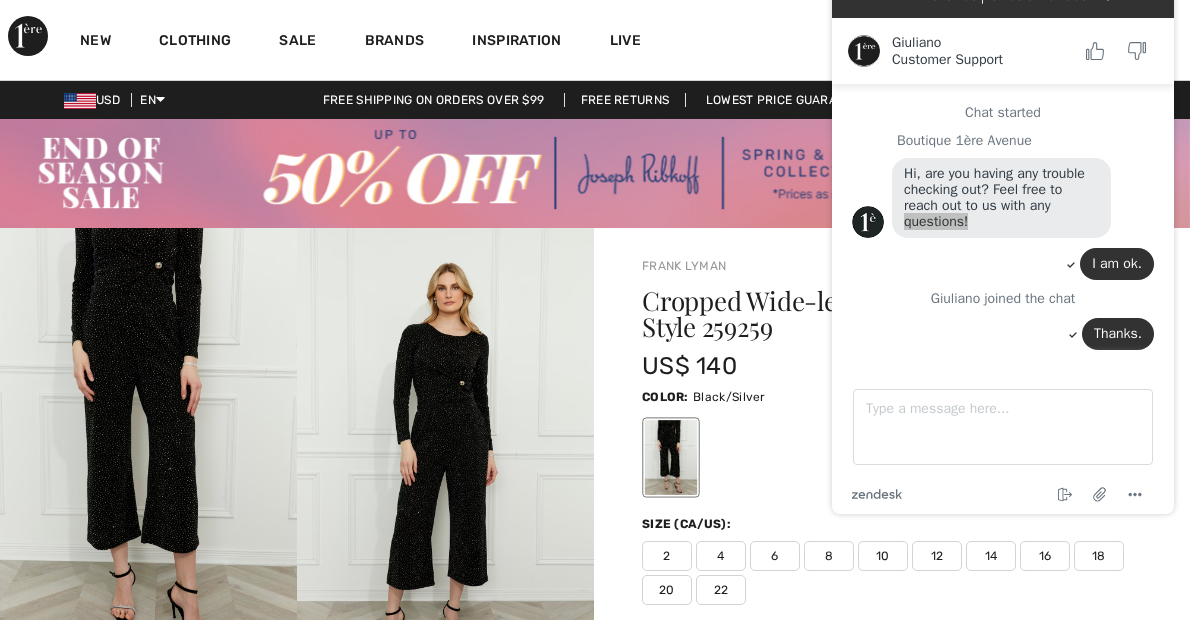 click on "Frank Lyman
Write a review
Cropped Wide-leg Trousers  Style 259259
US$ 140
Color:
Black/Silver
Size (CA/US):
2 4 6 8 10 12 14 16 18 20 22
Our model is 5'9"/175 cm and wears a size 6.
Size Guide
I can't find my size
Select Size
US 2
US 4
US 6
US 8
US 10
US 12
US 14
US 16
US 18
US 20
US 22
✔ Added to Bag
Add to Bag
or 4 payments of  US$ 35.00  with    ⓘ Earn 30  Avenue Rewards" at bounding box center [892, 1108] 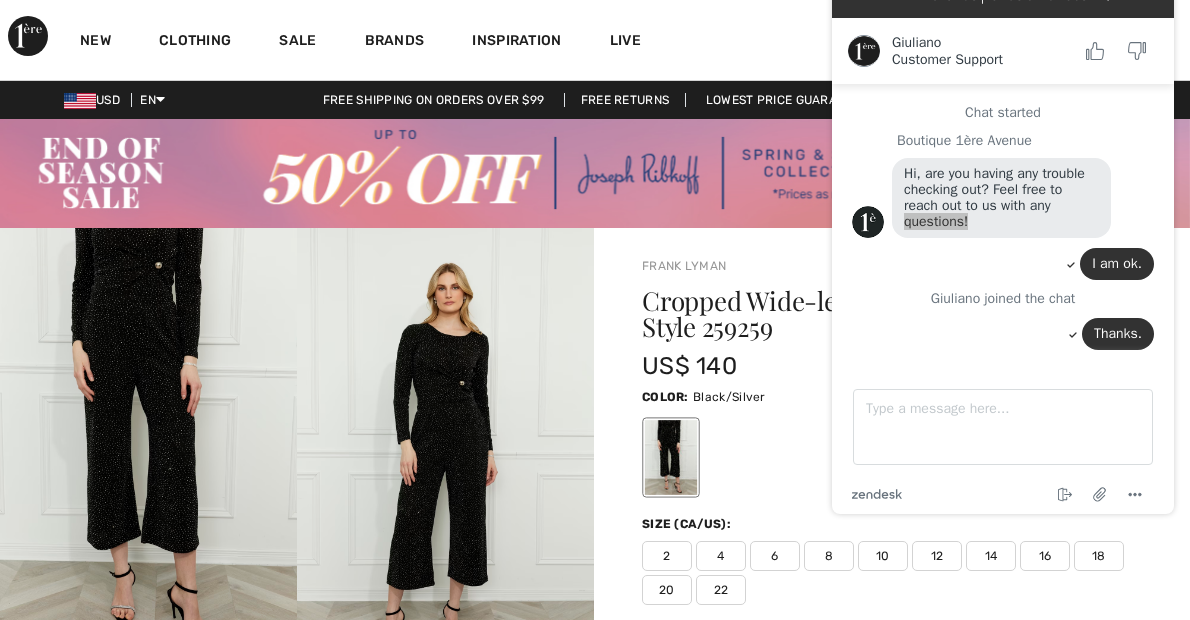 scroll, scrollTop: 0, scrollLeft: 0, axis: both 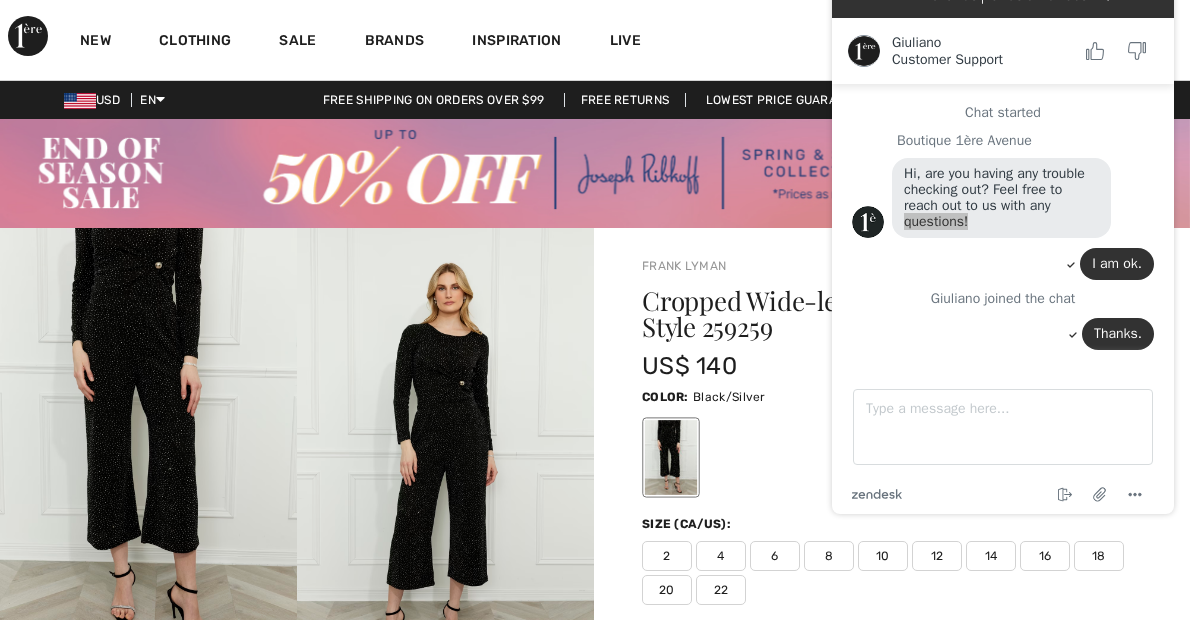 click on "Free shipping on orders over $99" at bounding box center (434, 100) 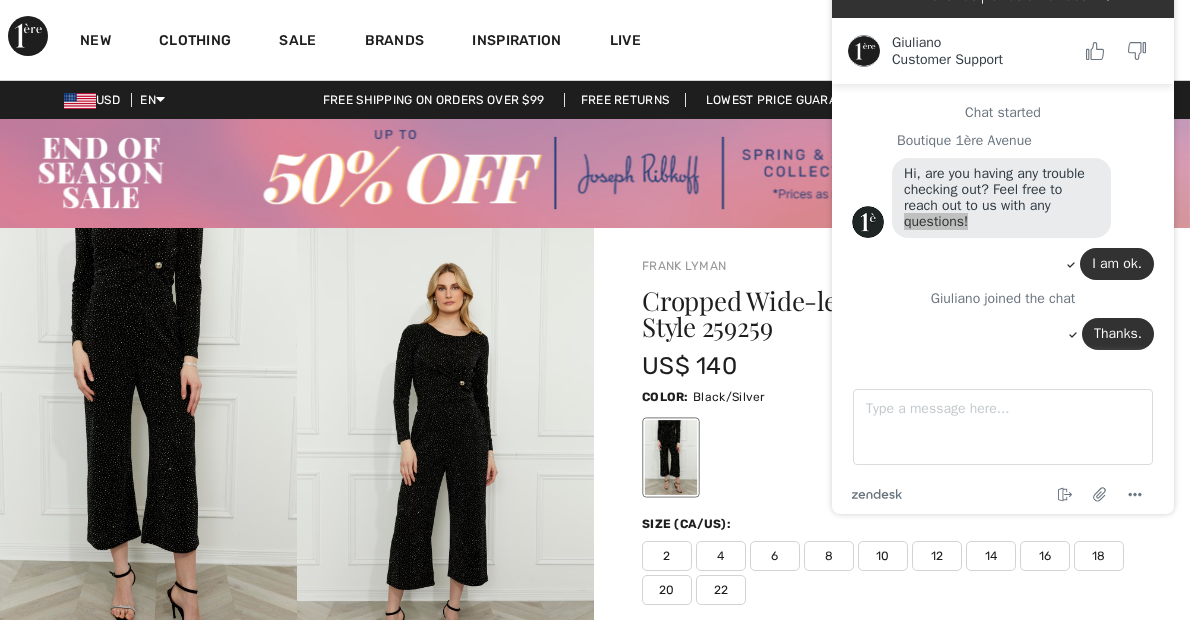 click on "Free shipping on orders over $99" at bounding box center (434, 100) 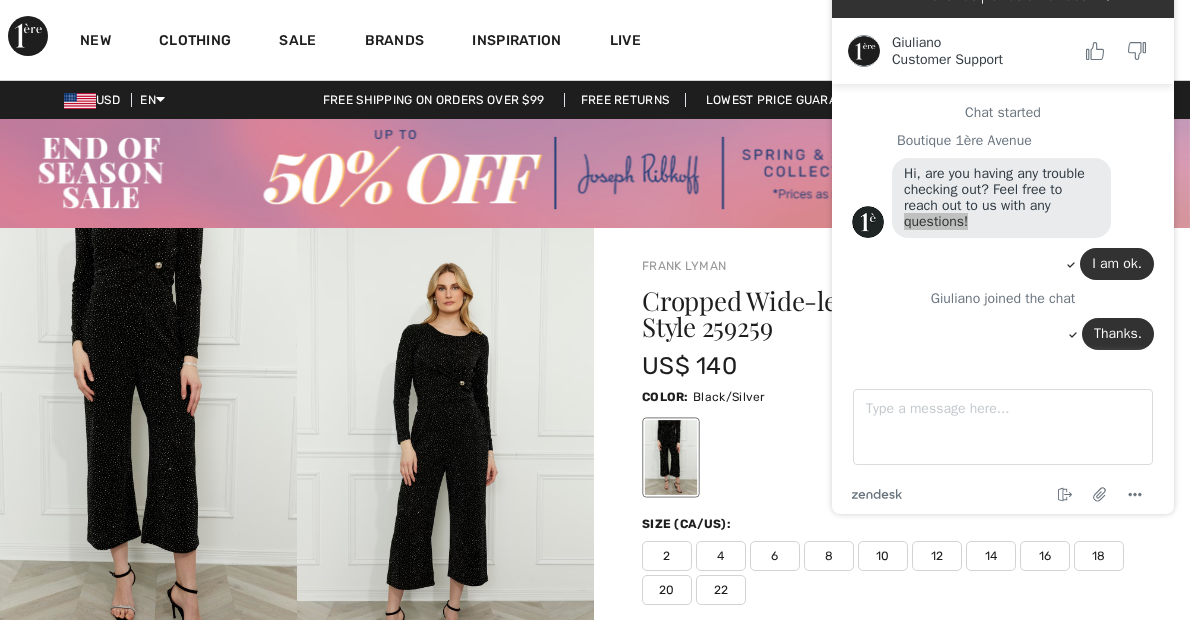 click on "Free Returns" at bounding box center (625, 100) 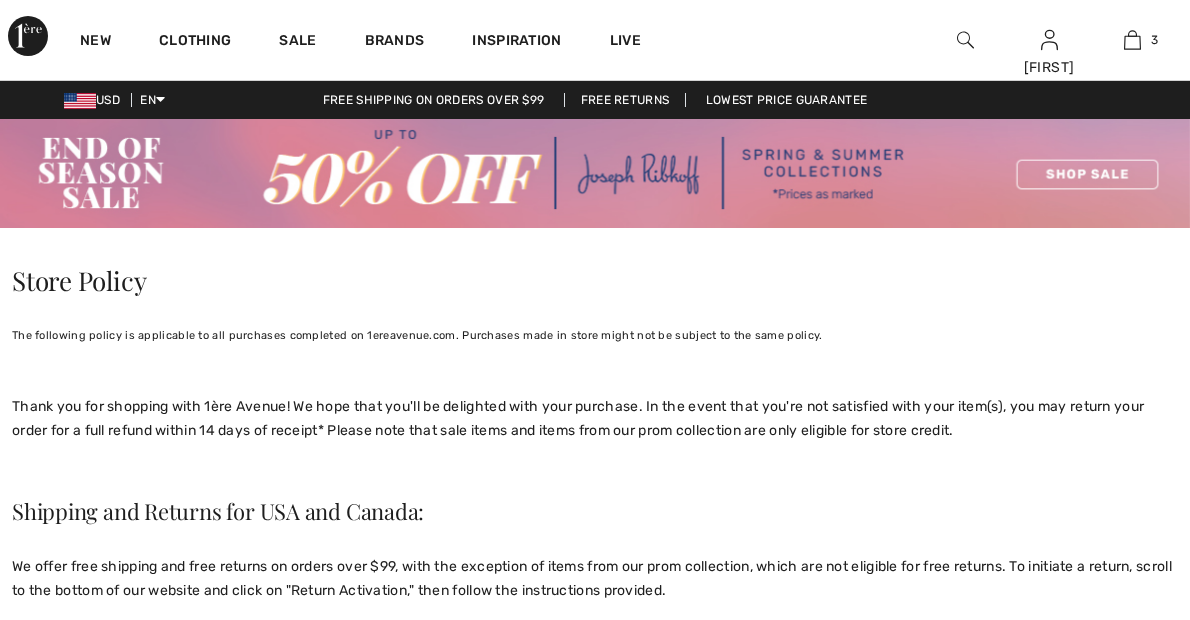 scroll, scrollTop: 976, scrollLeft: 0, axis: vertical 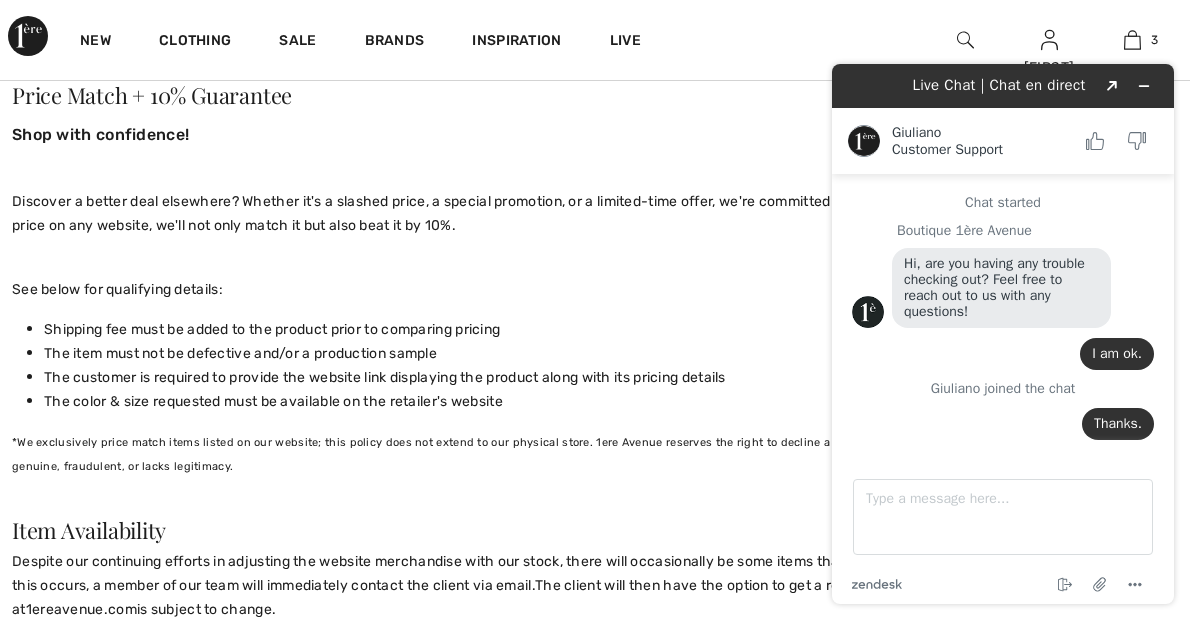 click on "Live Chat | Chat en direct Created with Sketch." at bounding box center (1003, 86) 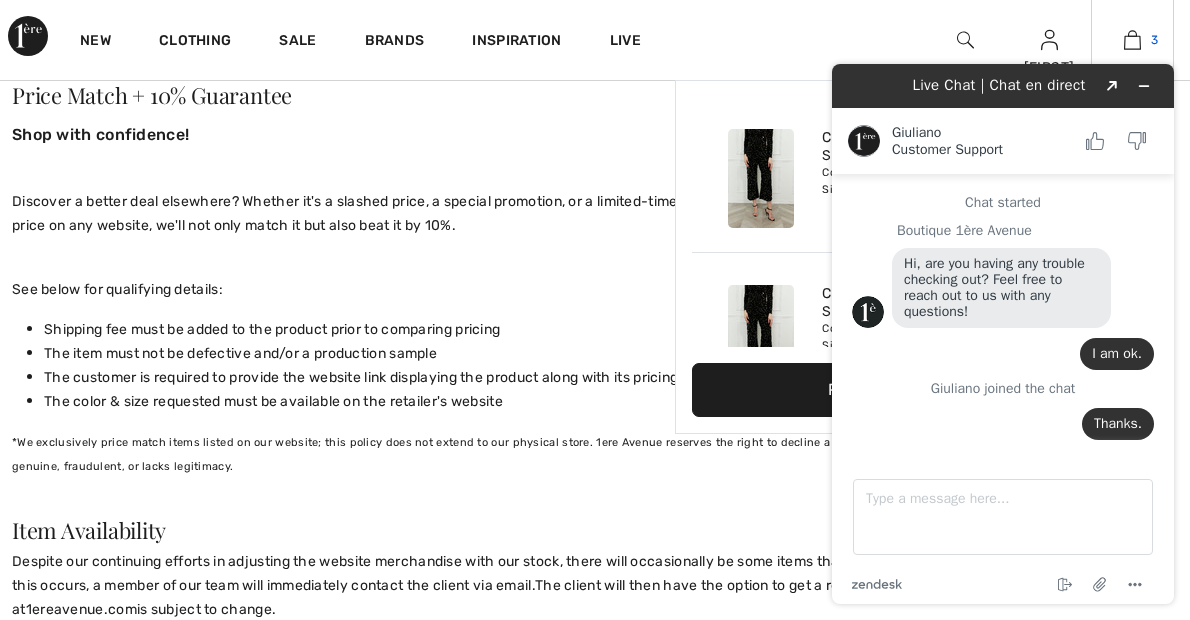 click at bounding box center [1132, 40] 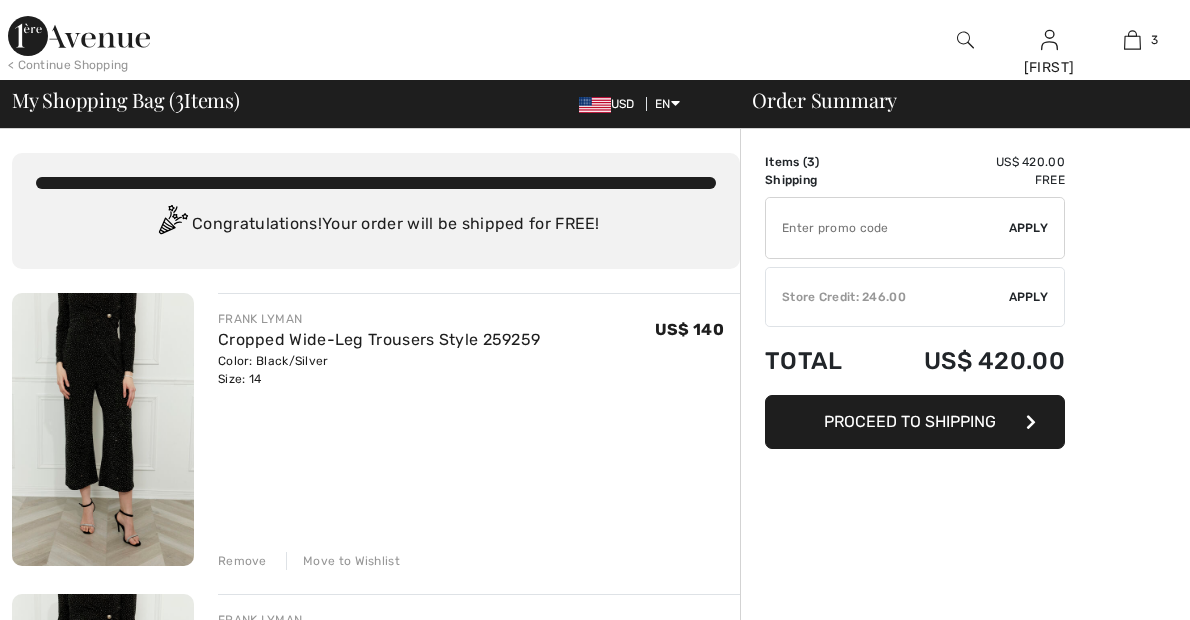 scroll, scrollTop: 0, scrollLeft: 0, axis: both 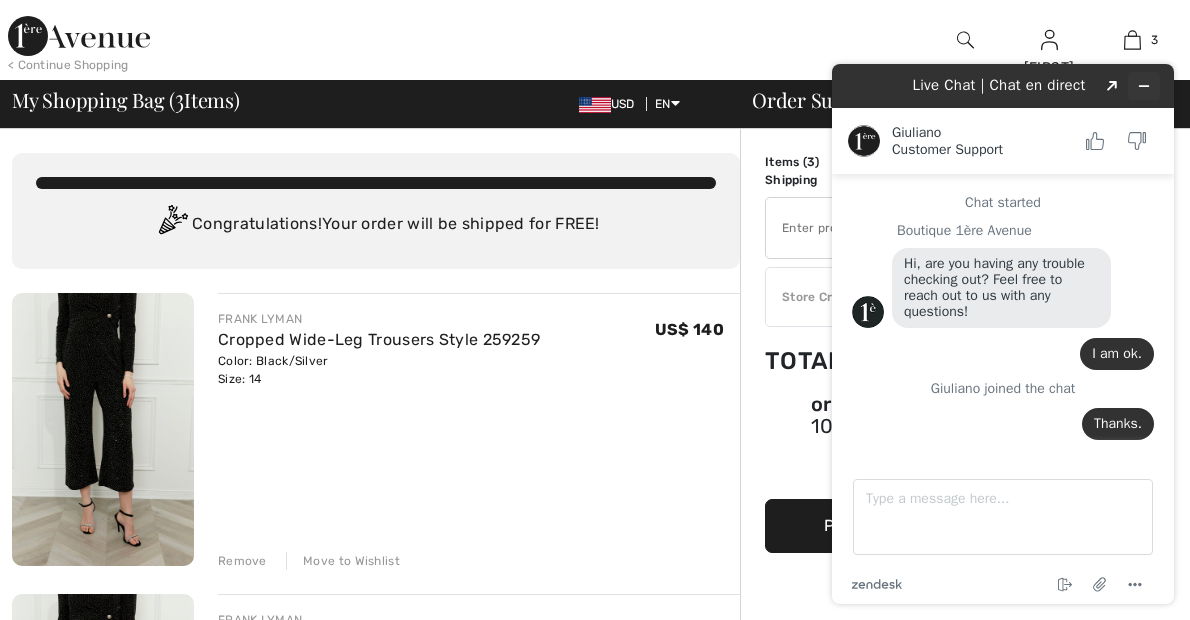 click 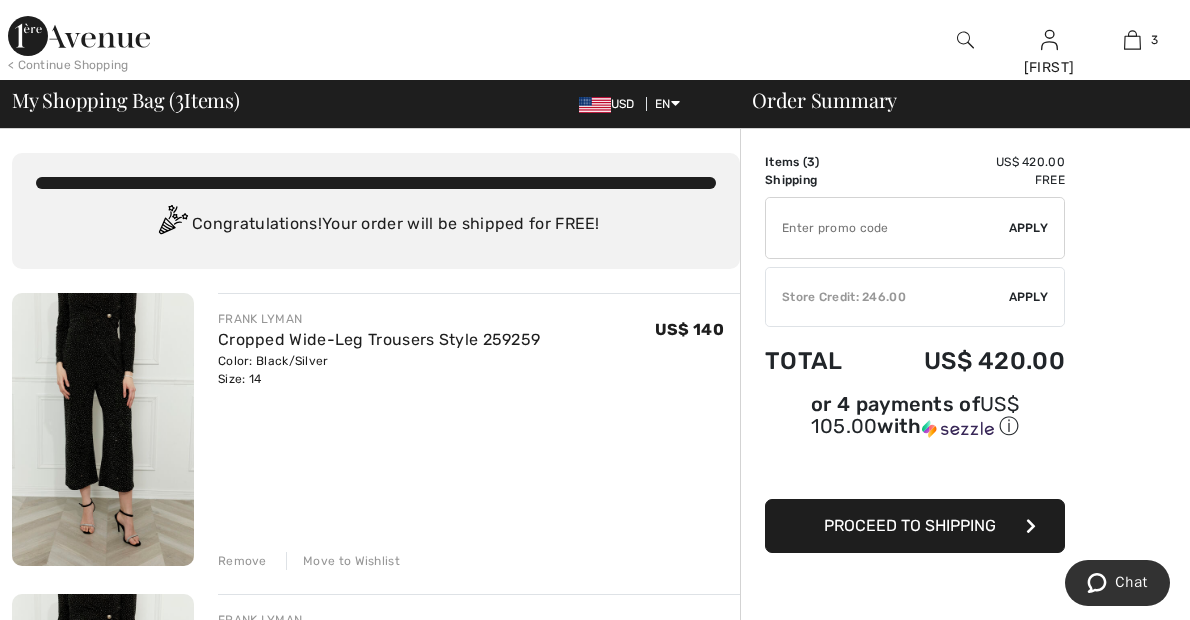 click on "Remove" at bounding box center (242, 561) 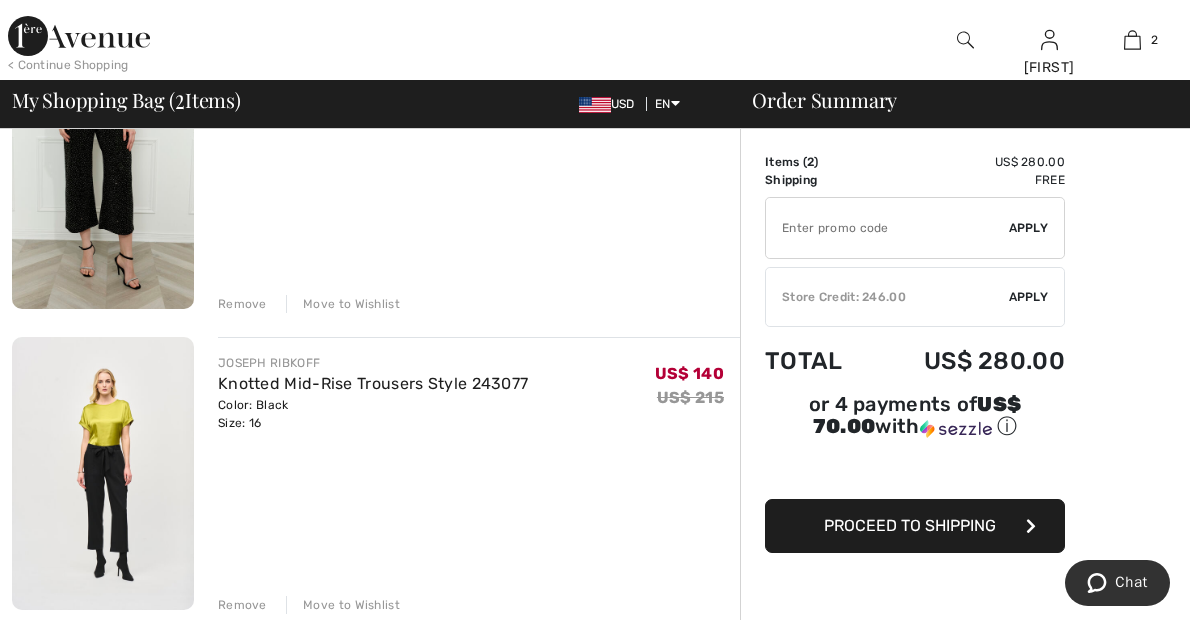 scroll, scrollTop: 258, scrollLeft: 0, axis: vertical 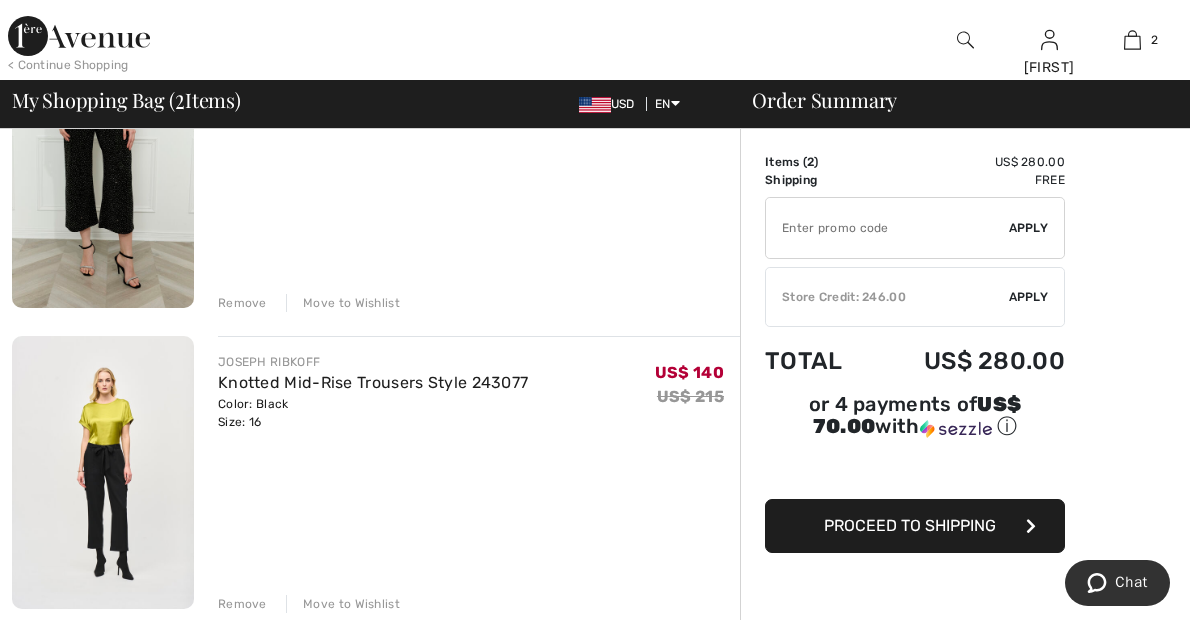 click at bounding box center (103, 171) 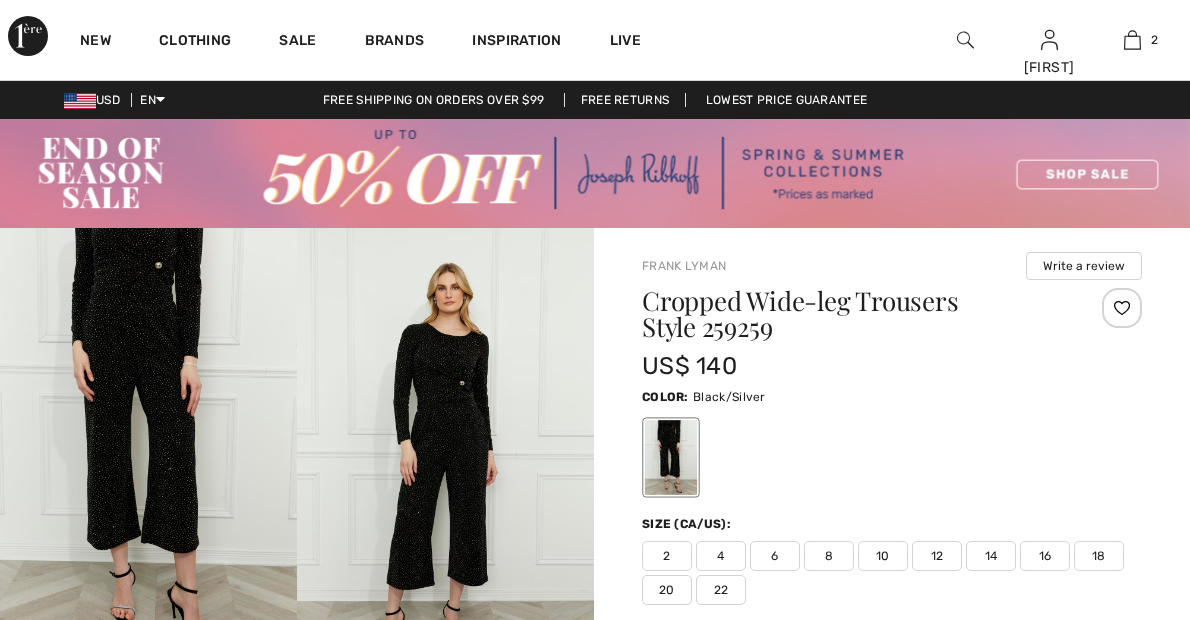 scroll, scrollTop: 0, scrollLeft: 0, axis: both 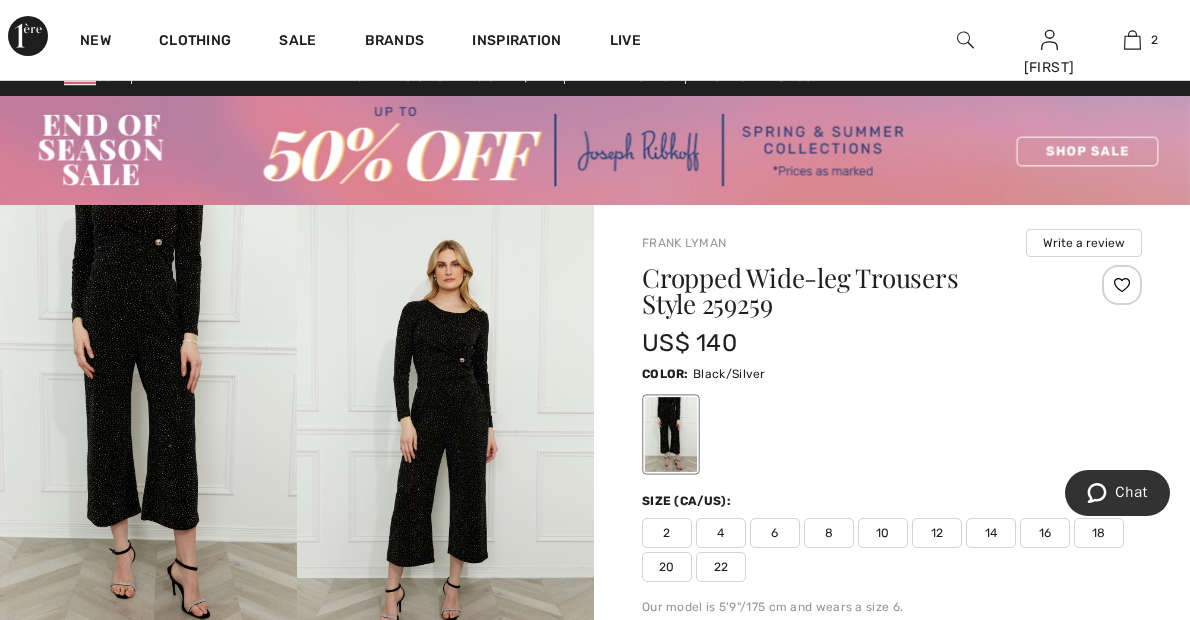 click at bounding box center (445, 428) 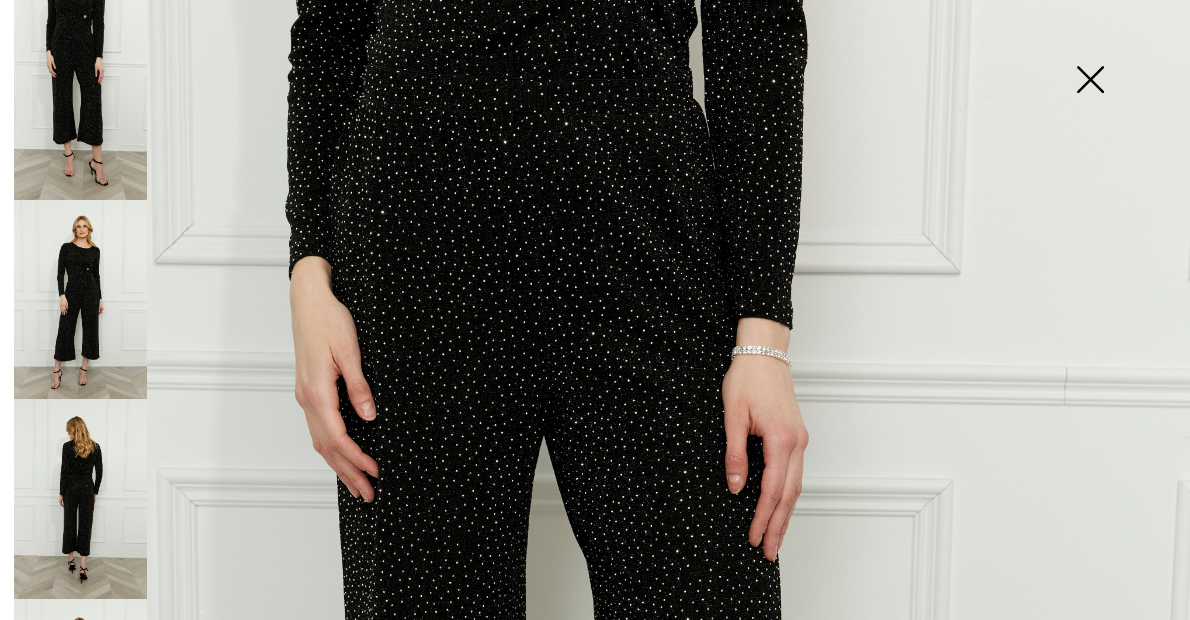scroll, scrollTop: 247, scrollLeft: 0, axis: vertical 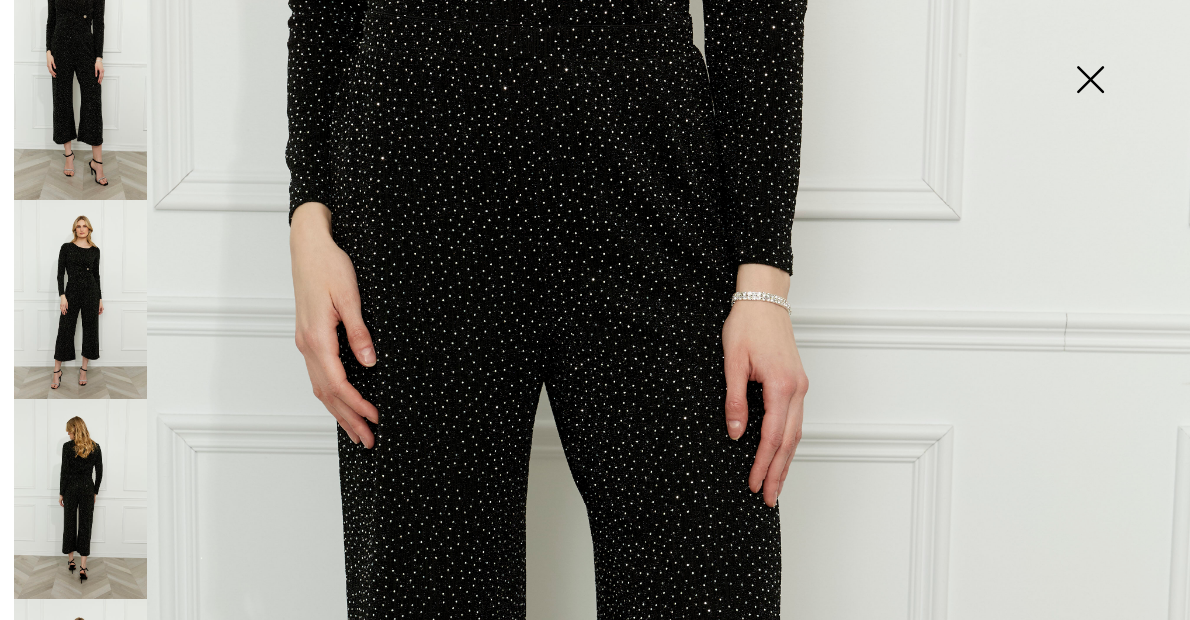 click at bounding box center [1090, 81] 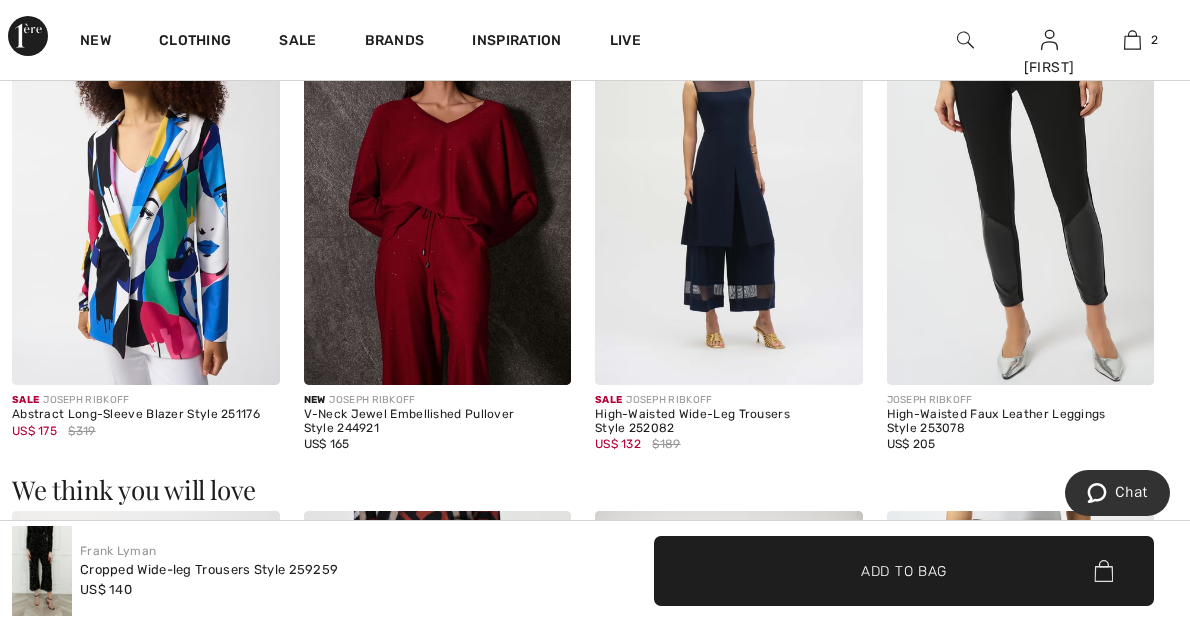 scroll, scrollTop: 2039, scrollLeft: 0, axis: vertical 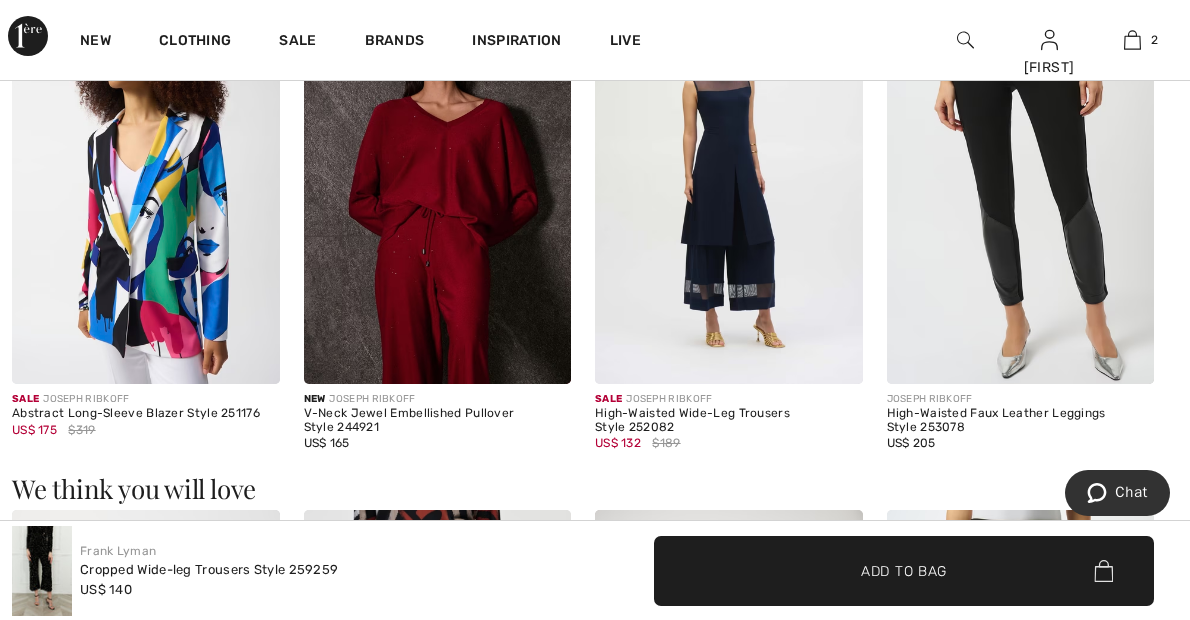 click on "Frank Lyman" at bounding box center [209, 551] 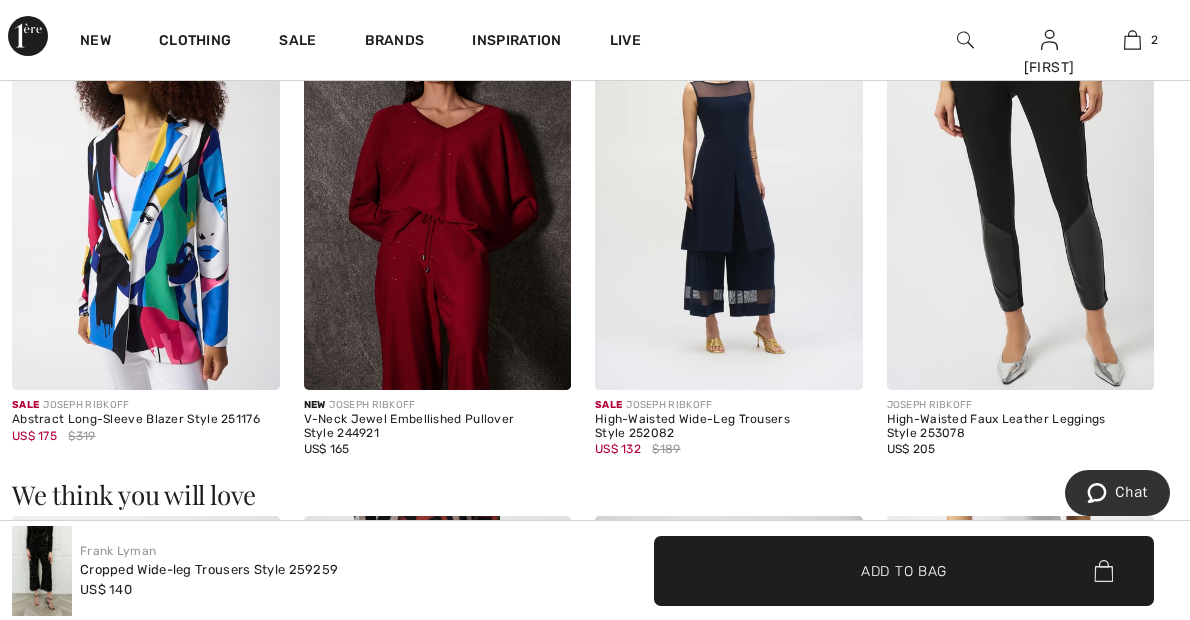 click at bounding box center (42, 571) 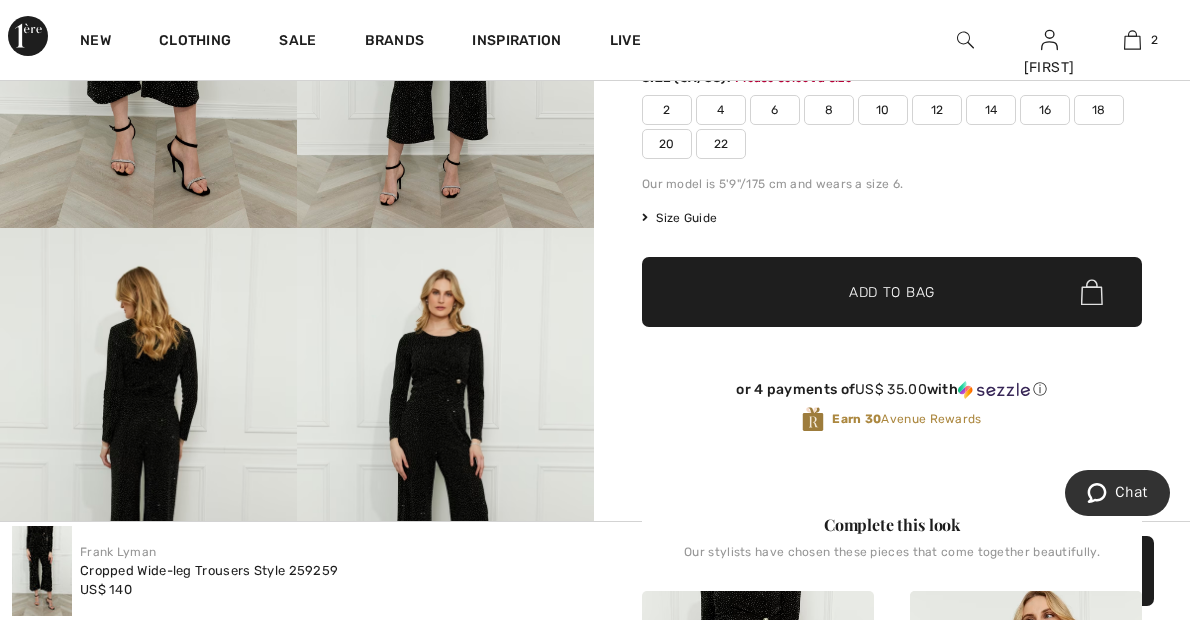 scroll, scrollTop: 355, scrollLeft: 0, axis: vertical 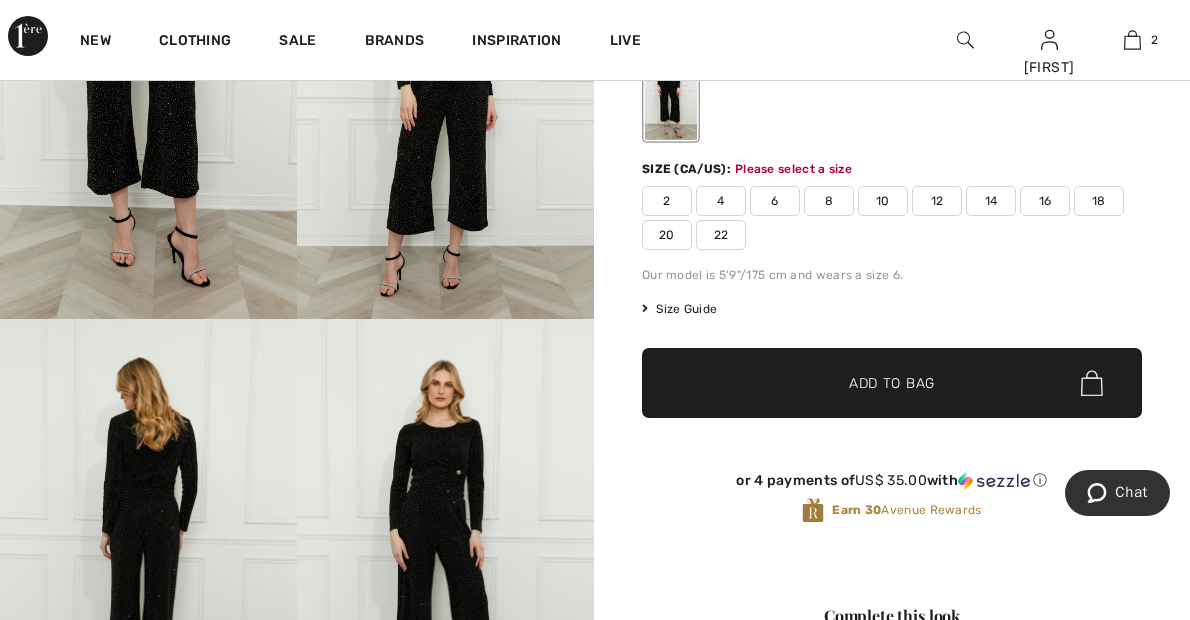 click on "14" at bounding box center [991, 201] 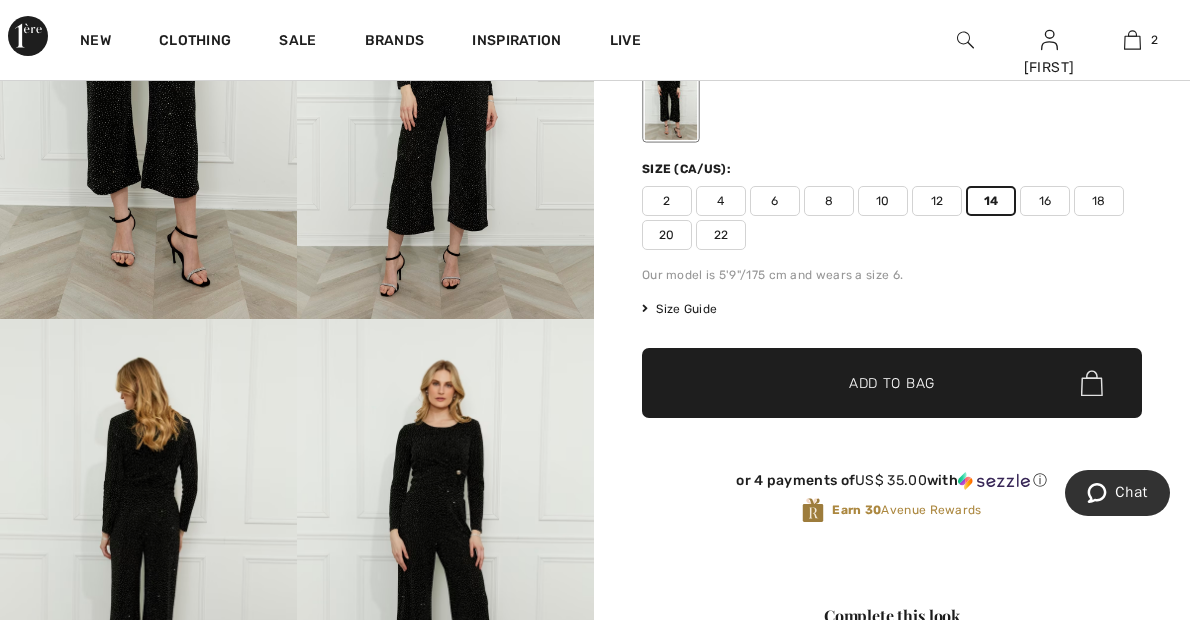 click at bounding box center (445, 96) 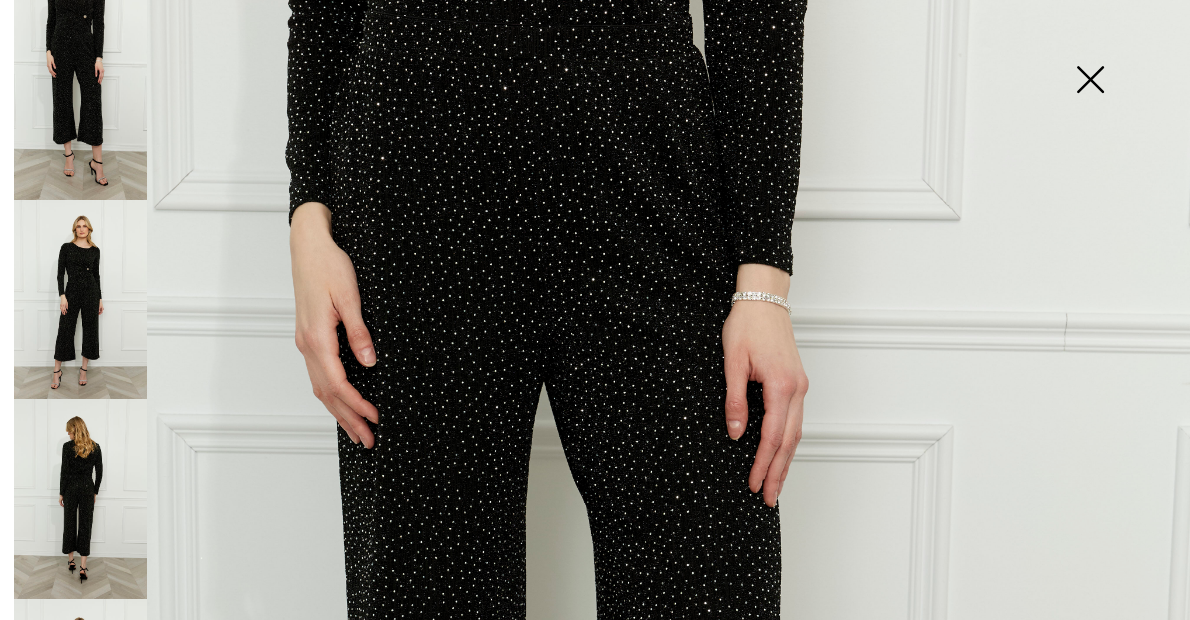 click at bounding box center [1090, 81] 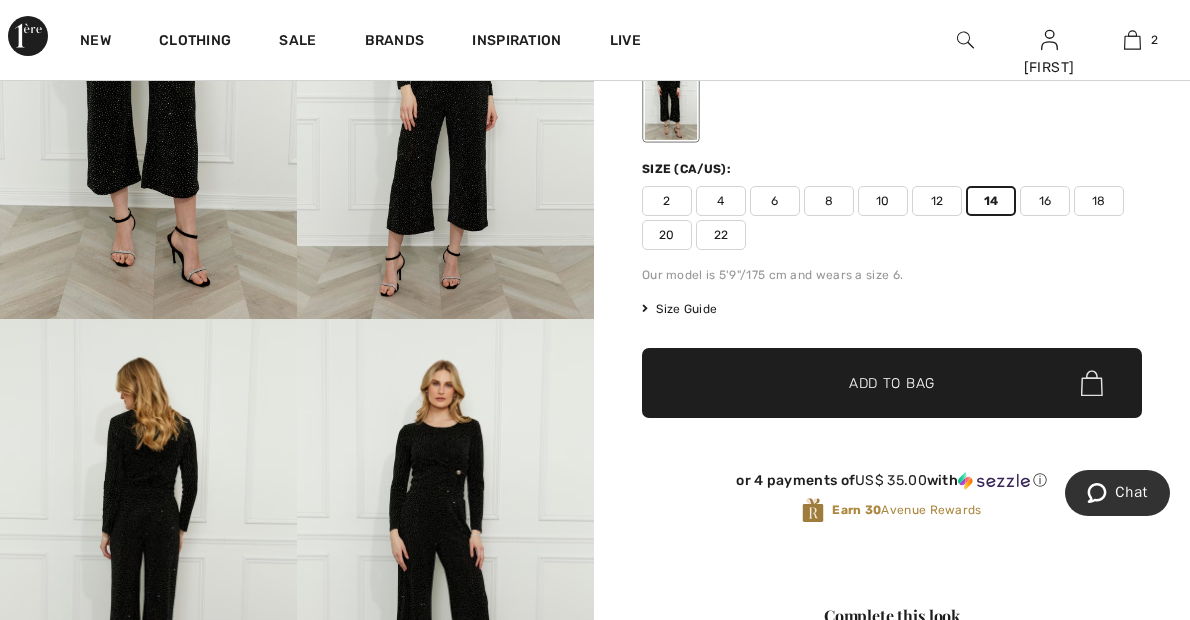 scroll, scrollTop: 355, scrollLeft: 0, axis: vertical 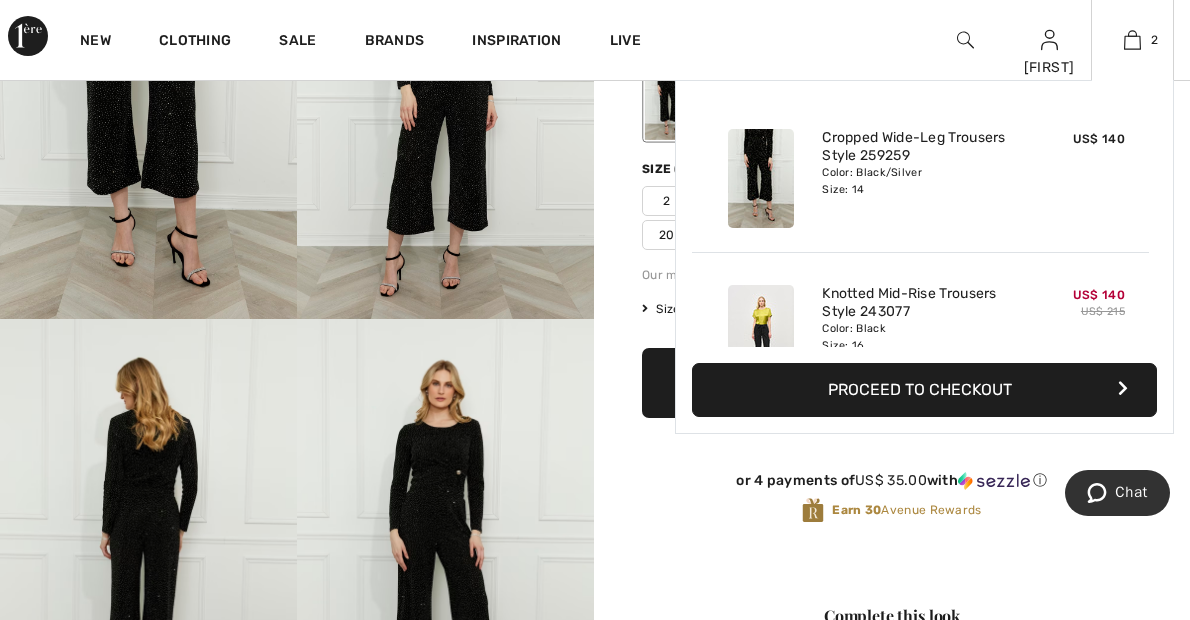 click on "US$ 140" at bounding box center [1099, 139] 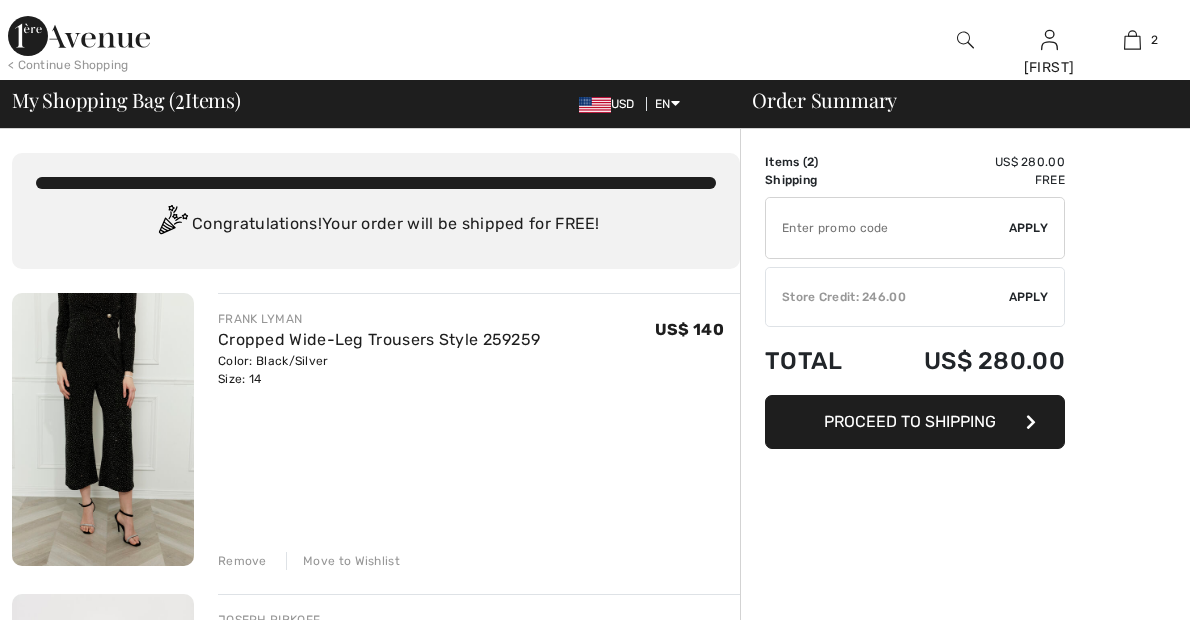 scroll, scrollTop: 0, scrollLeft: 0, axis: both 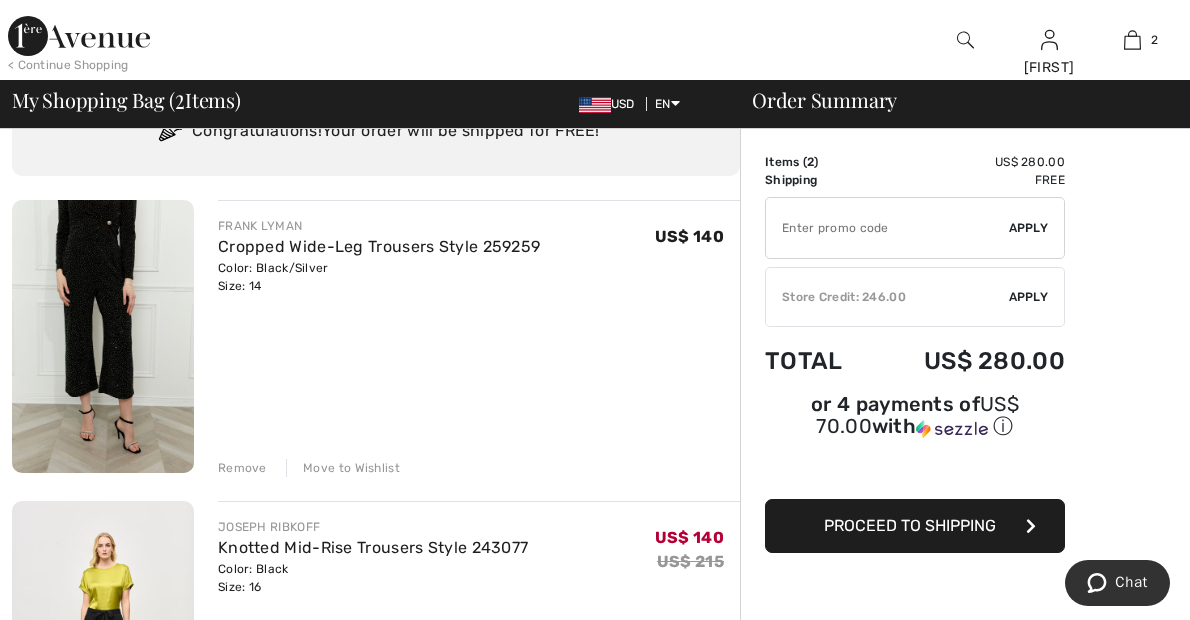 click at bounding box center [103, 336] 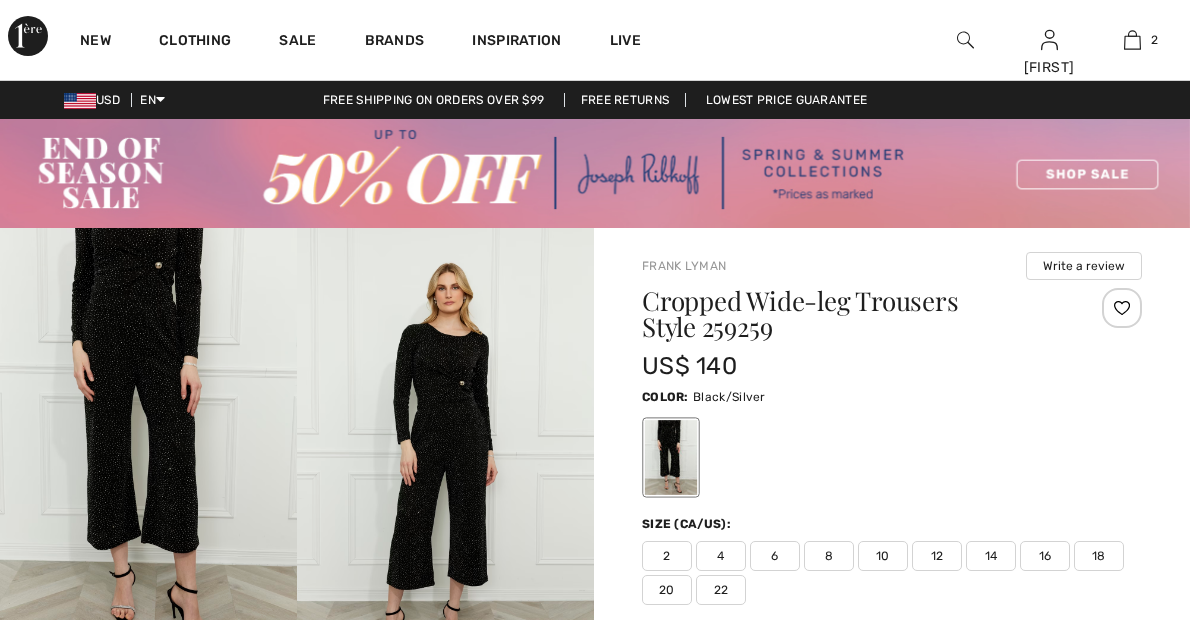 scroll, scrollTop: 0, scrollLeft: 0, axis: both 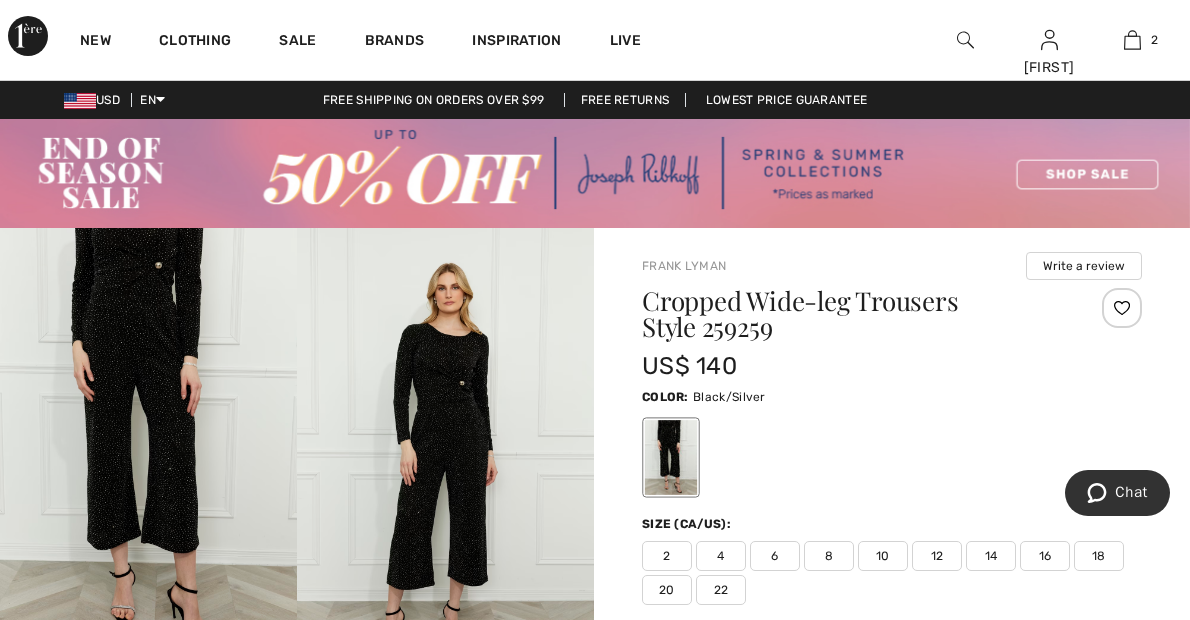 click at bounding box center (445, 451) 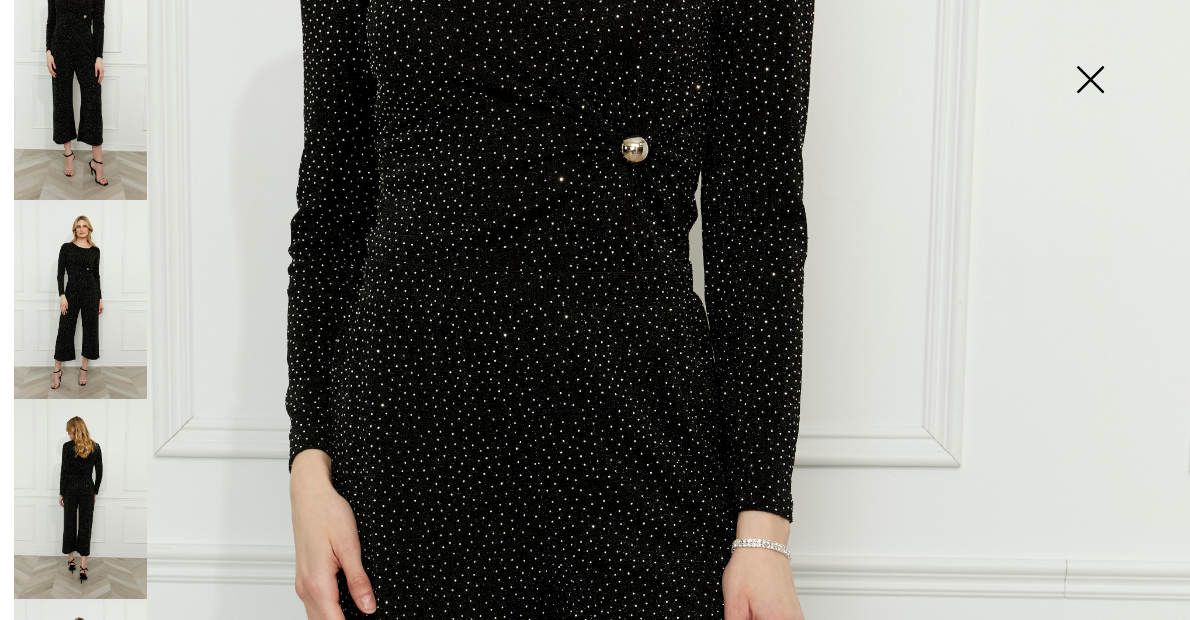 click at bounding box center [1090, 81] 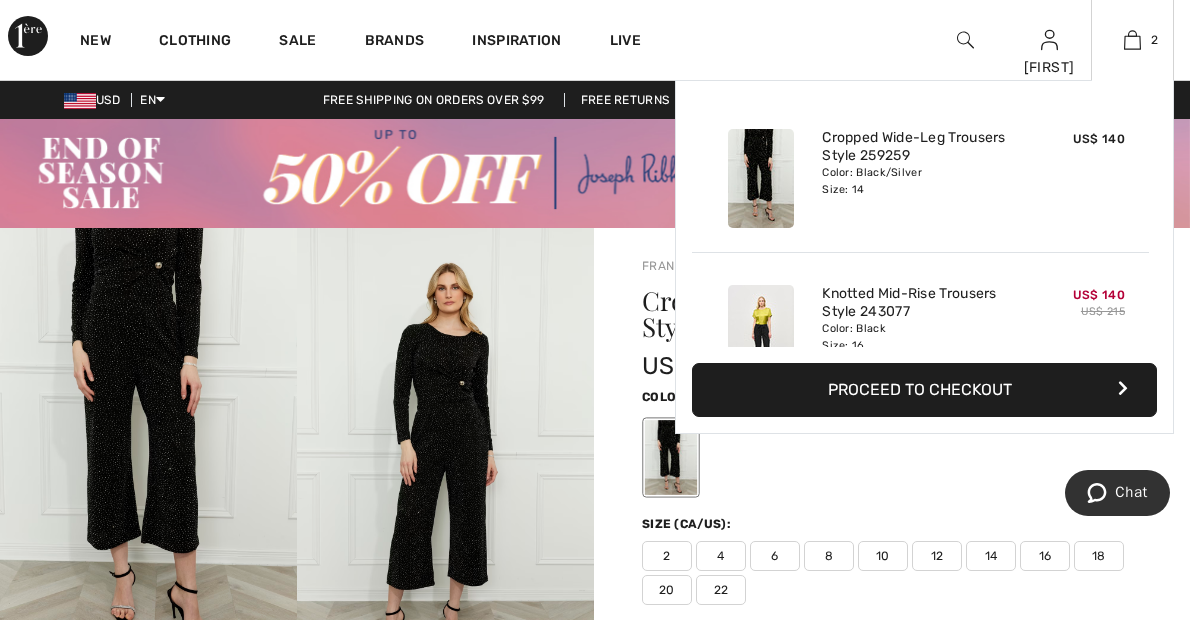 click on "Cropped Wide-Leg Trousers Style 259259 Color: Black/Silver Size: 14" at bounding box center (920, 178) 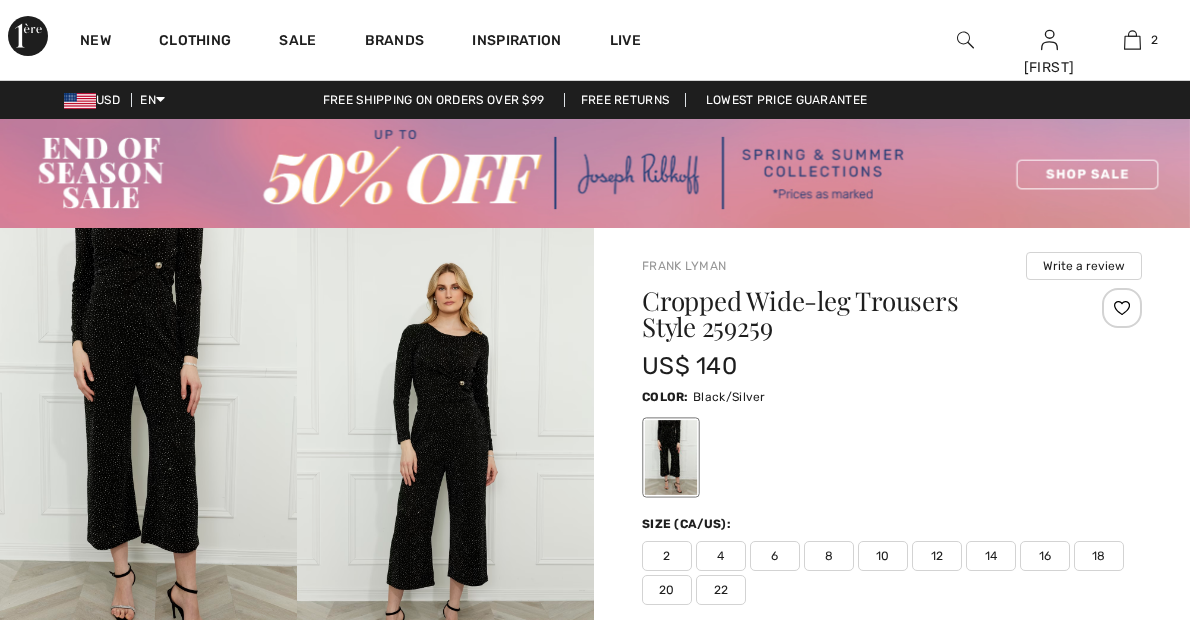 scroll, scrollTop: 0, scrollLeft: 0, axis: both 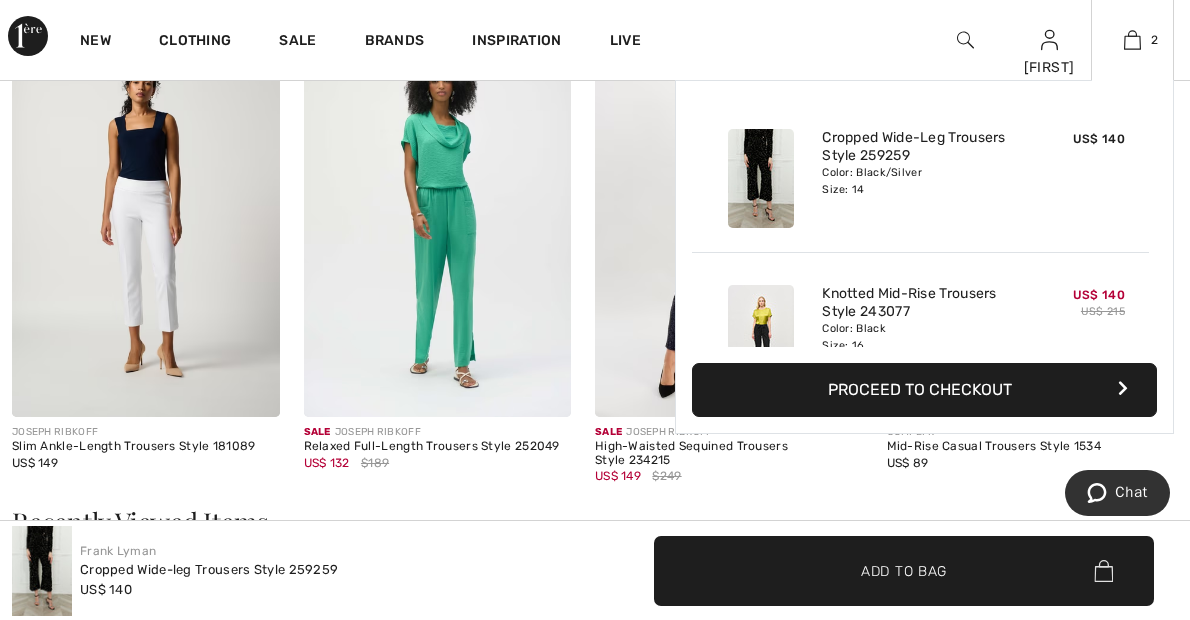 click on "Color: Black/Silver Size: 14" at bounding box center [920, 181] 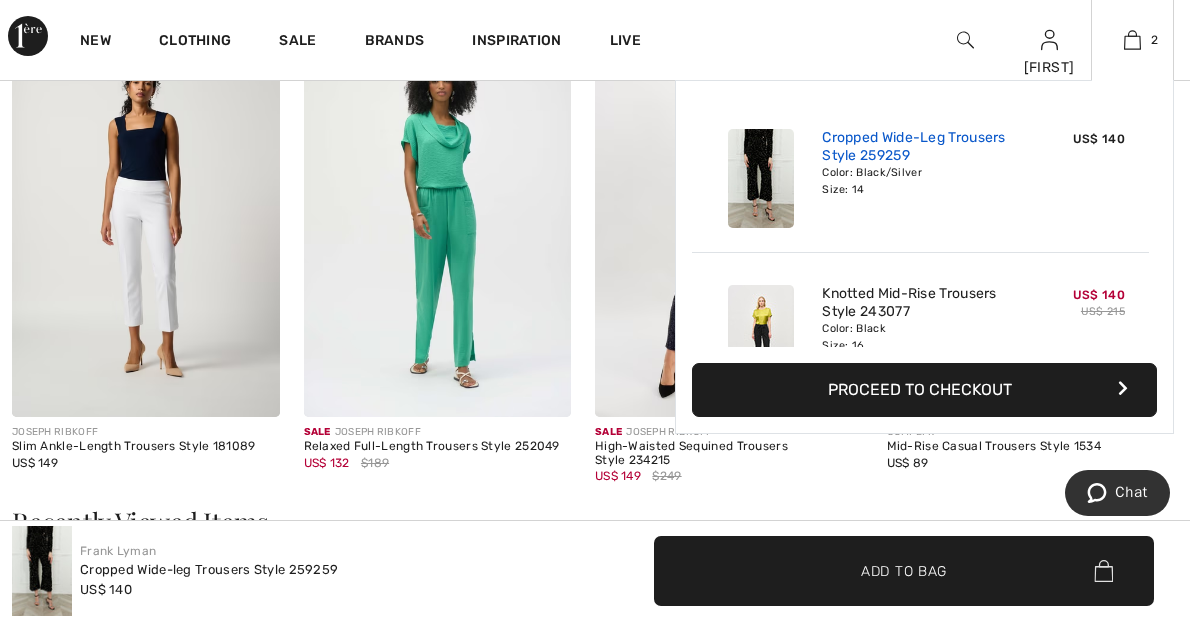 click on "Cropped Wide-Leg Trousers Style 259259" at bounding box center (920, 147) 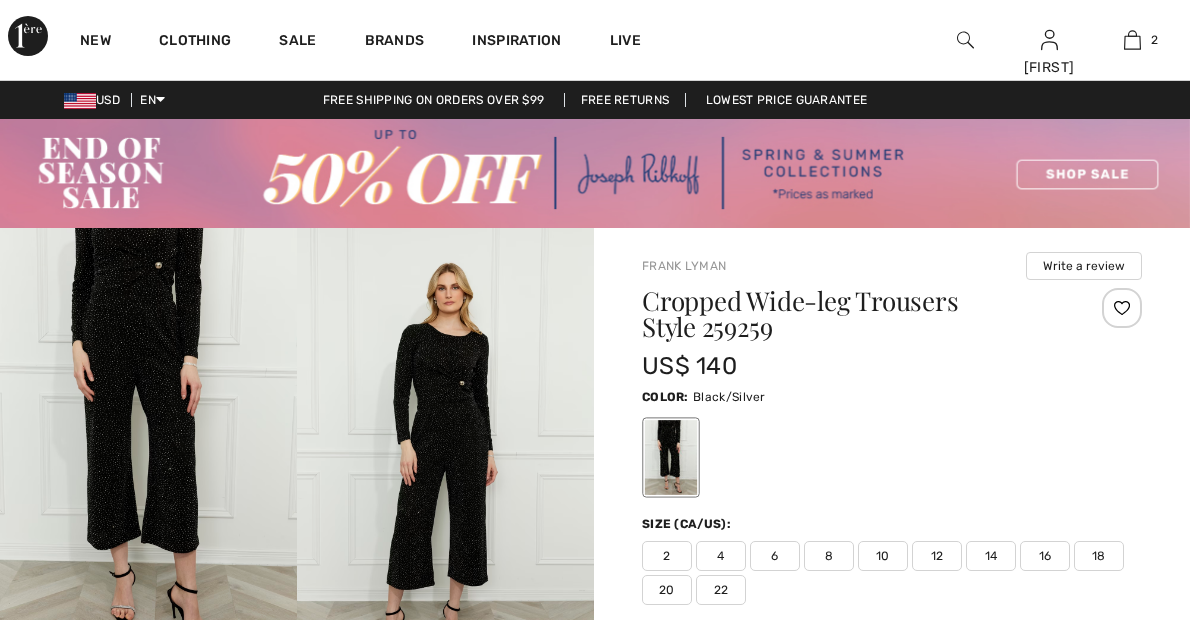 scroll, scrollTop: 0, scrollLeft: 0, axis: both 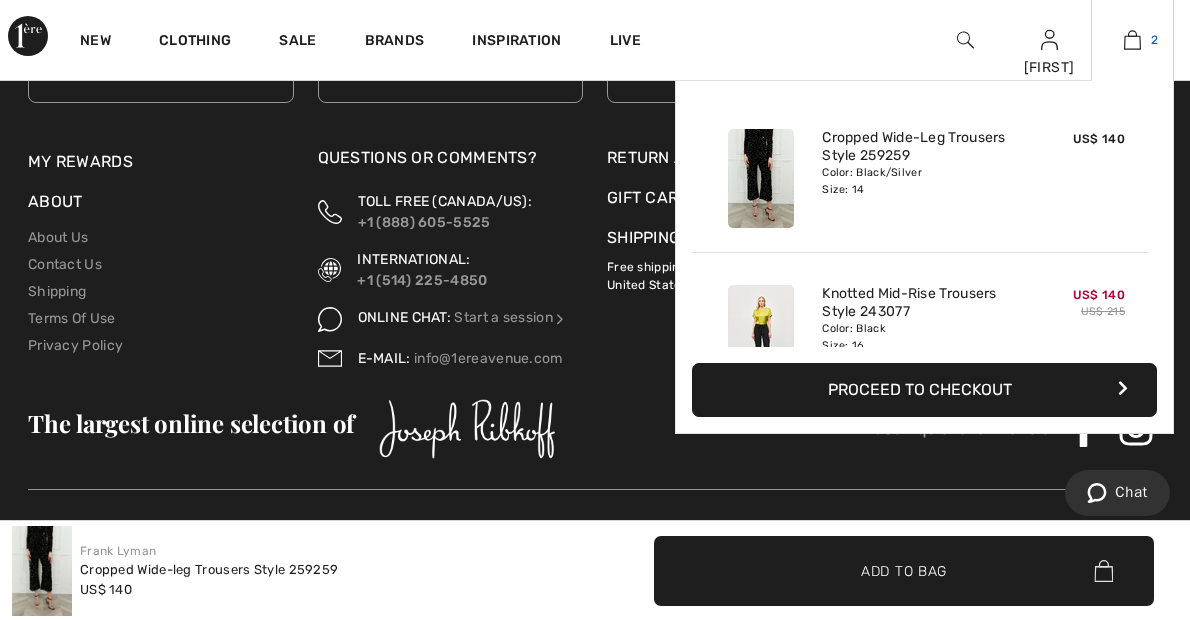 click at bounding box center [1132, 40] 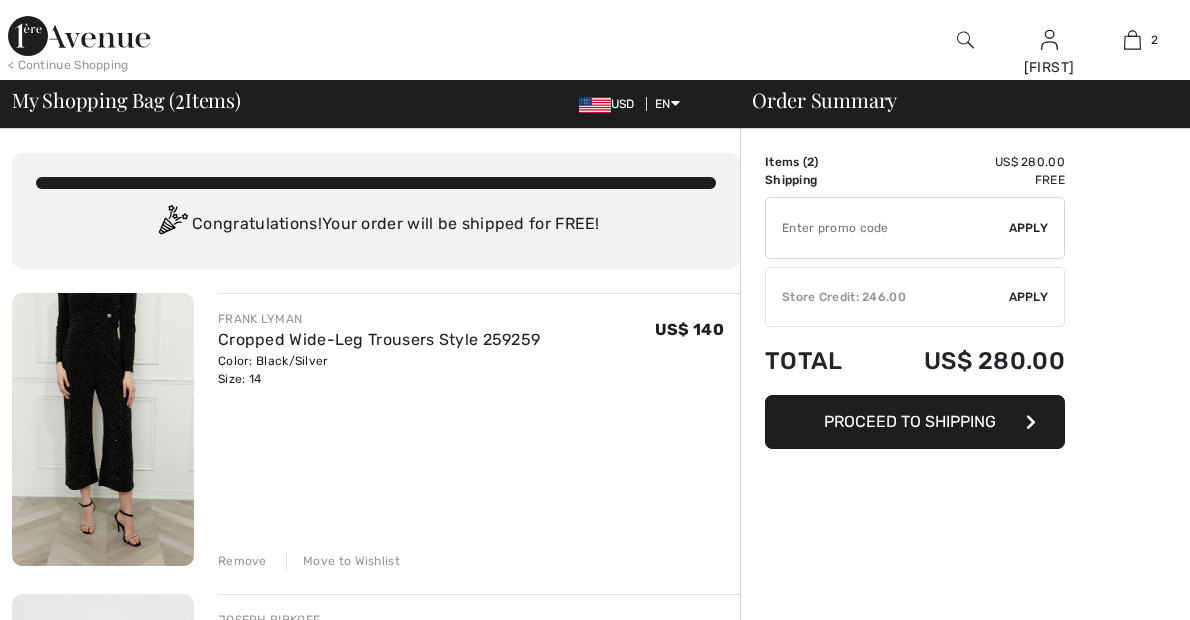 scroll, scrollTop: 0, scrollLeft: 0, axis: both 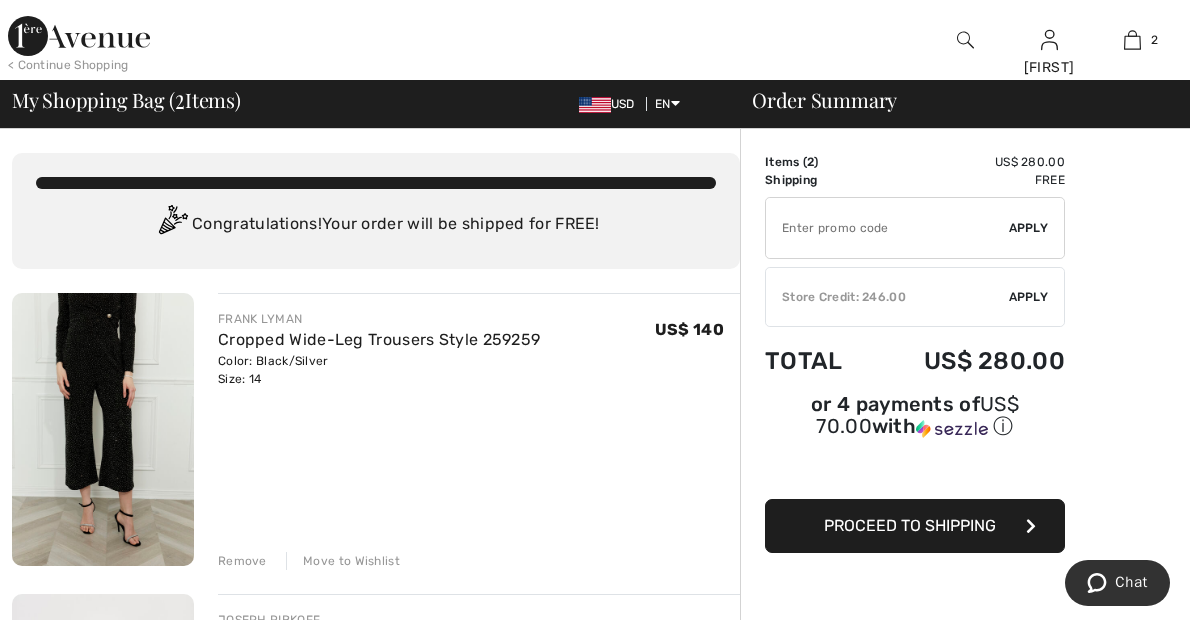 click on "Items ( 2 )" at bounding box center (818, 162) 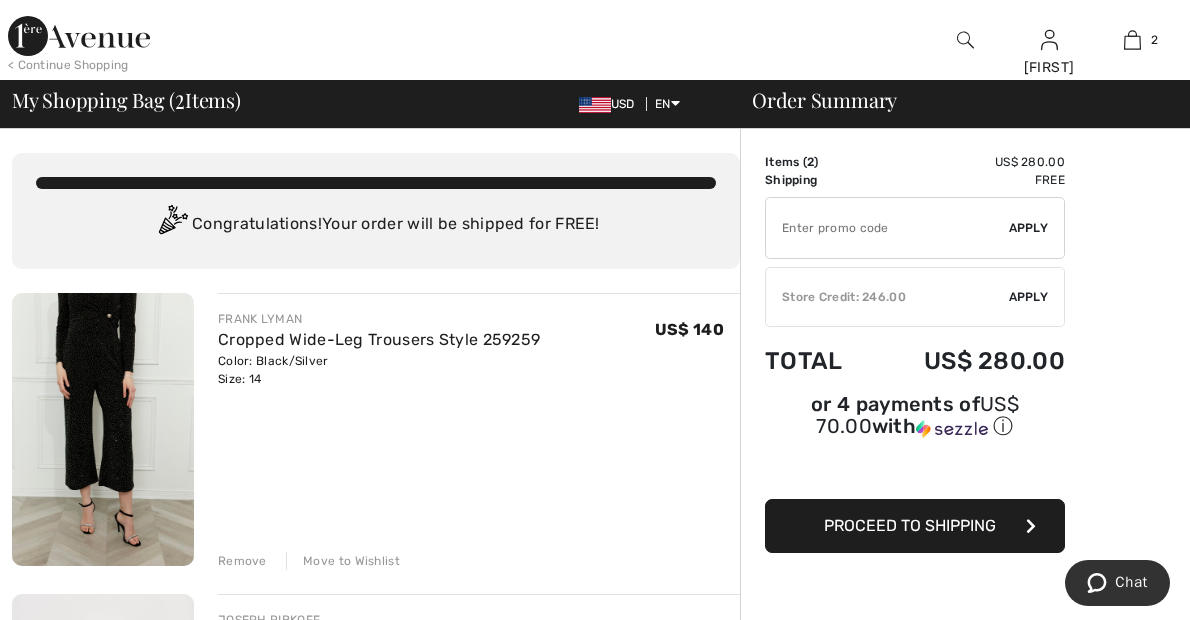 click on "Proceed to Shipping" at bounding box center (910, 525) 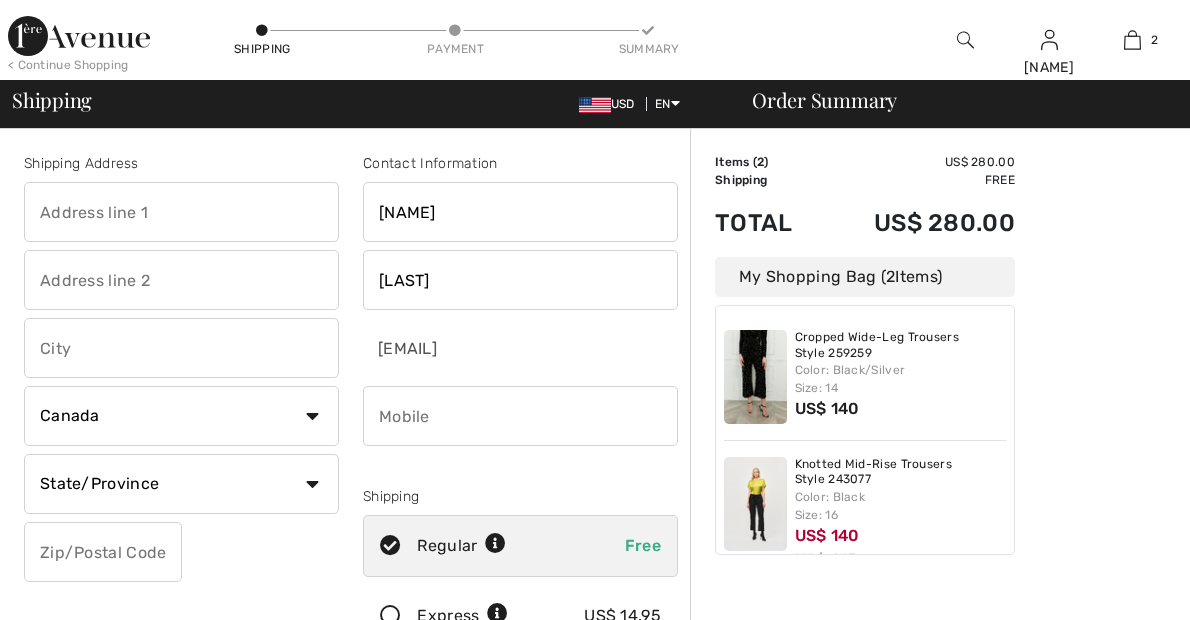 scroll, scrollTop: 0, scrollLeft: 0, axis: both 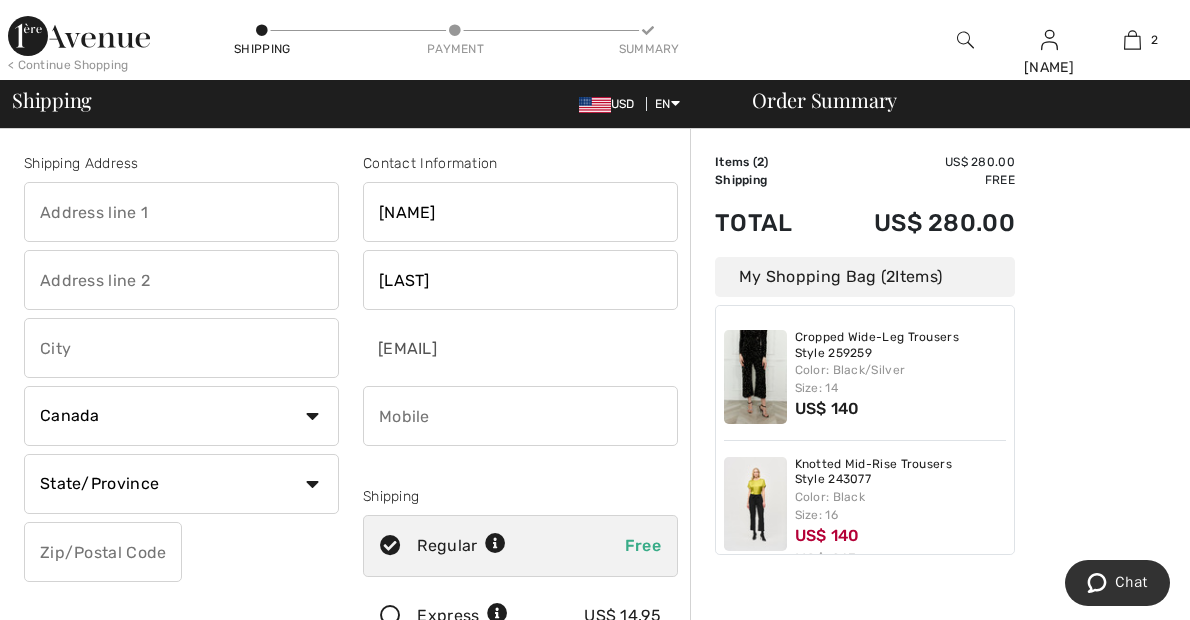 click on "Knotted Mid-Rise Trousers Style 243077
Color: Black Size: 16
US$ 140
US$ 215" at bounding box center (865, 515) 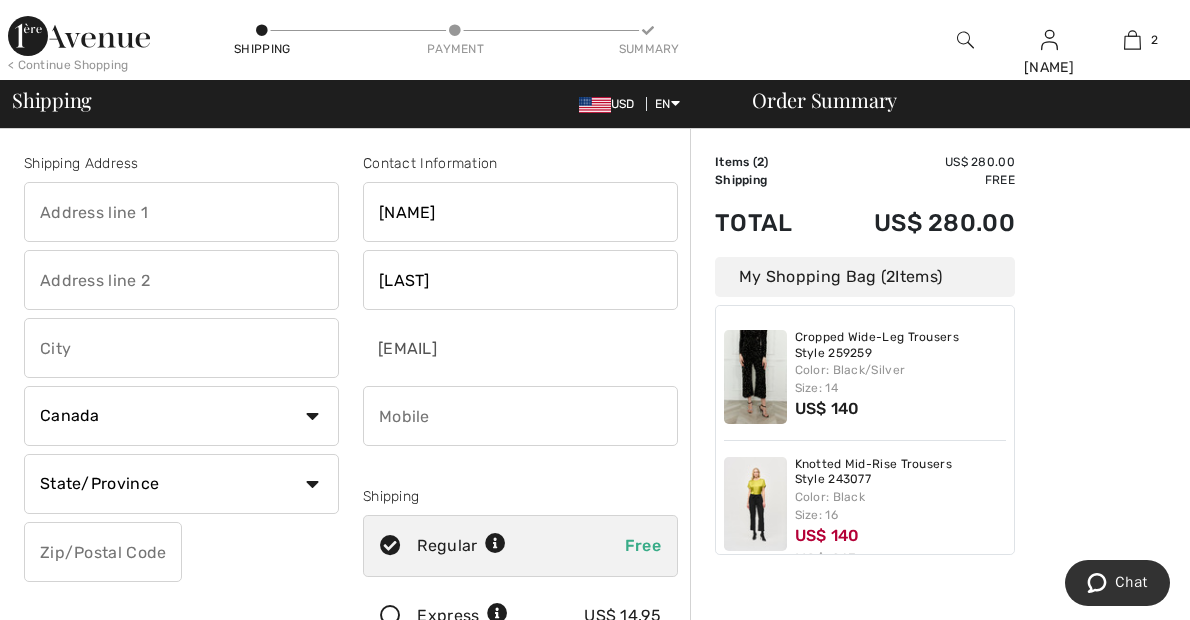 click on "My Shopping Bag ( 2  Items)" at bounding box center [865, 277] 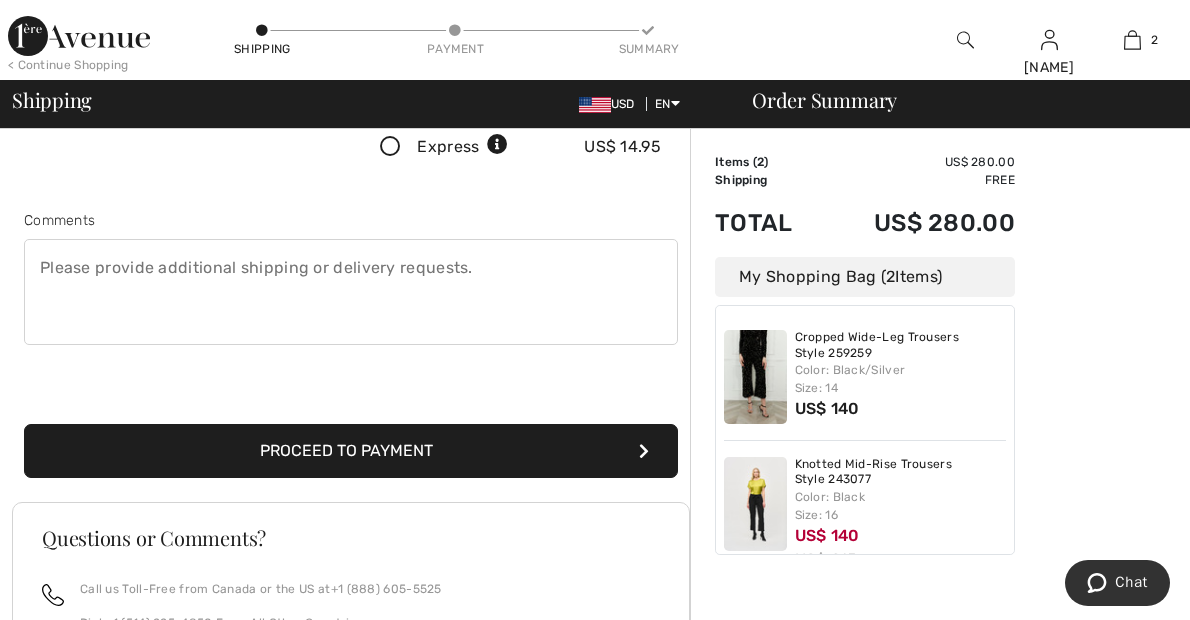 scroll, scrollTop: 470, scrollLeft: 0, axis: vertical 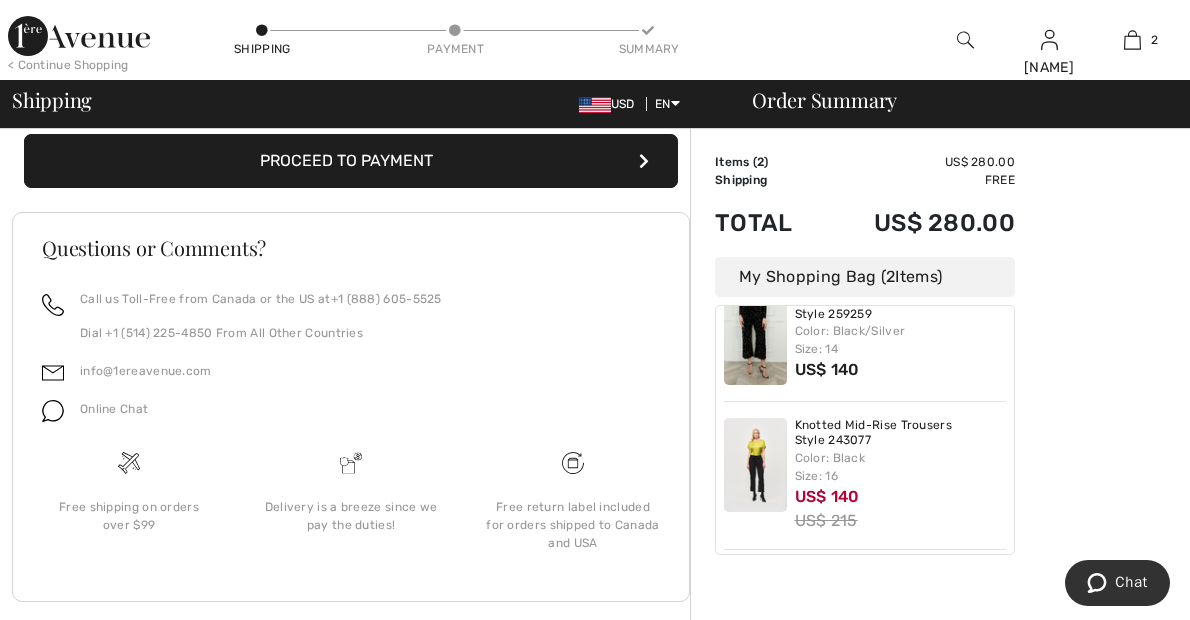click at bounding box center [53, 411] 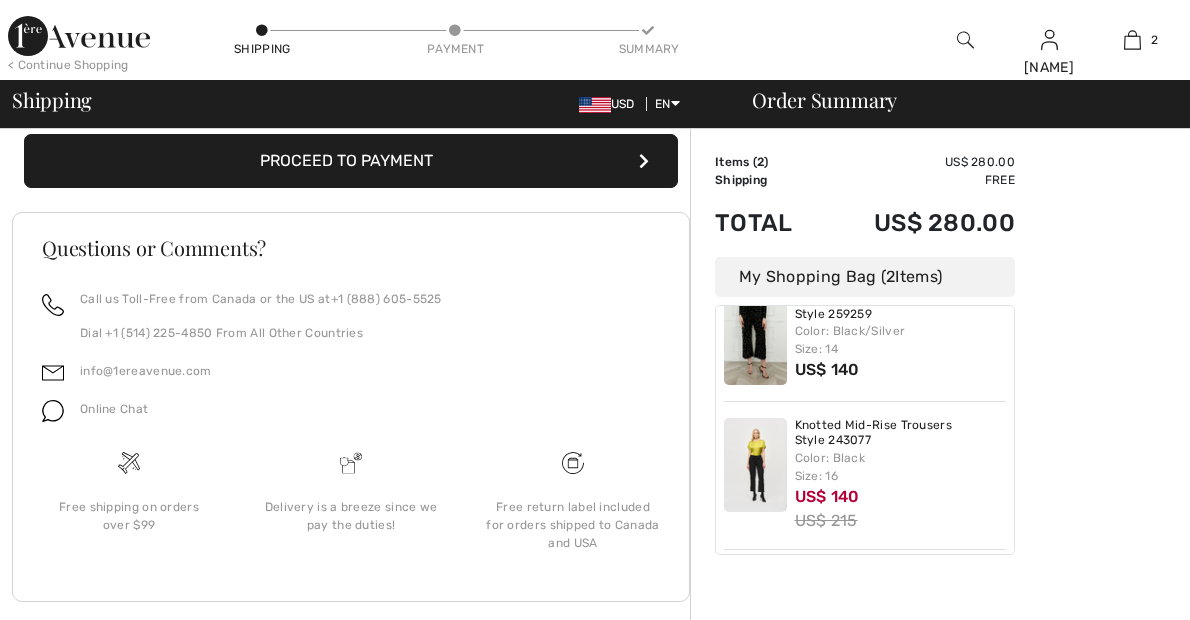 scroll, scrollTop: 0, scrollLeft: 0, axis: both 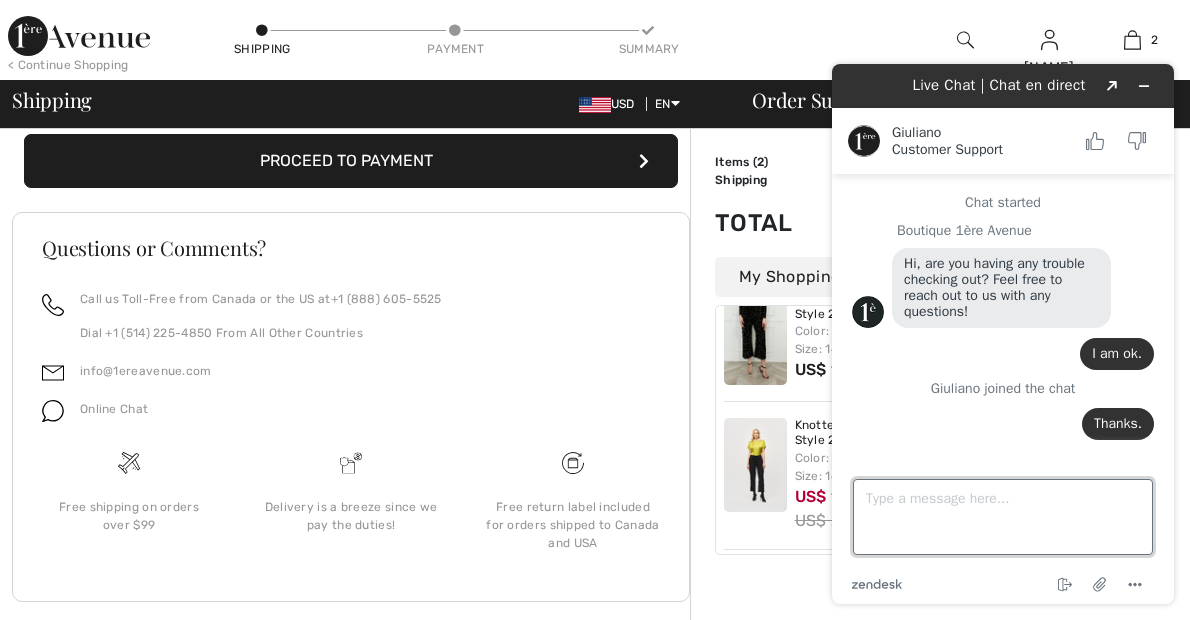 click on "Type a message here..." at bounding box center (1003, 517) 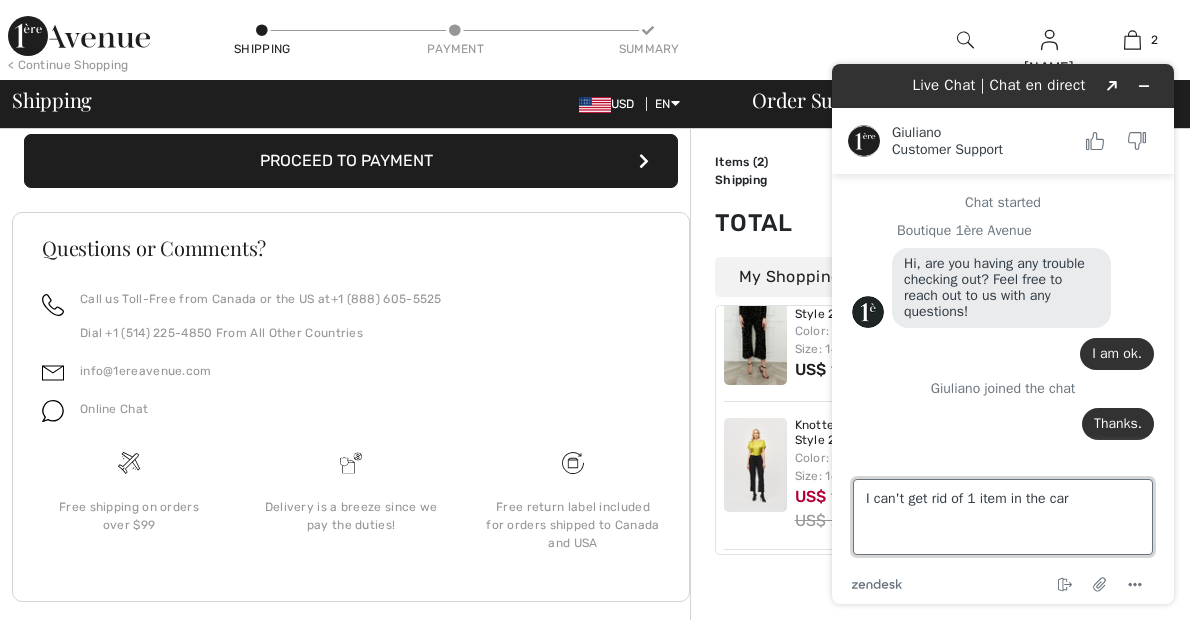type on "I can't get rid of 1 item in the cart" 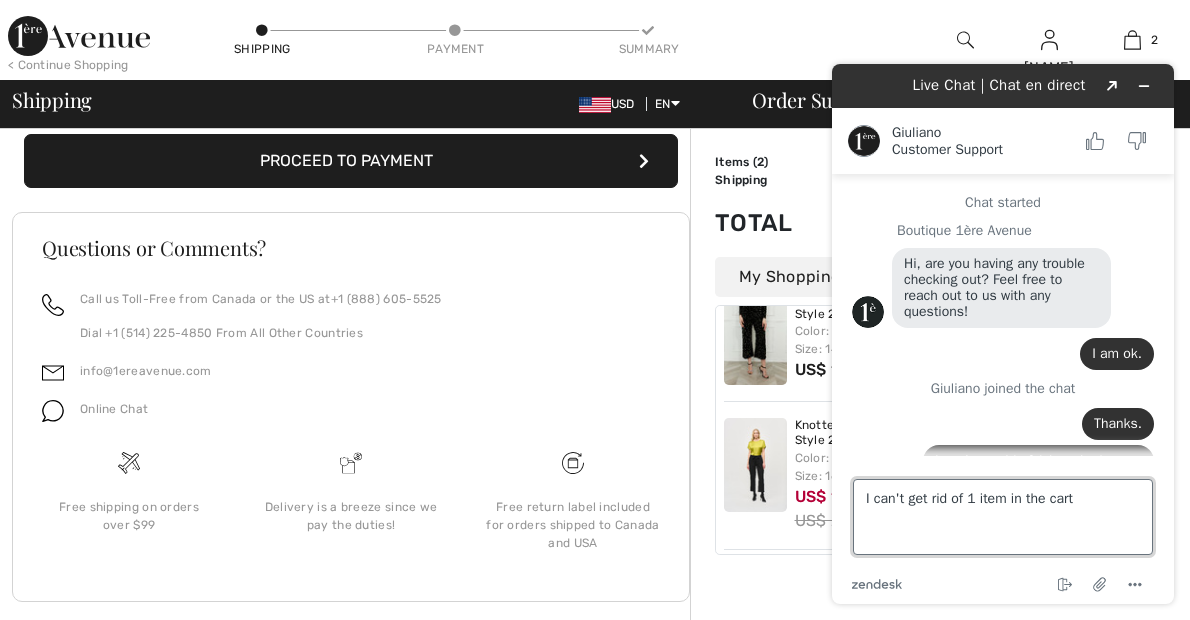 type 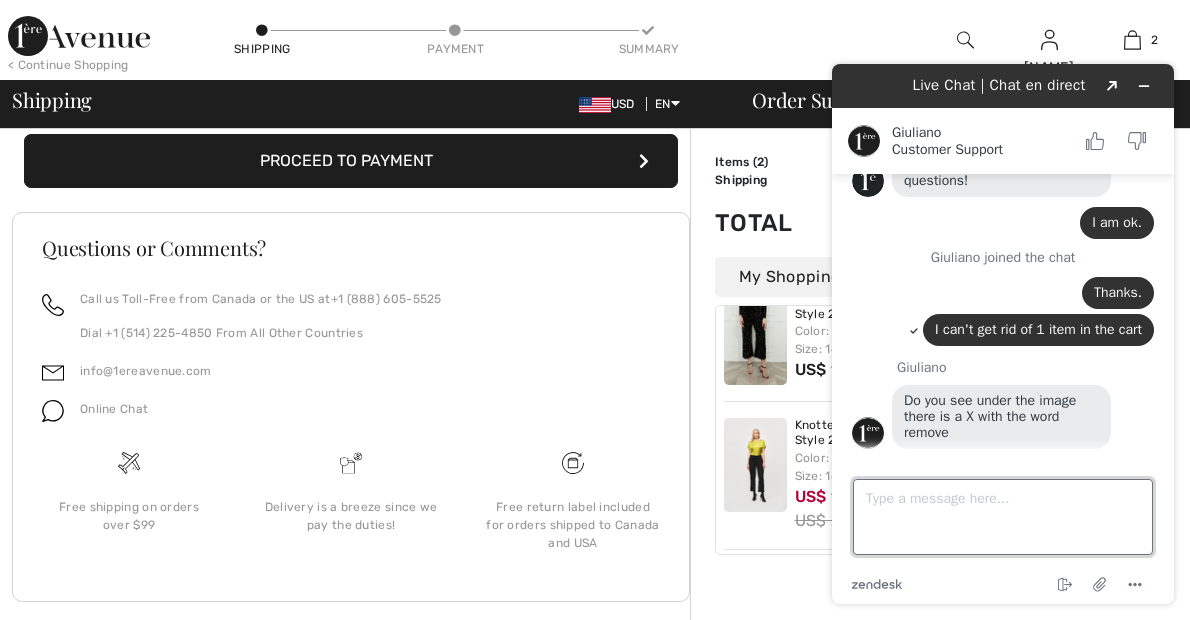 scroll, scrollTop: 130, scrollLeft: 0, axis: vertical 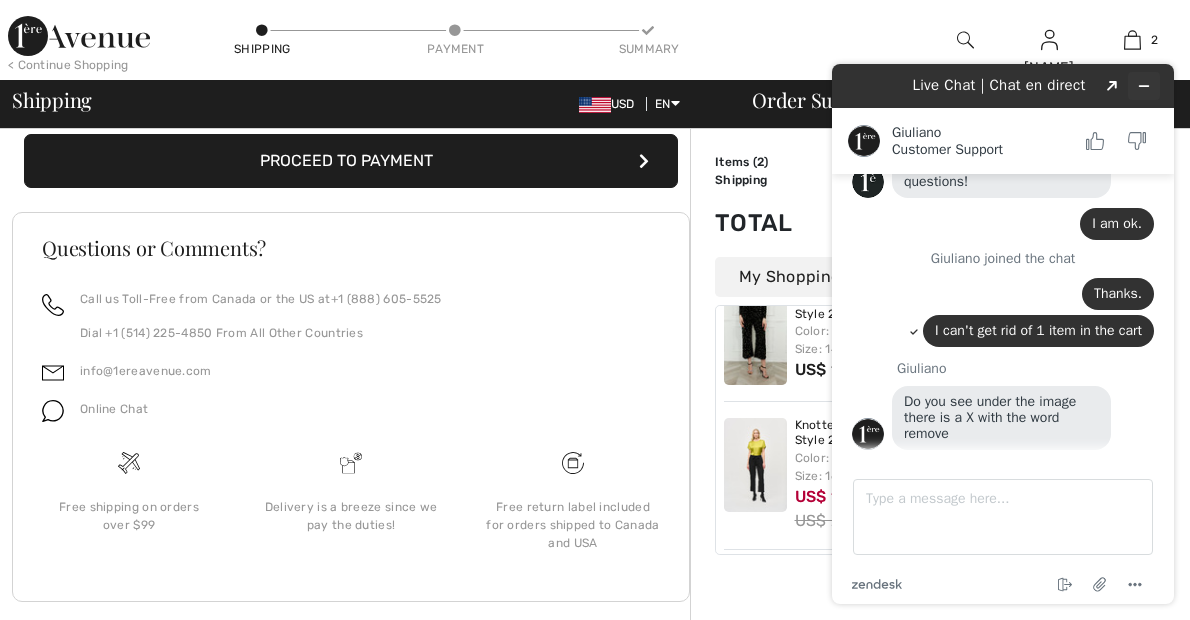 click 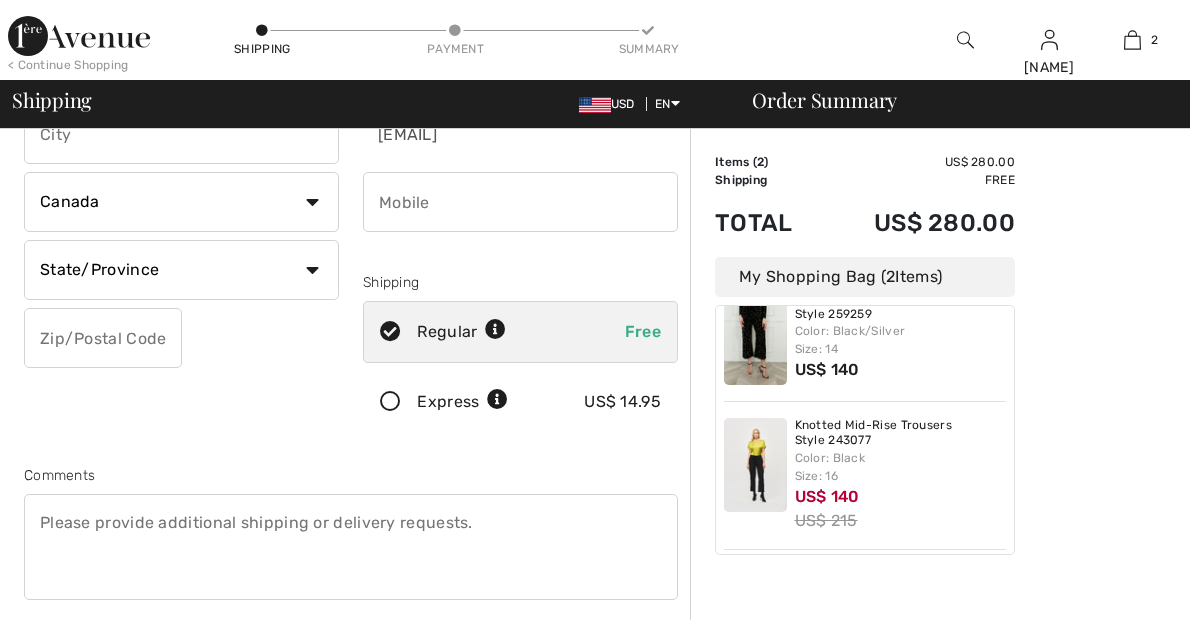 scroll, scrollTop: 0, scrollLeft: 0, axis: both 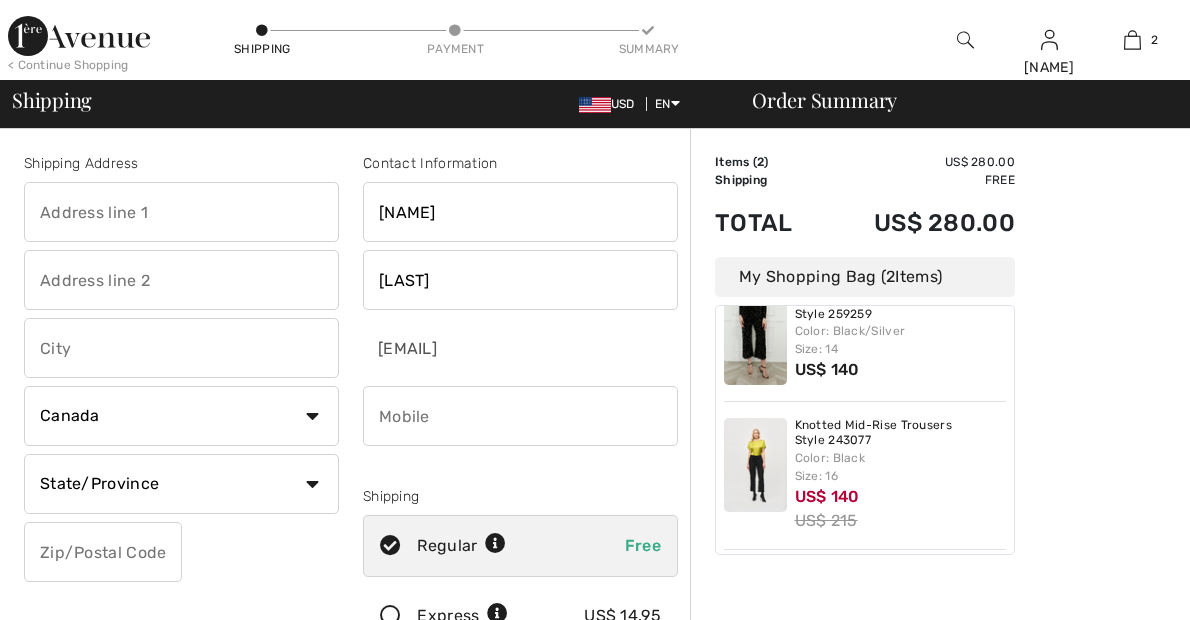 click at bounding box center [755, 338] 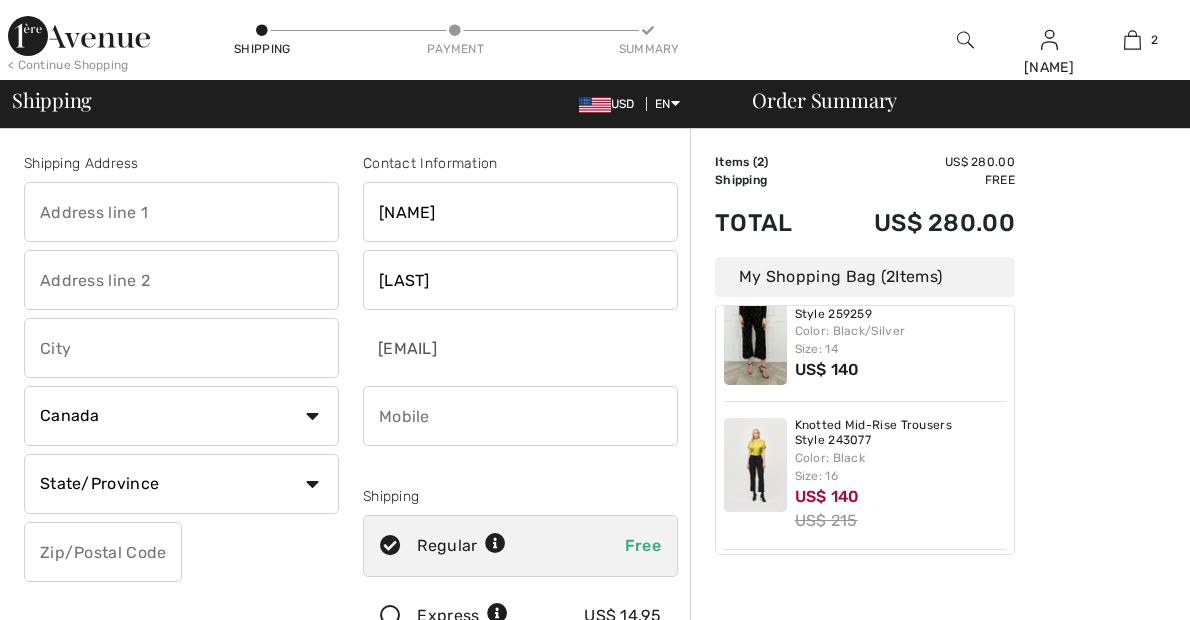 click at bounding box center [755, 338] 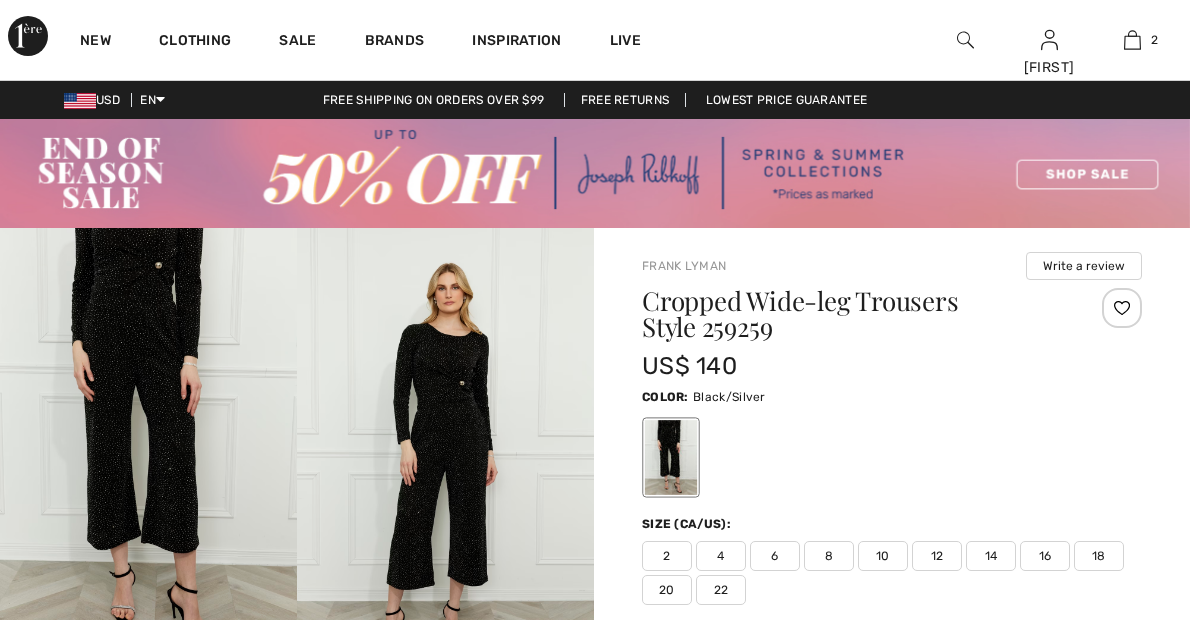 scroll, scrollTop: 0, scrollLeft: 0, axis: both 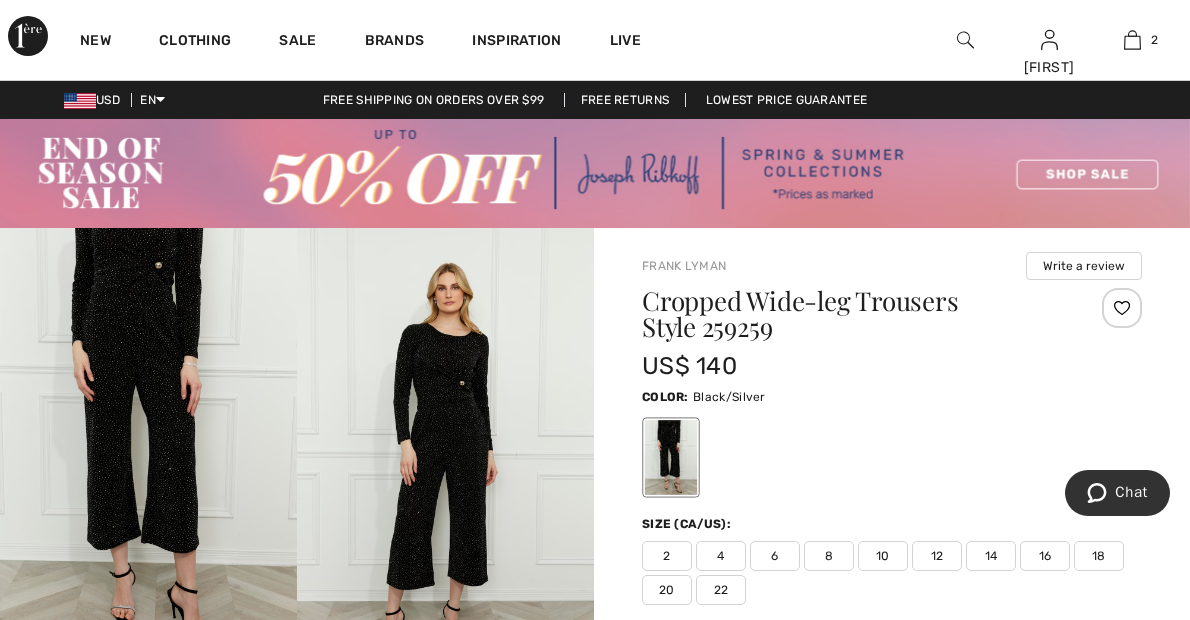 click at bounding box center (671, 457) 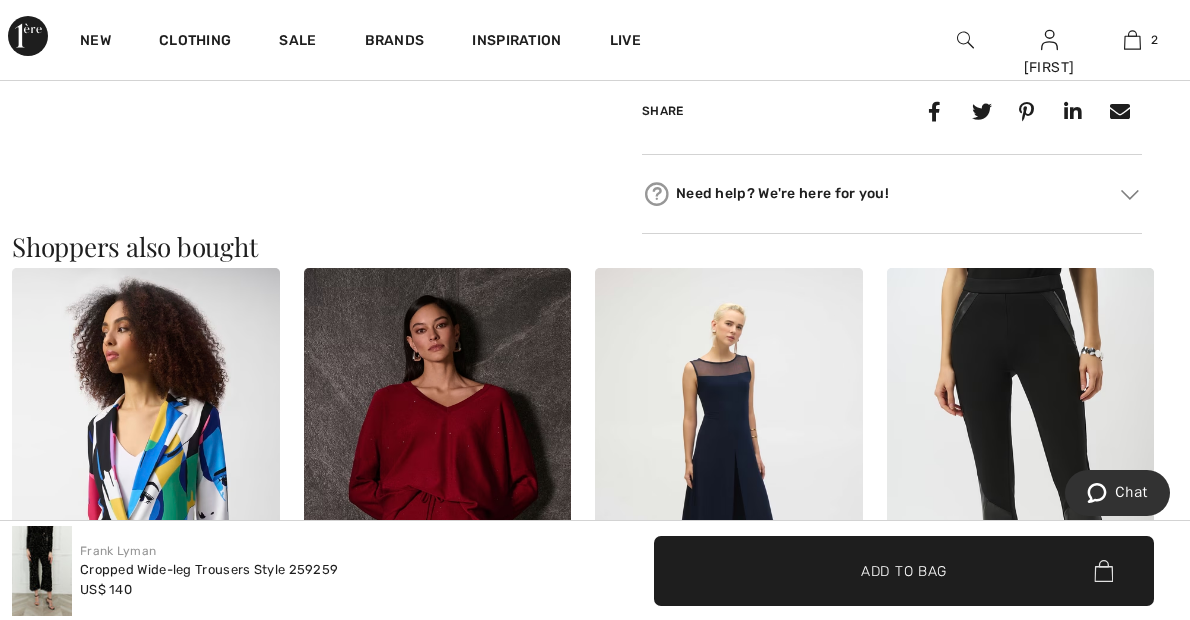 scroll, scrollTop: 1755, scrollLeft: 0, axis: vertical 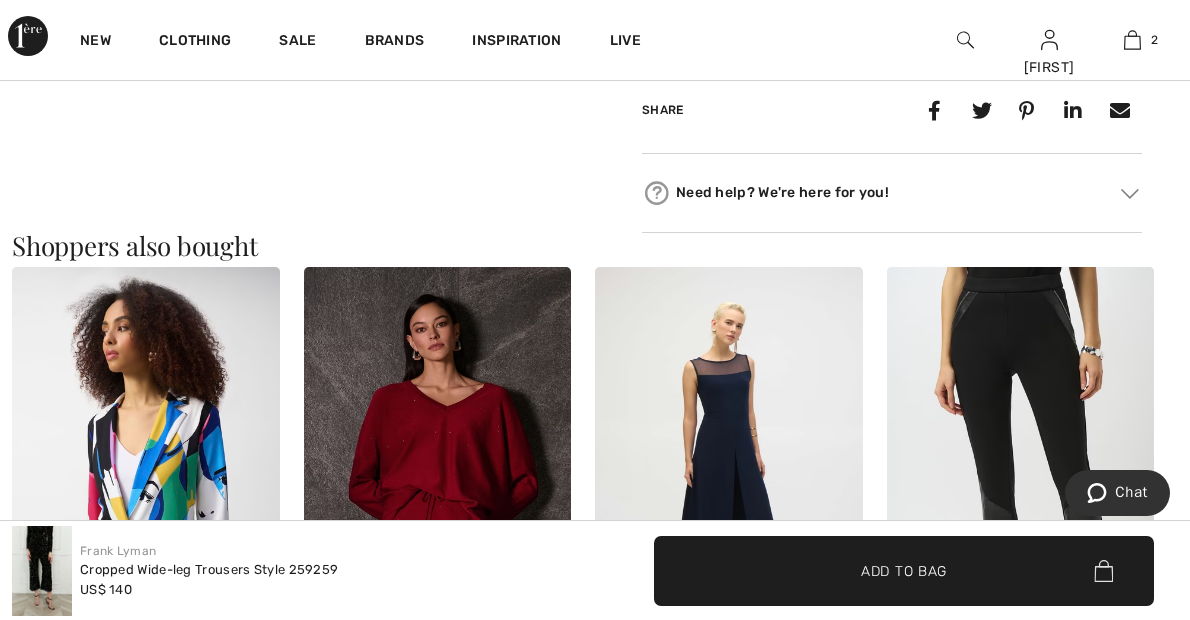 click at bounding box center (1101, 493) 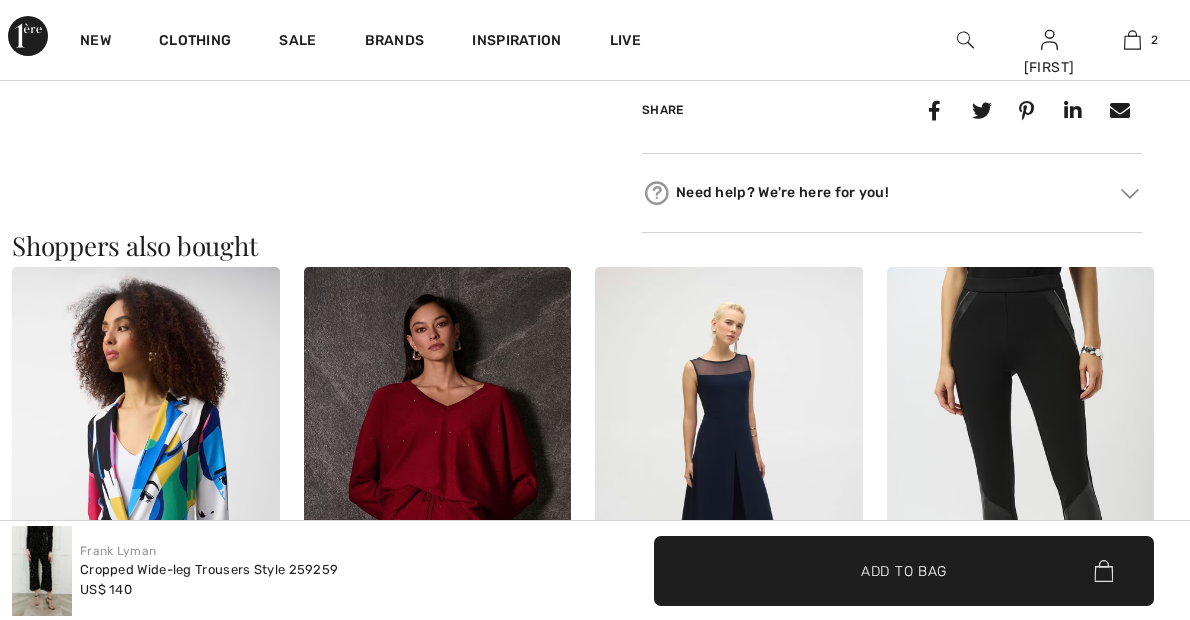 scroll, scrollTop: 0, scrollLeft: 0, axis: both 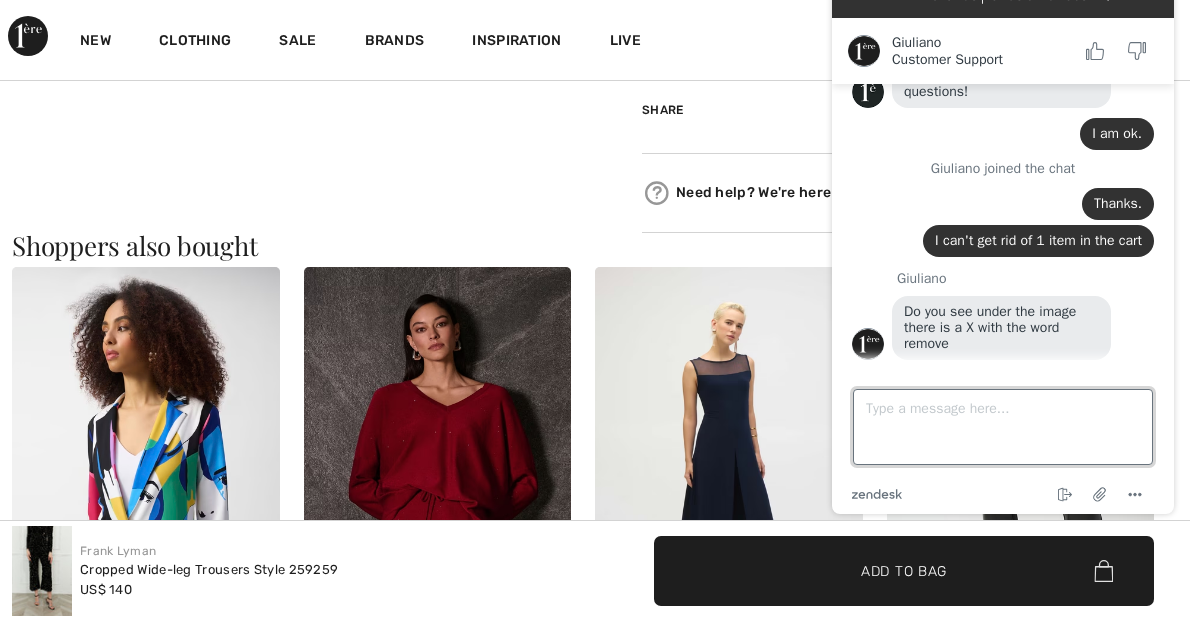 click on "Type a message here..." at bounding box center (1003, 427) 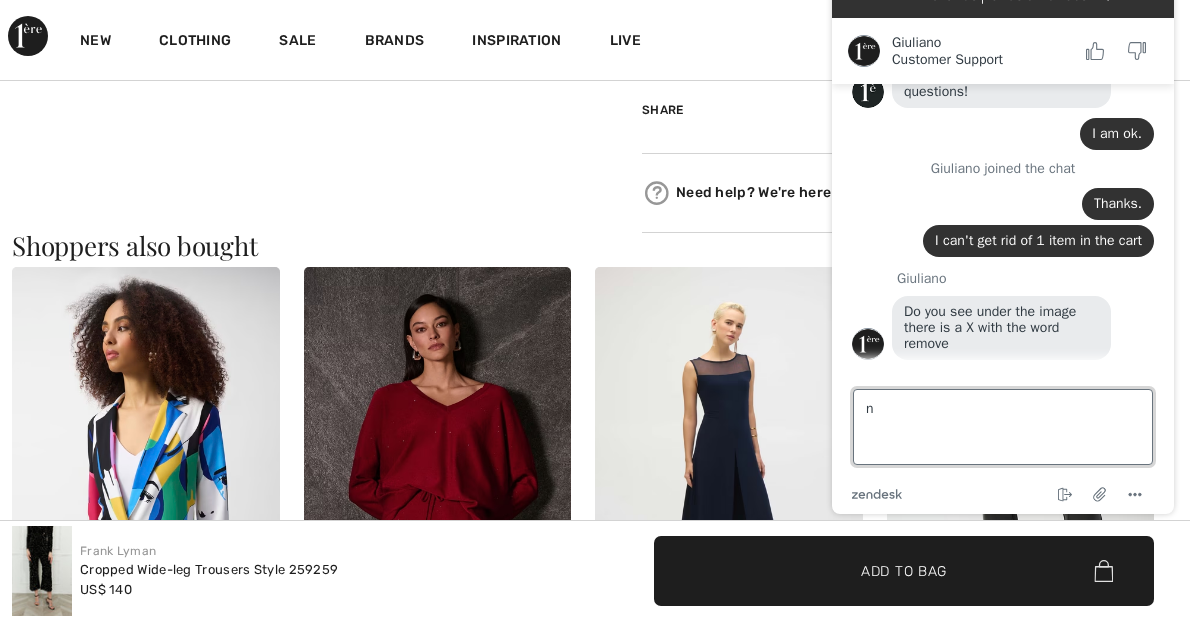 type on "no" 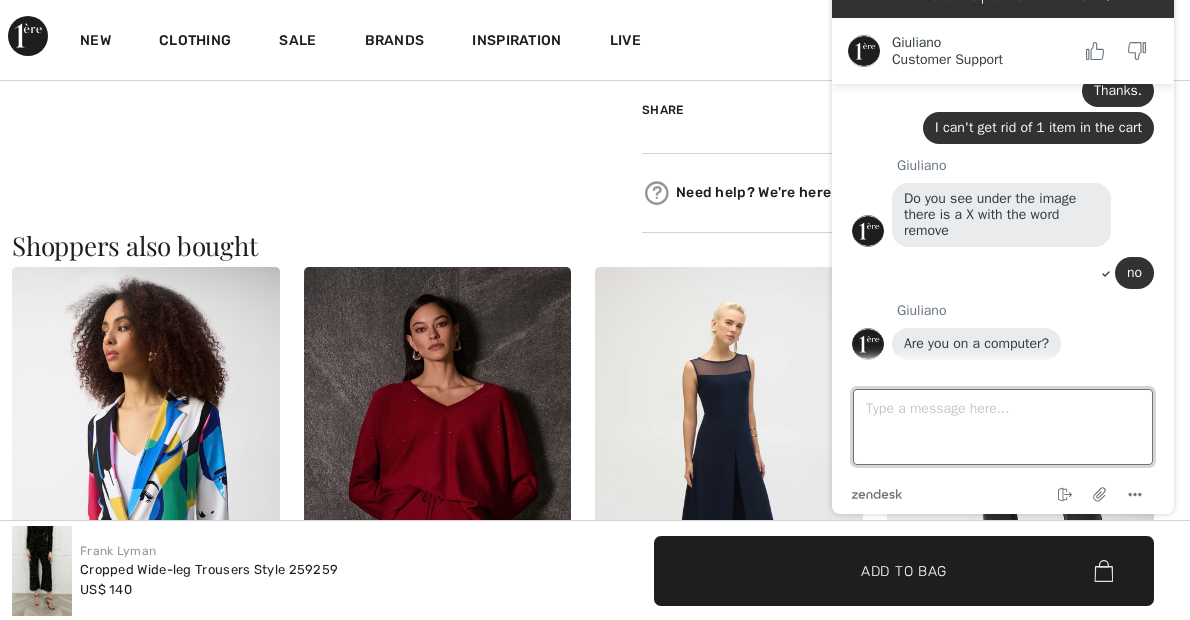 scroll, scrollTop: 242, scrollLeft: 0, axis: vertical 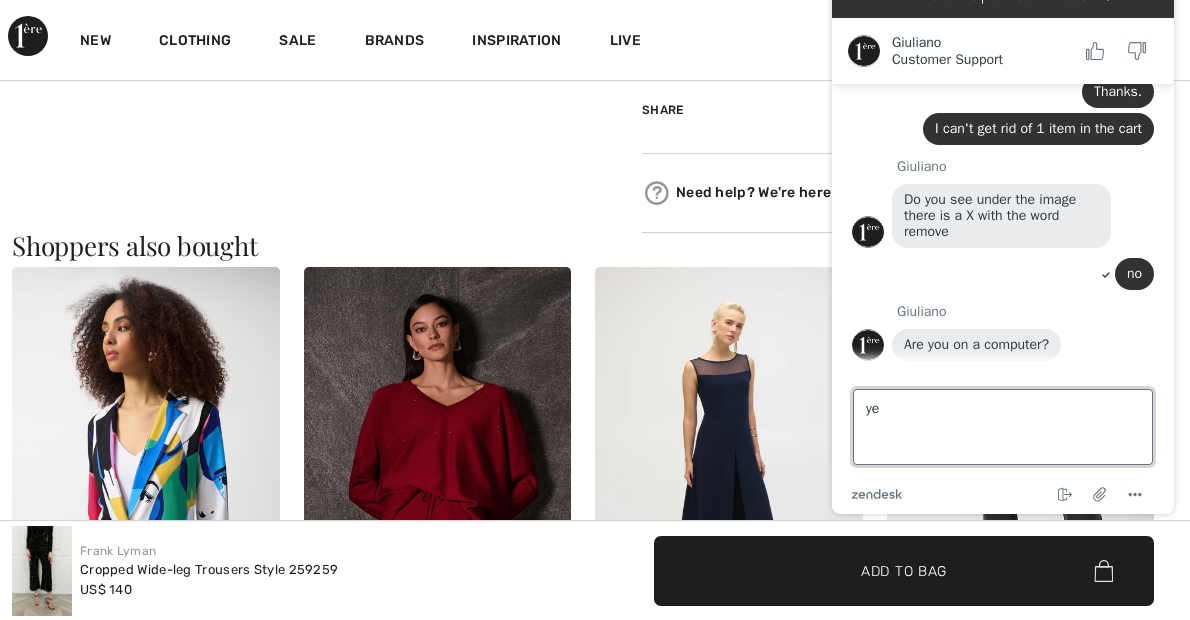 type on "yes" 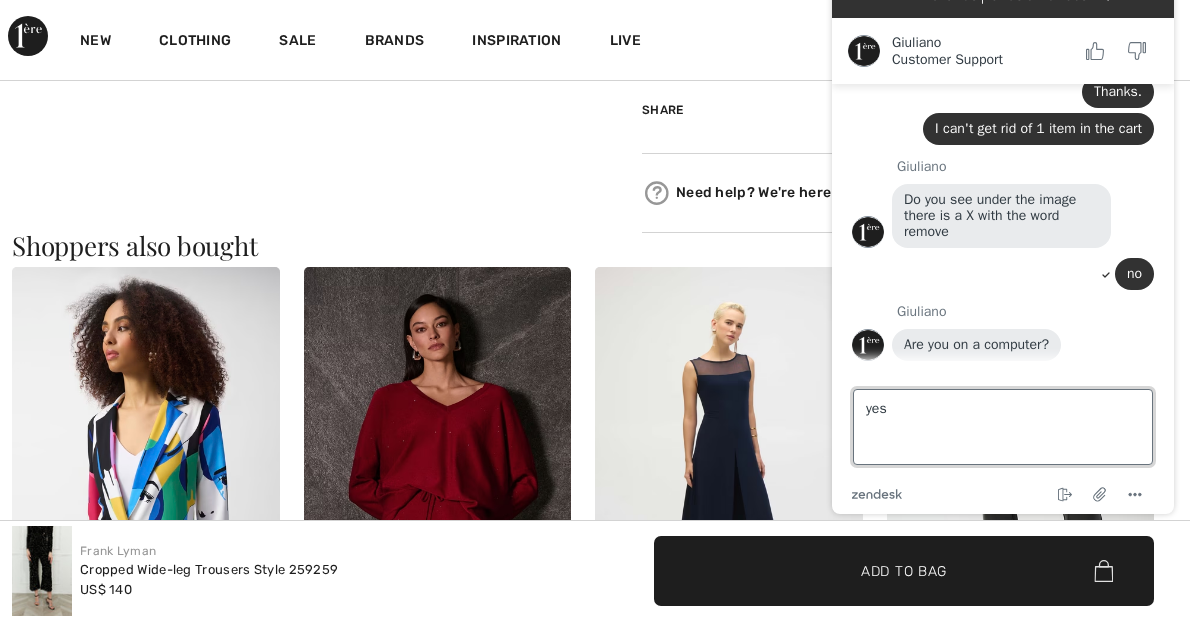 scroll, scrollTop: 284, scrollLeft: 0, axis: vertical 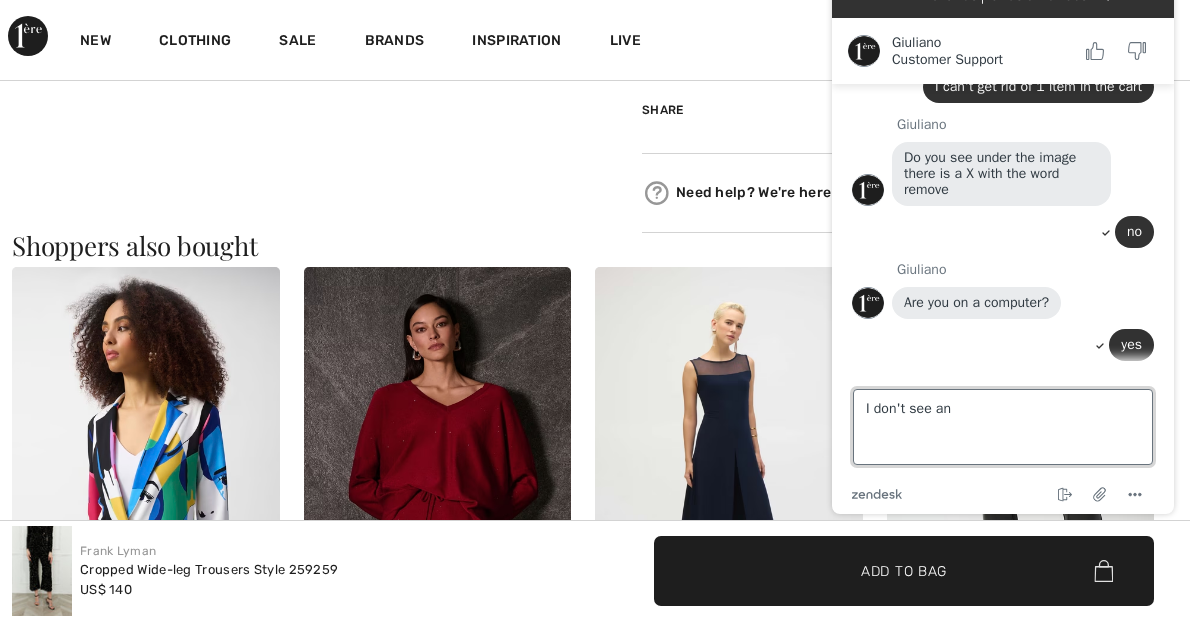 type on "I don't see an x" 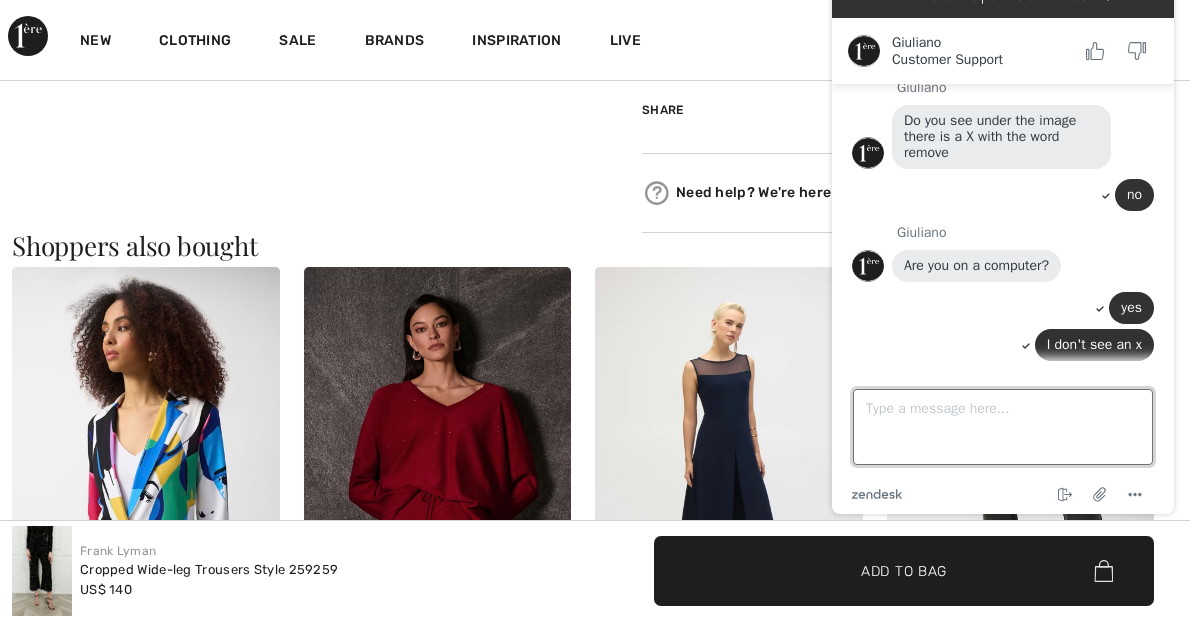 scroll, scrollTop: 407, scrollLeft: 0, axis: vertical 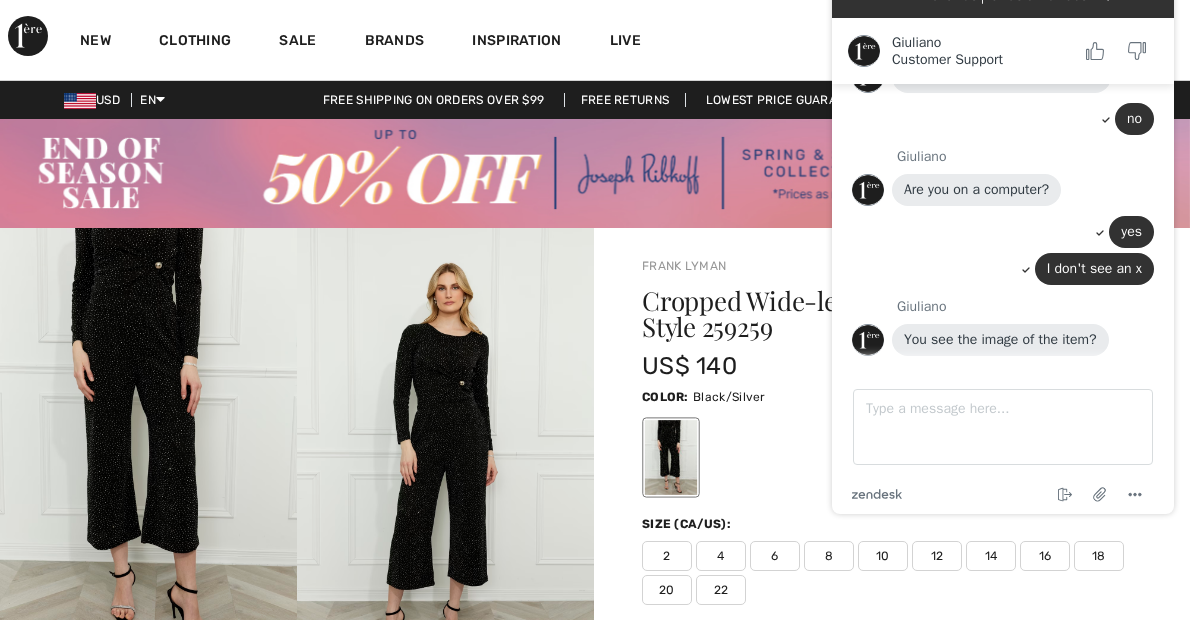 drag, startPoint x: 841, startPoint y: 4, endPoint x: 831, endPoint y: 6, distance: 10.198039 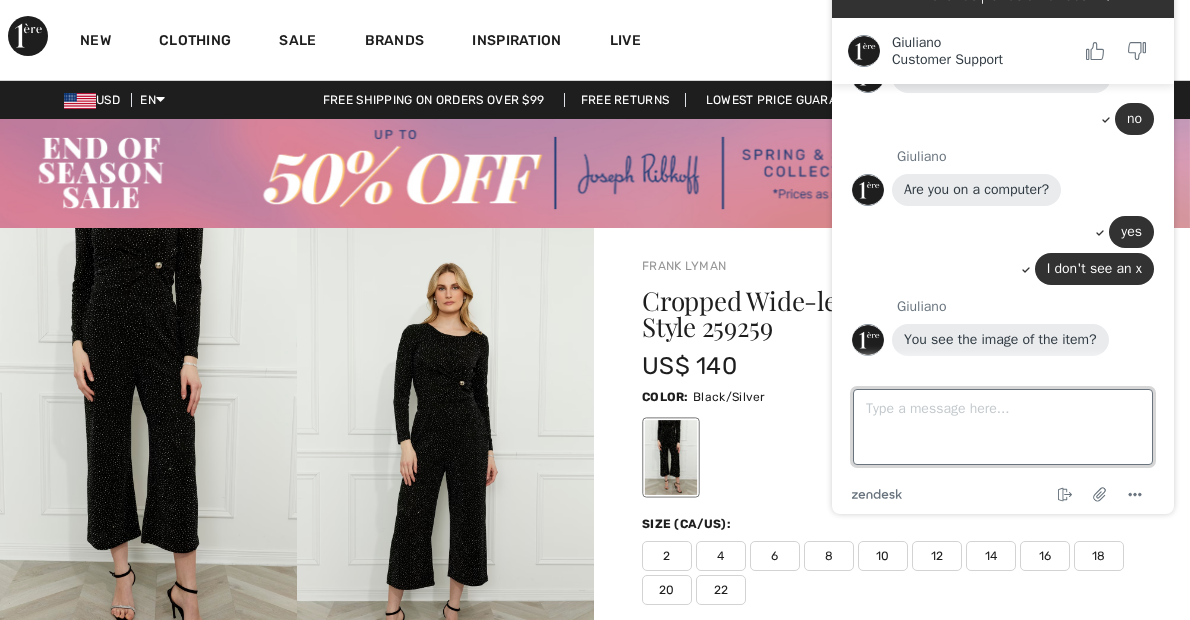 click on "Type a message here..." at bounding box center (1003, 427) 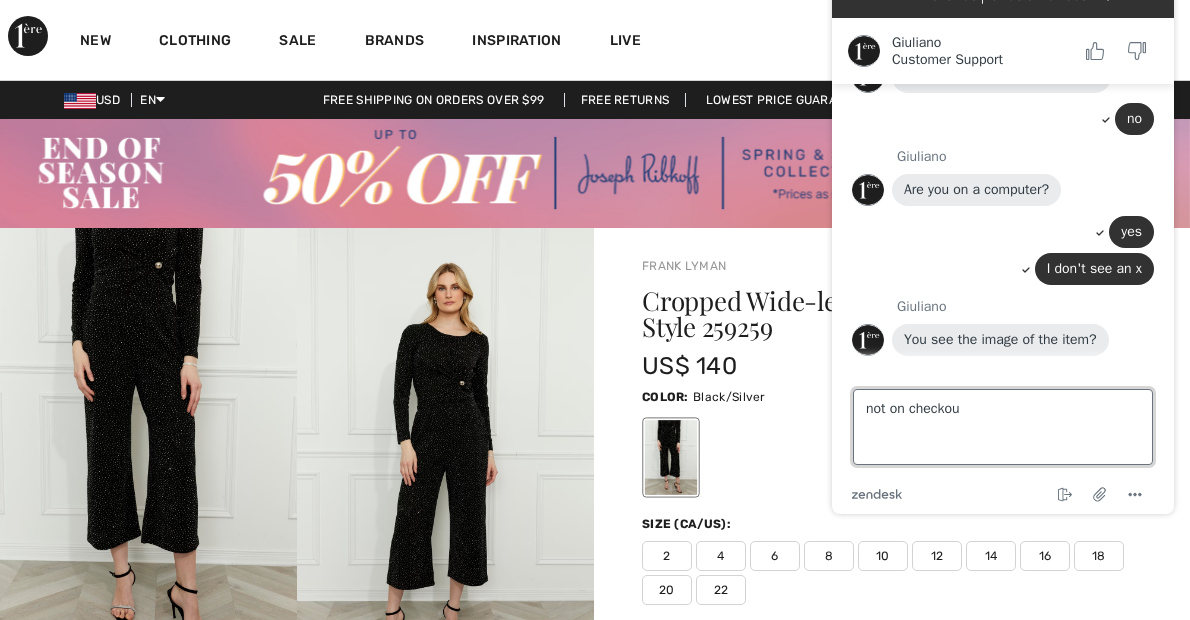 type on "not on checkout" 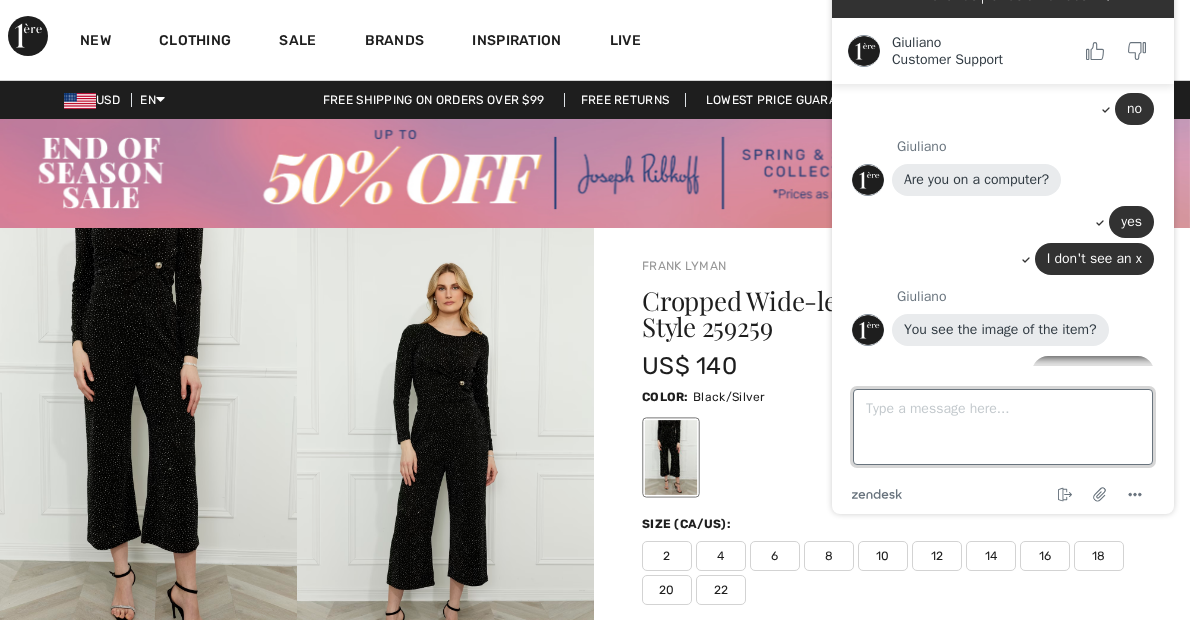 scroll, scrollTop: 449, scrollLeft: 0, axis: vertical 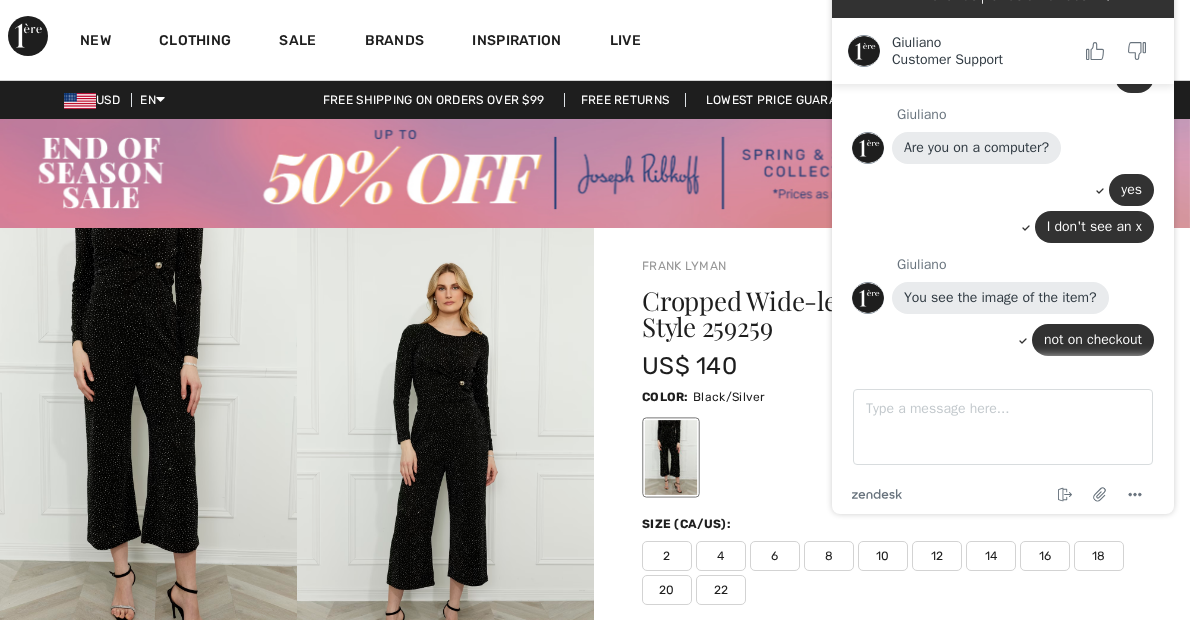 drag, startPoint x: 972, startPoint y: 9, endPoint x: 919, endPoint y: 2, distance: 53.460266 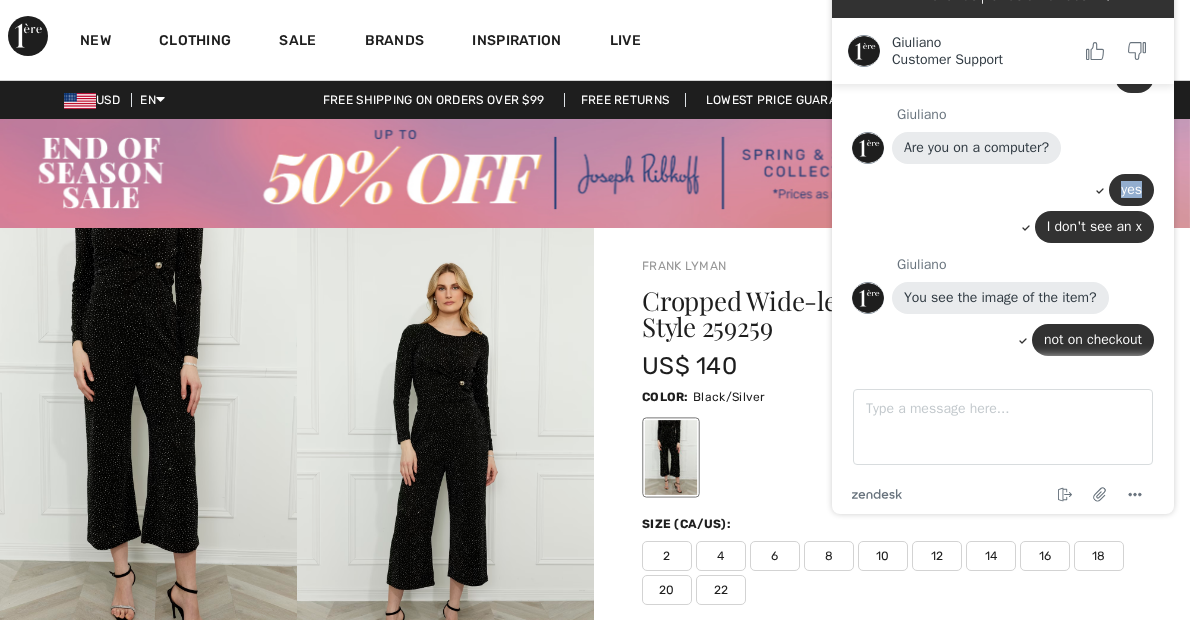 click on "Live Chat | Chat en direct Created with Sketch. Giuliano Customer Support Customer Support Chat started Boutique 1ère Avenue Hi, are you having any trouble checking out? Feel free to reach out to us with any questions! I am ok. Giuliano joined the chat Thanks. I can't get rid of 1 item in the cart Giuliano Do you see under the image there is a X with the word remove no Giuliano Are you on a computer? yes I don't see an x Giuliano You see the image of the item? not on checkout Type a message here... zendesk .cls-1{fill:#03363d;} End chat Attach file Options" at bounding box center [1003, 244] 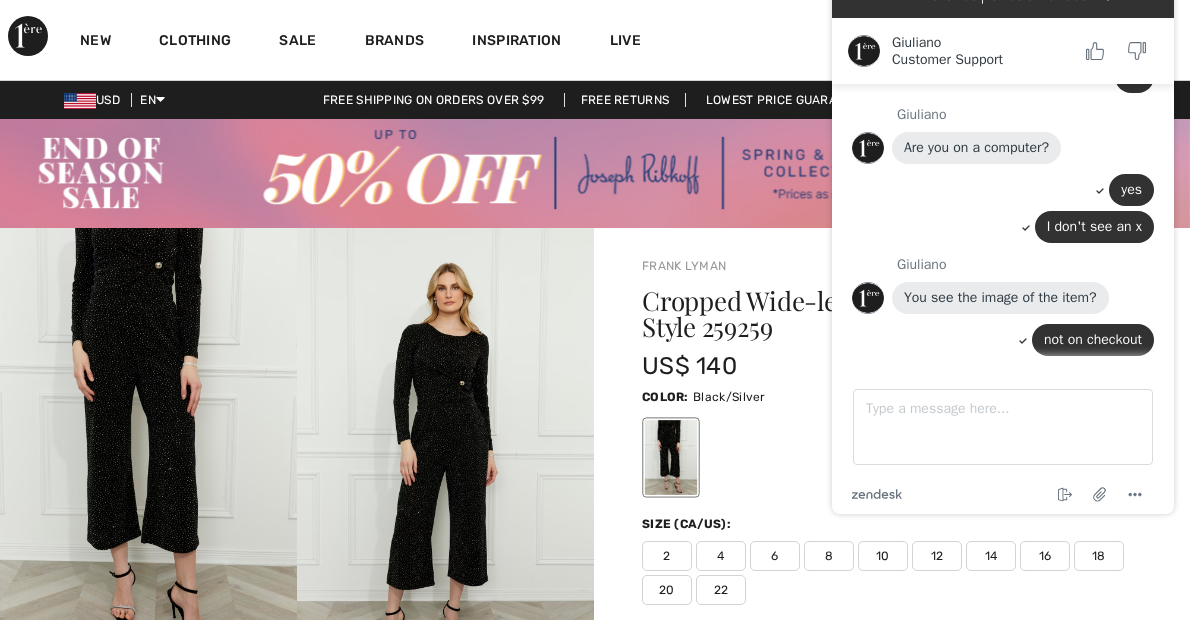 drag, startPoint x: 831, startPoint y: 189, endPoint x: 765, endPoint y: 197, distance: 66.48308 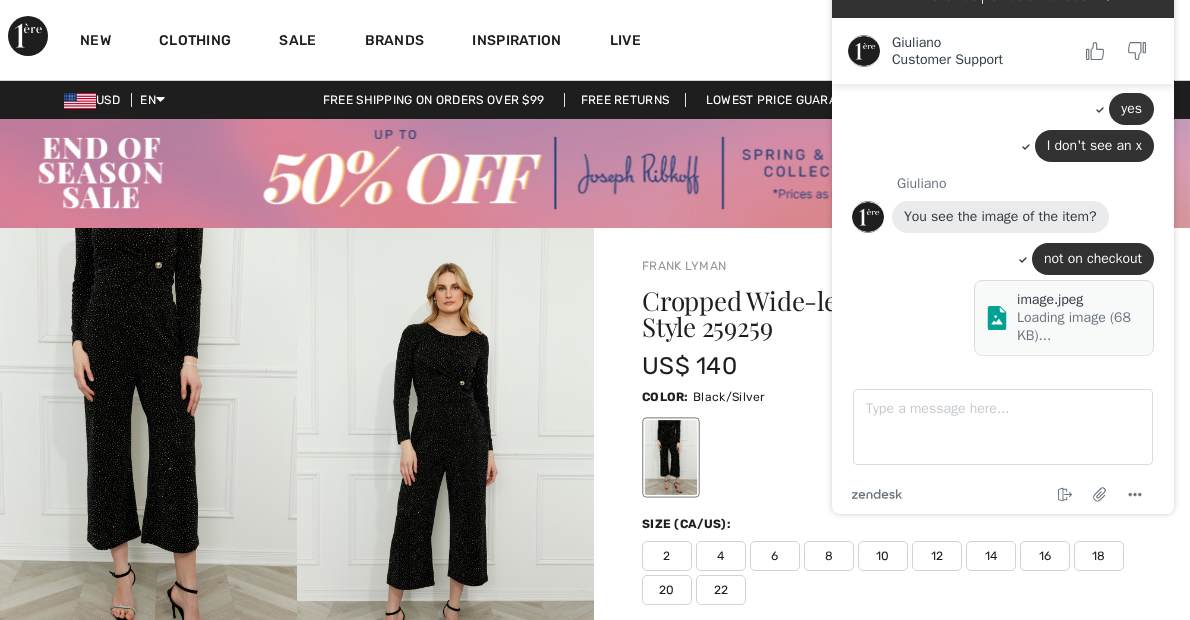 scroll, scrollTop: 605, scrollLeft: 0, axis: vertical 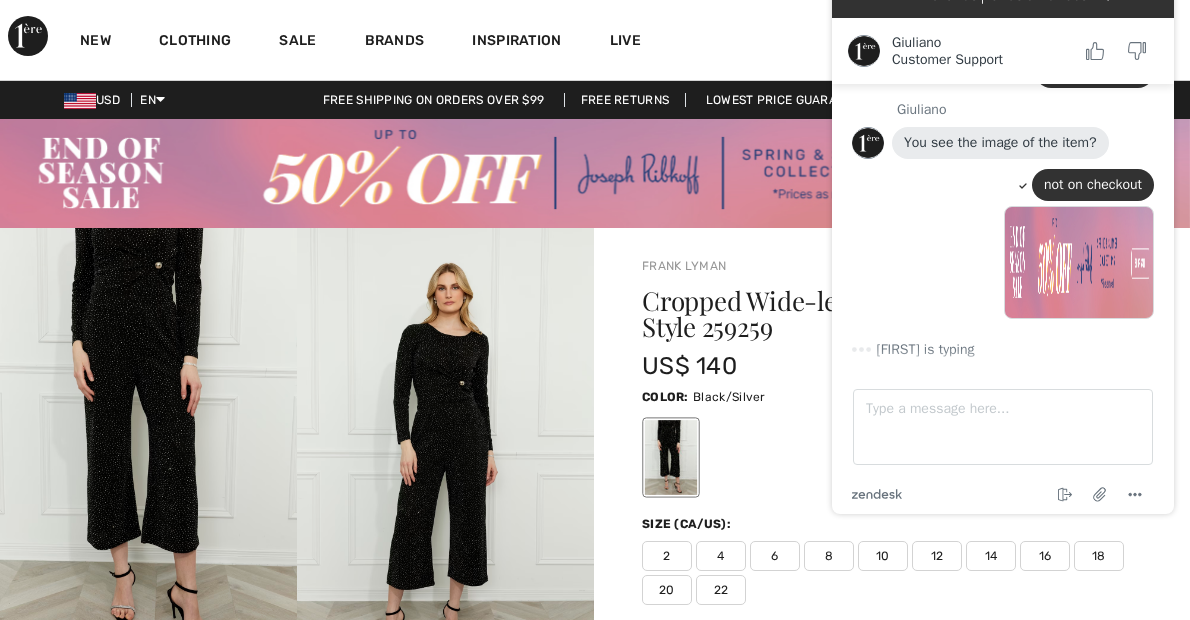 click at bounding box center (1079, 262) 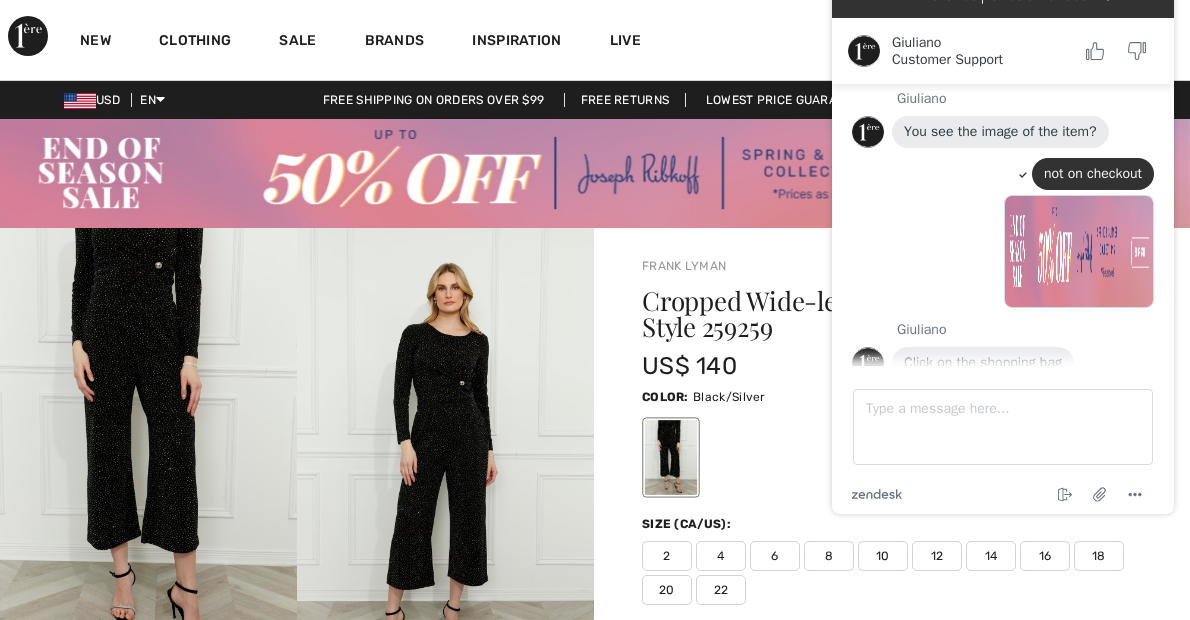 scroll, scrollTop: 637, scrollLeft: 0, axis: vertical 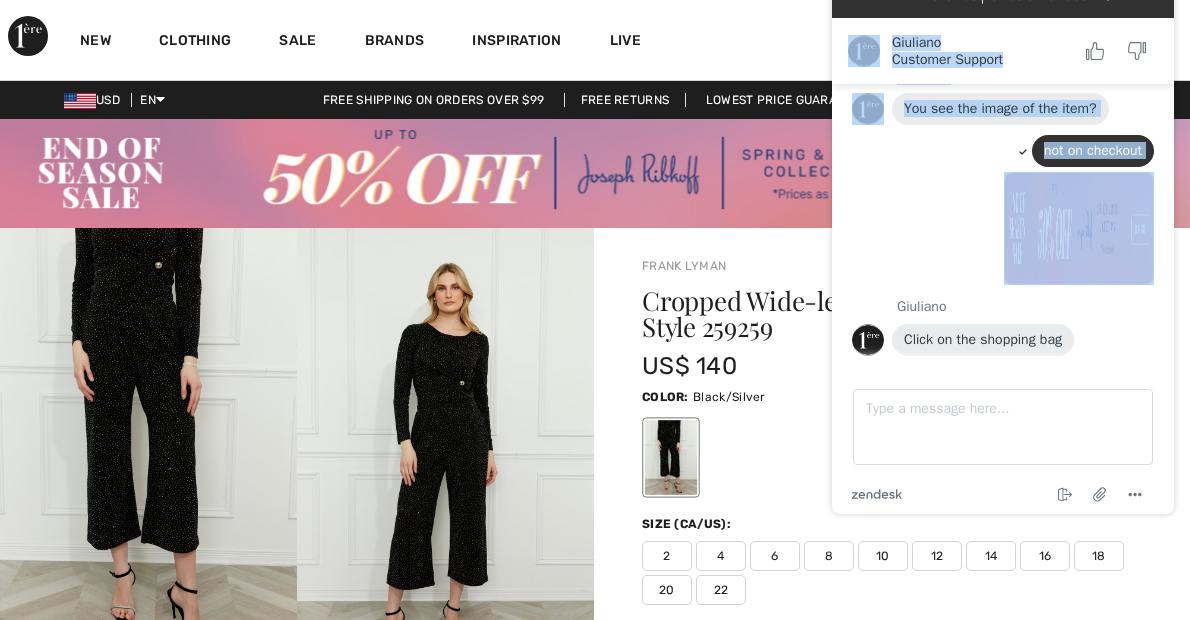 drag, startPoint x: 889, startPoint y: 4, endPoint x: 882, endPoint y: 190, distance: 186.13167 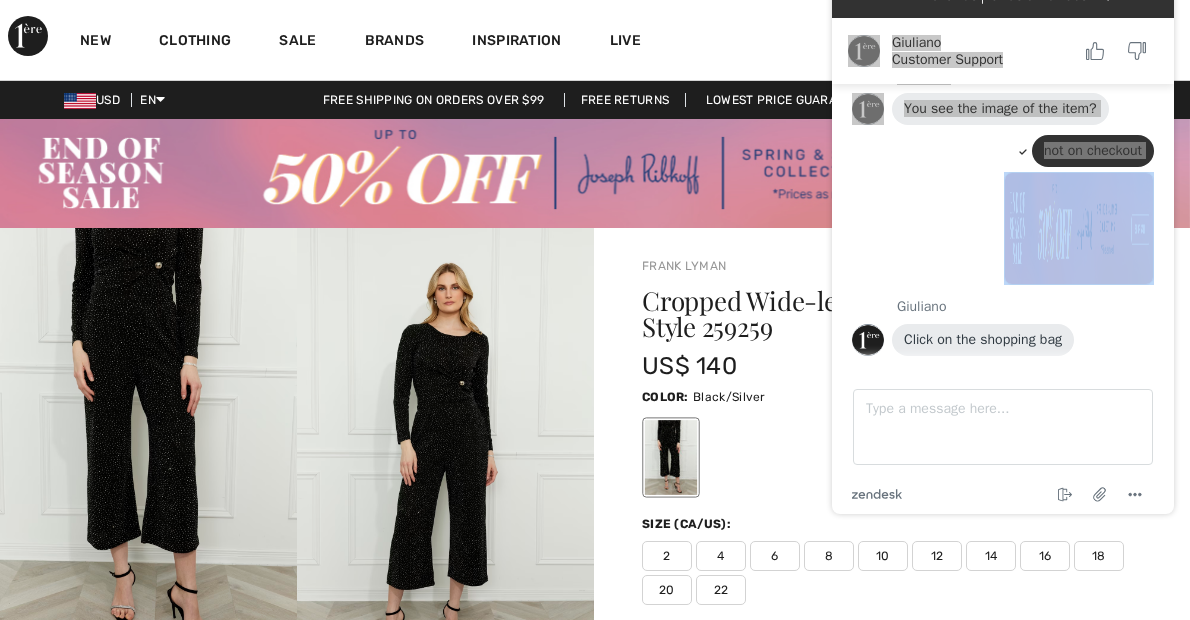 click on "New
Clothing
Sale
Brands
Inspiration
Live
Janice
Hi, Janice!   10 Reward points US$ 246 = Credit
My Info
Orders
My Addresses
Wishlist
My Closet
Payment Methods
Logout
2
Added to Bag
Frank Lyman Cropped Wide-leg Trousers Style 259259
US$ 140
Color: Black/Silver Size: 14
Cropped Wide-Leg Trousers Style 259259 Color: Black/Silver Size: 14
US$ 140
Added to Bag" at bounding box center [595, 40] 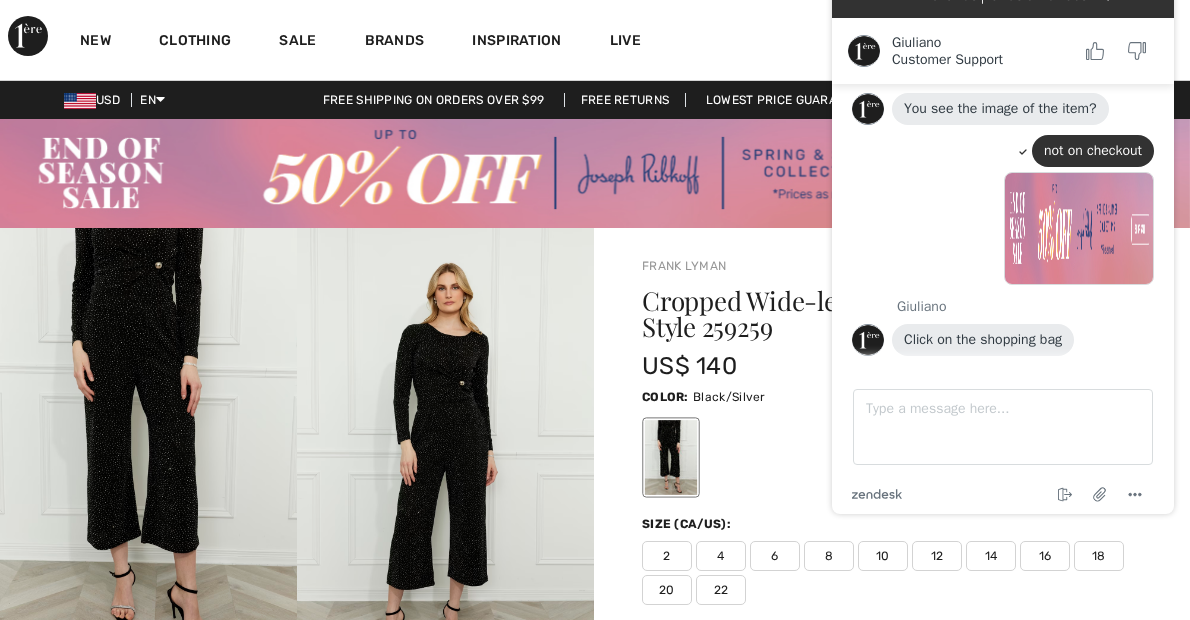 click on "Live Chat | Chat en direct Created with Sketch. Giuliano Customer Support Customer Support Chat started Boutique 1ère Avenue Hi, are you having any trouble checking out? Feel free to reach out to us with any questions! I am ok. Giuliano joined the chat Thanks. I can't get rid of 1 item in the cart Giuliano Do you see under the image there is a X with the word remove no Giuliano Are you on a computer? yes I don't see an x Giuliano You see the image of the item? not on checkout Giuliano Click on the shopping bag Type a message here... zendesk .cls-1{fill:#03363d;} End chat Attach file Options" at bounding box center (1003, 244) 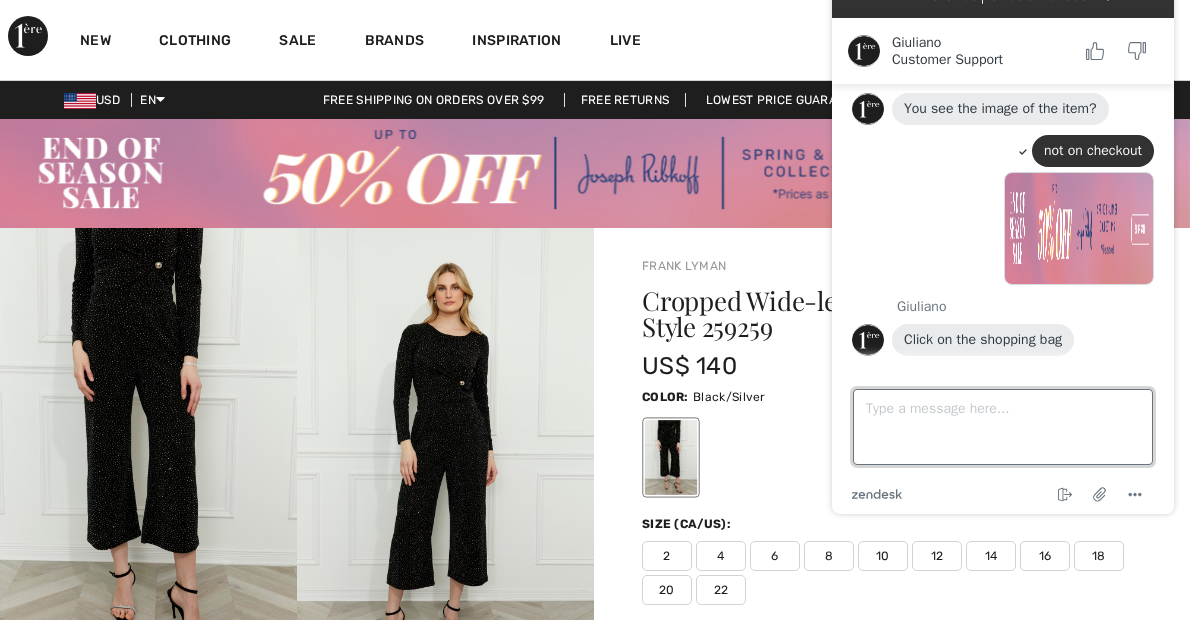 click on "Type a message here..." at bounding box center [1003, 427] 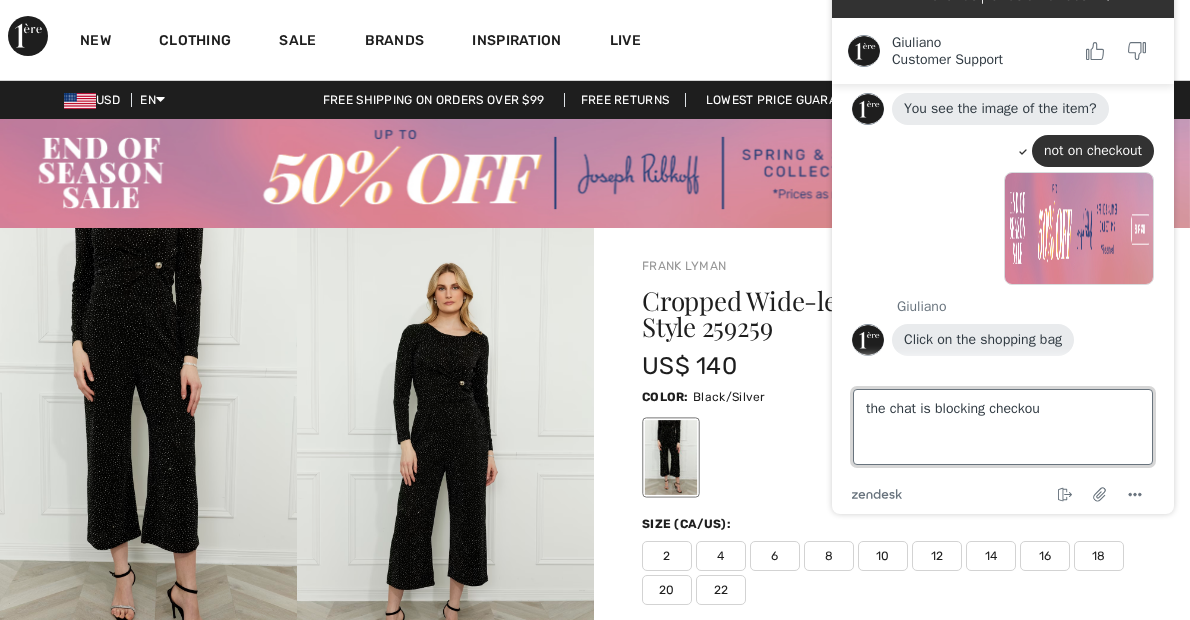 type on "the chat is blocking checkout" 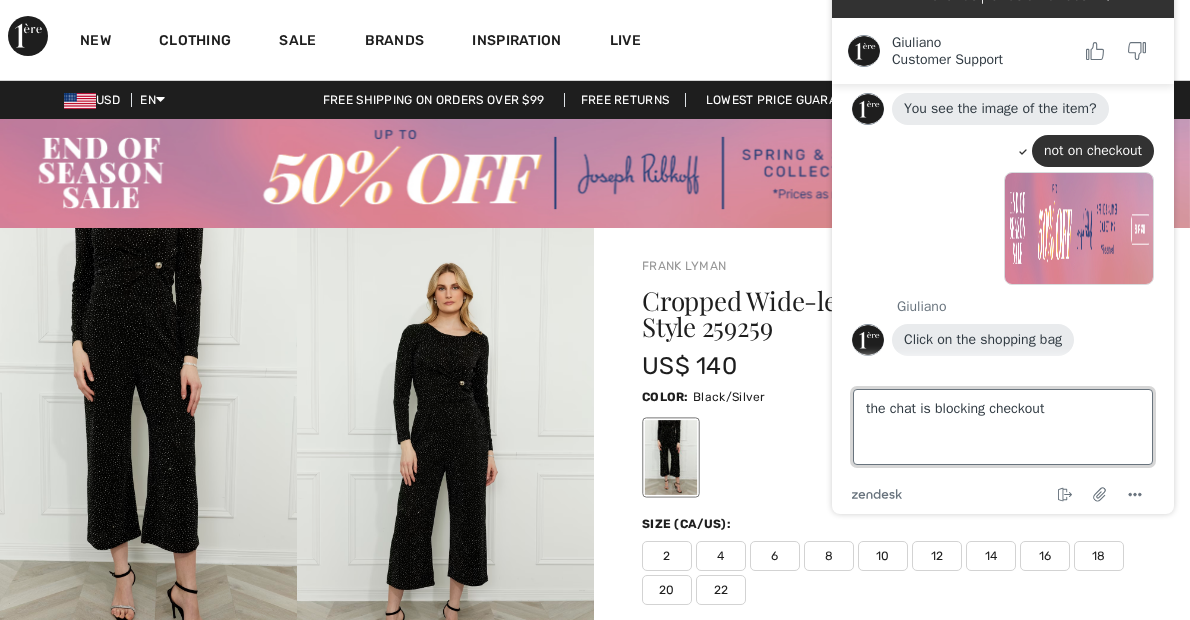 type 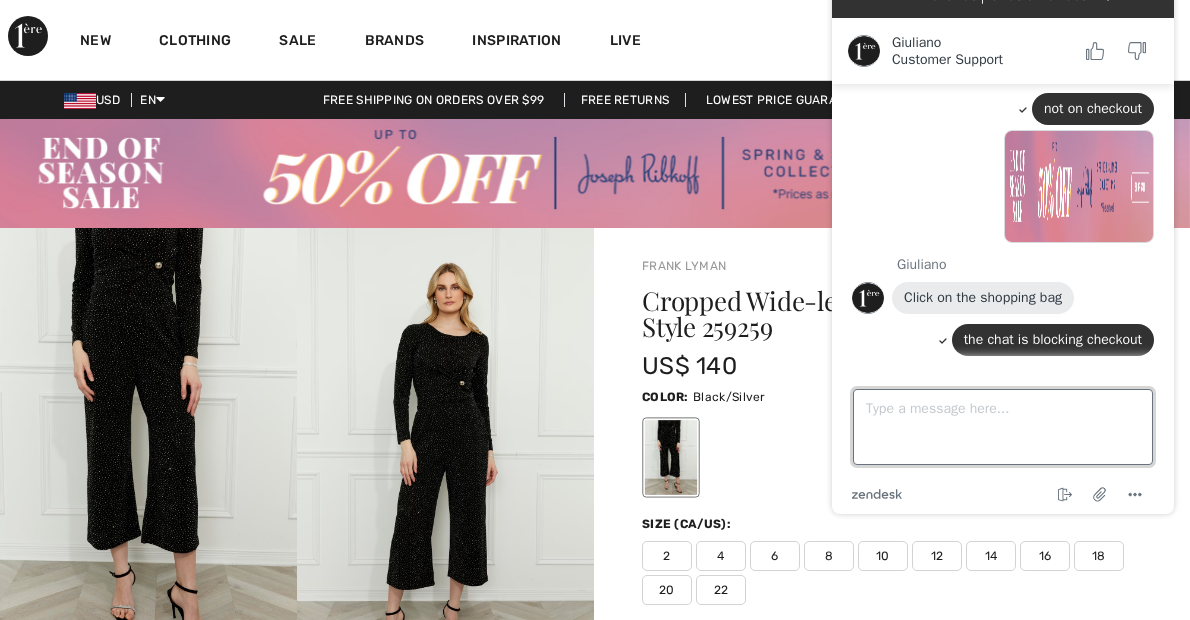 scroll, scrollTop: 679, scrollLeft: 0, axis: vertical 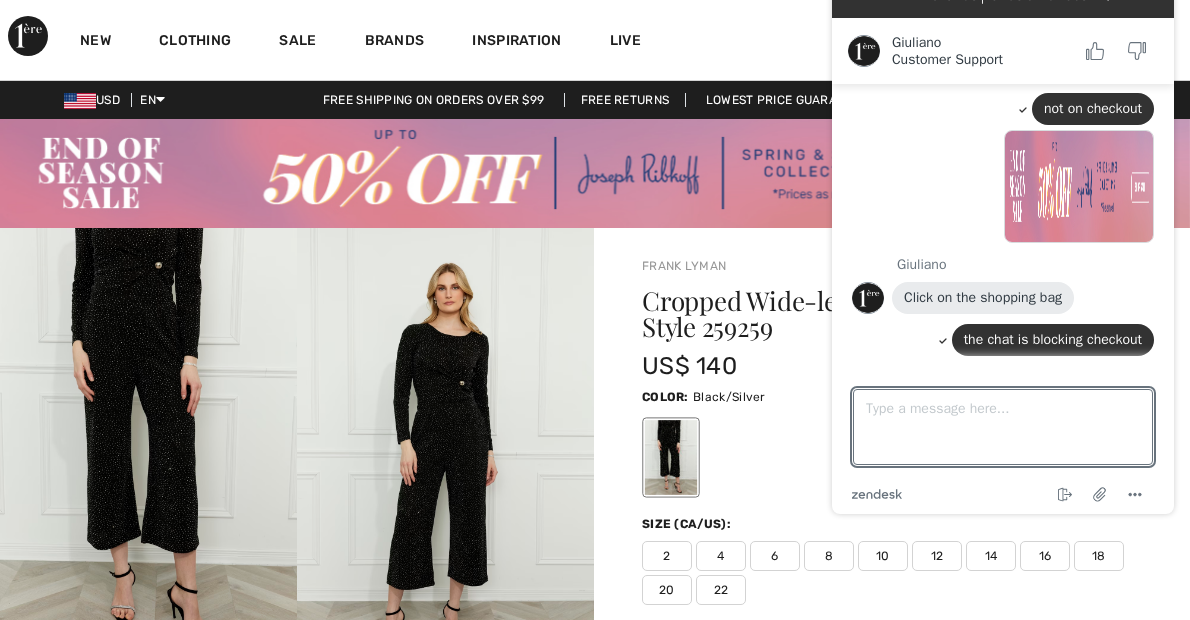 click on "New
Clothing
Sale
Brands
Inspiration
Live
Janice
Hi, Janice!   10 Reward points US$ 246 = Credit
My Info
Orders
My Addresses
Wishlist
My Closet
Payment Methods
Logout
2
Added to Bag
Frank Lyman Cropped Wide-leg Trousers Style 259259
US$ 140
Color: Black/Silver Size: 14
Cropped Wide-Leg Trousers Style 259259 Color: Black/Silver Size: 14
US$ 140
Added to Bag" at bounding box center [595, 40] 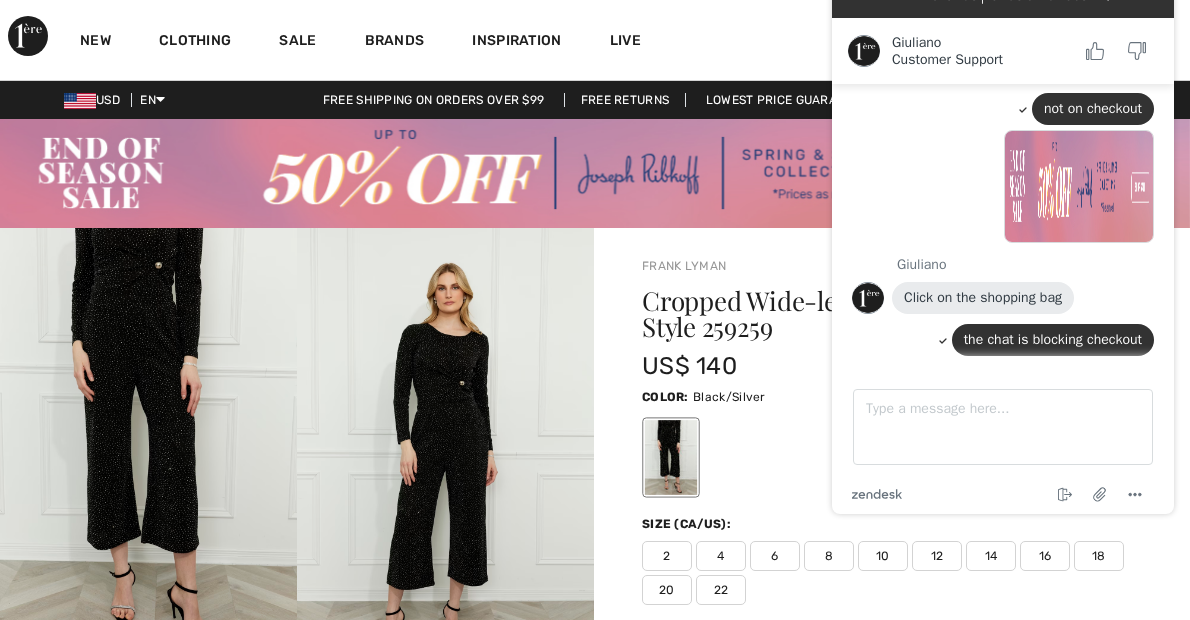 click on "Giuliano" at bounding box center [983, 43] 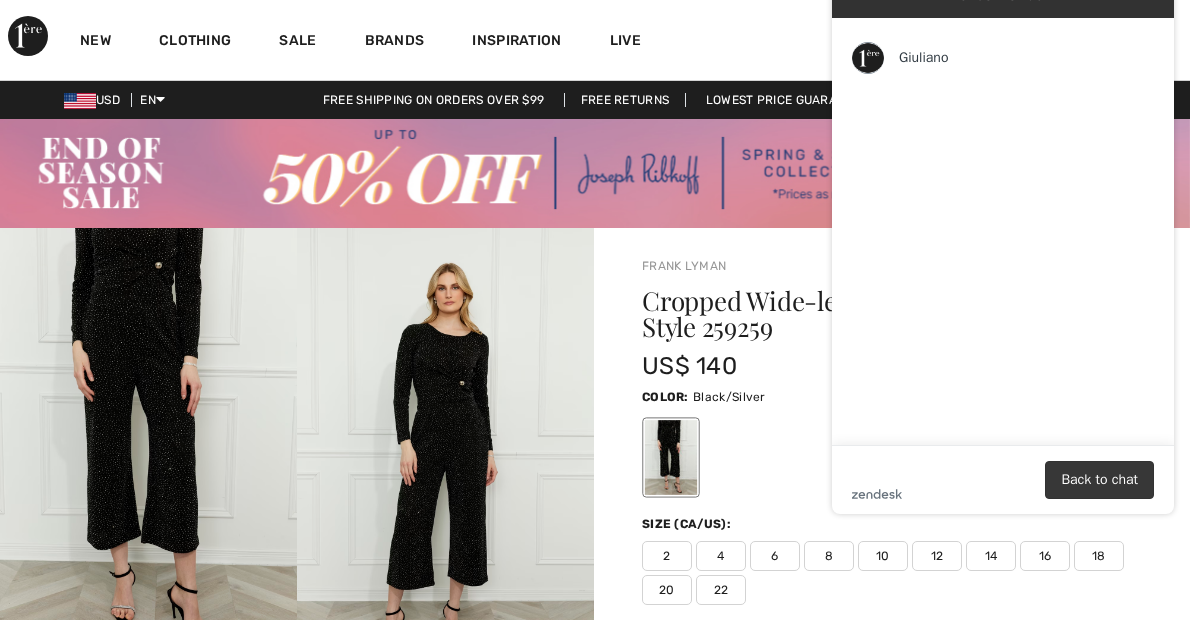 click on "Back to chat" at bounding box center (1099, 480) 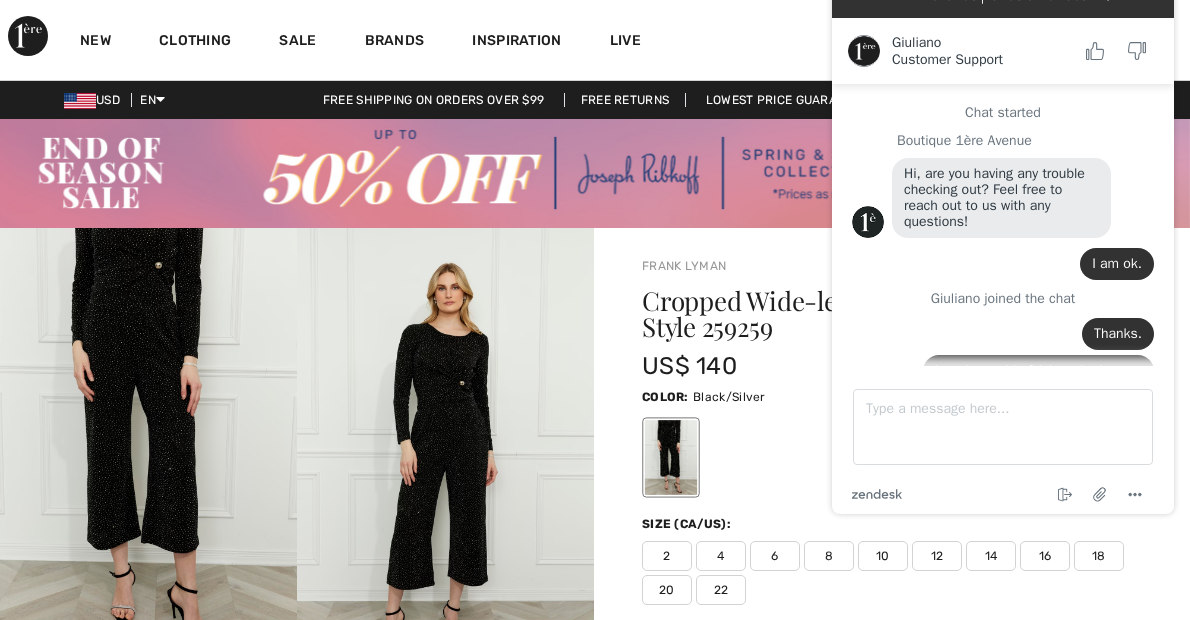 scroll, scrollTop: 679, scrollLeft: 0, axis: vertical 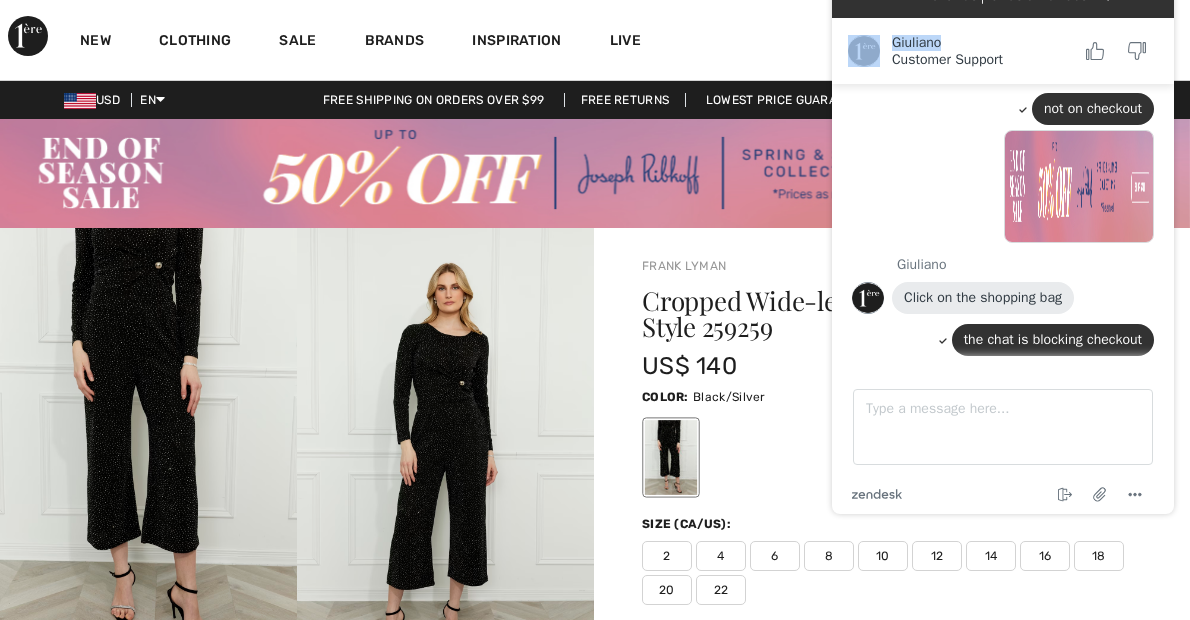 drag, startPoint x: 829, startPoint y: 27, endPoint x: 998, endPoint y: 40, distance: 169.49927 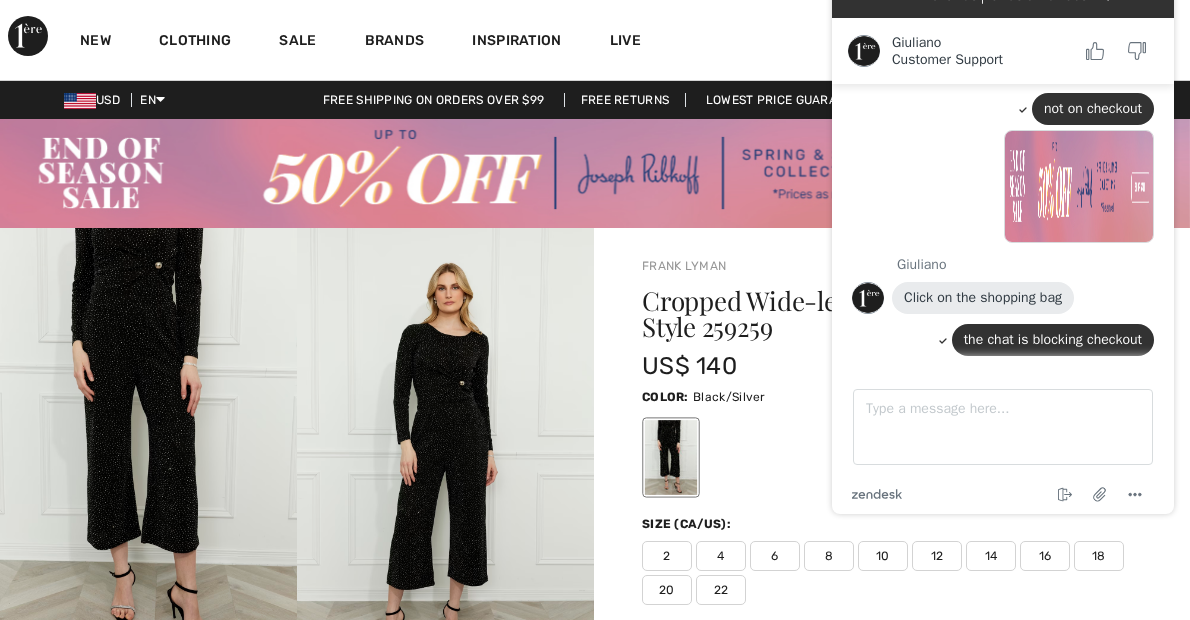 click on "Live Chat | Chat en direct Created with Sketch. Giuliano Customer Support Customer Support Chat started Boutique 1ère Avenue Hi, are you having any trouble checking out? Feel free to reach out to us with any questions! I am ok. Giuliano joined the chat Thanks. I can't get rid of 1 item in the cart Giuliano Do you see under the image there is a X with the word remove no Giuliano Are you on a computer? yes I don't see an x Giuliano You see the image of the item? not on checkout Giuliano Click on the shopping bag the chat is blocking checkout Type a message here... zendesk .cls-1{fill:#03363d;} End chat Attach file Options" at bounding box center (1003, 244) 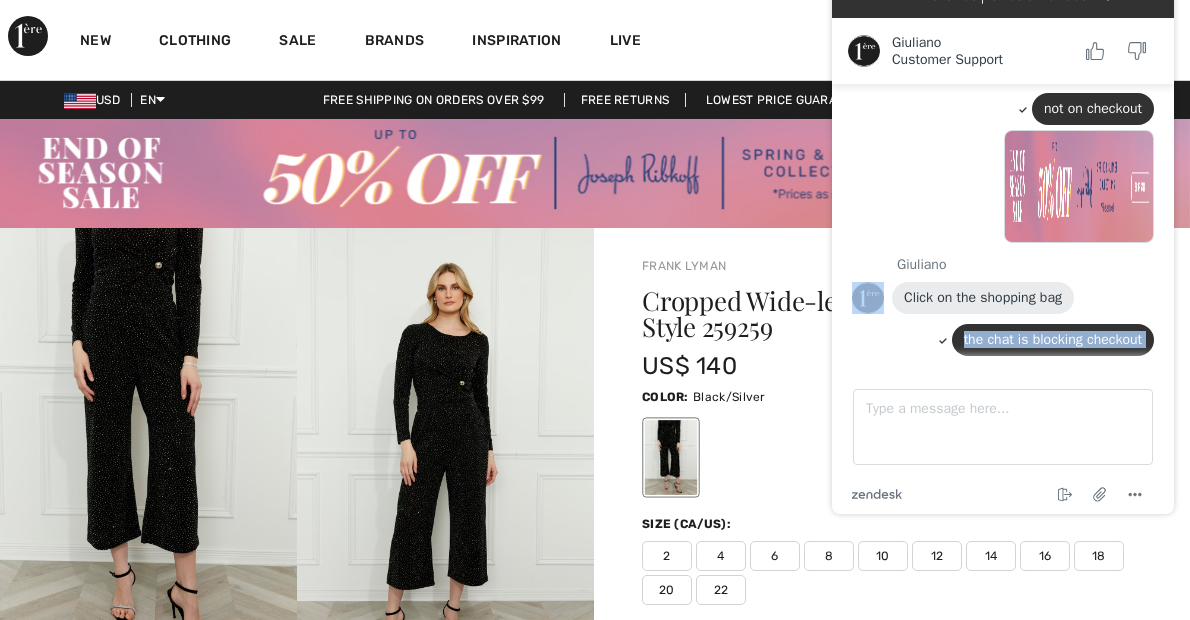 drag, startPoint x: 825, startPoint y: 350, endPoint x: 1011, endPoint y: 311, distance: 190.04474 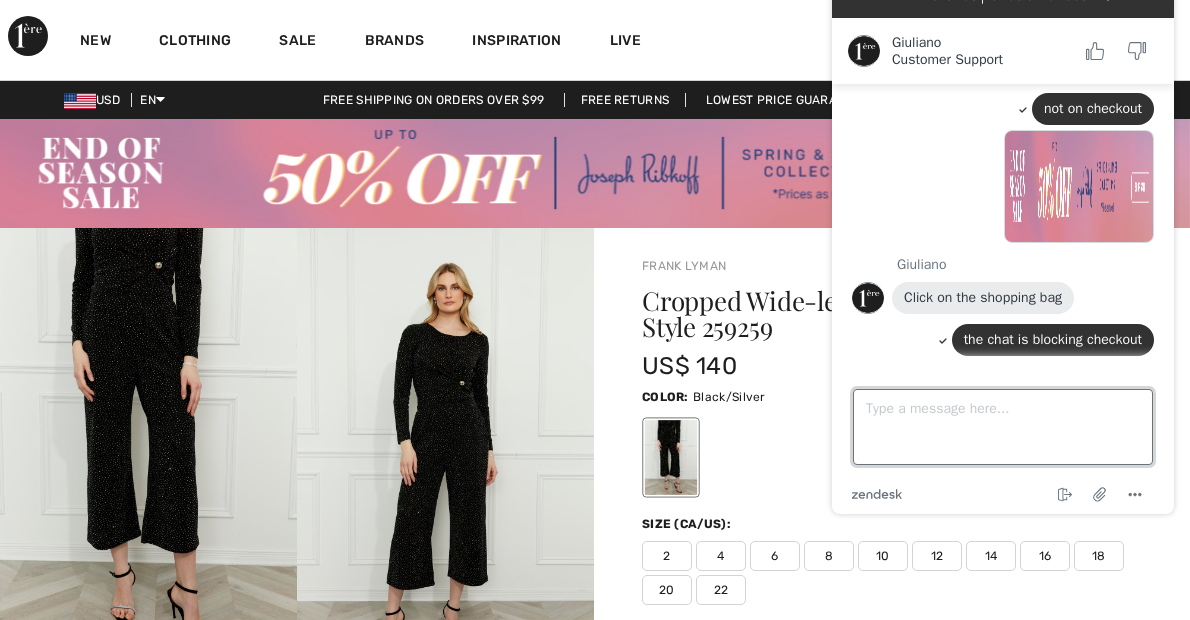 click on "Type a message here..." at bounding box center (1003, 427) 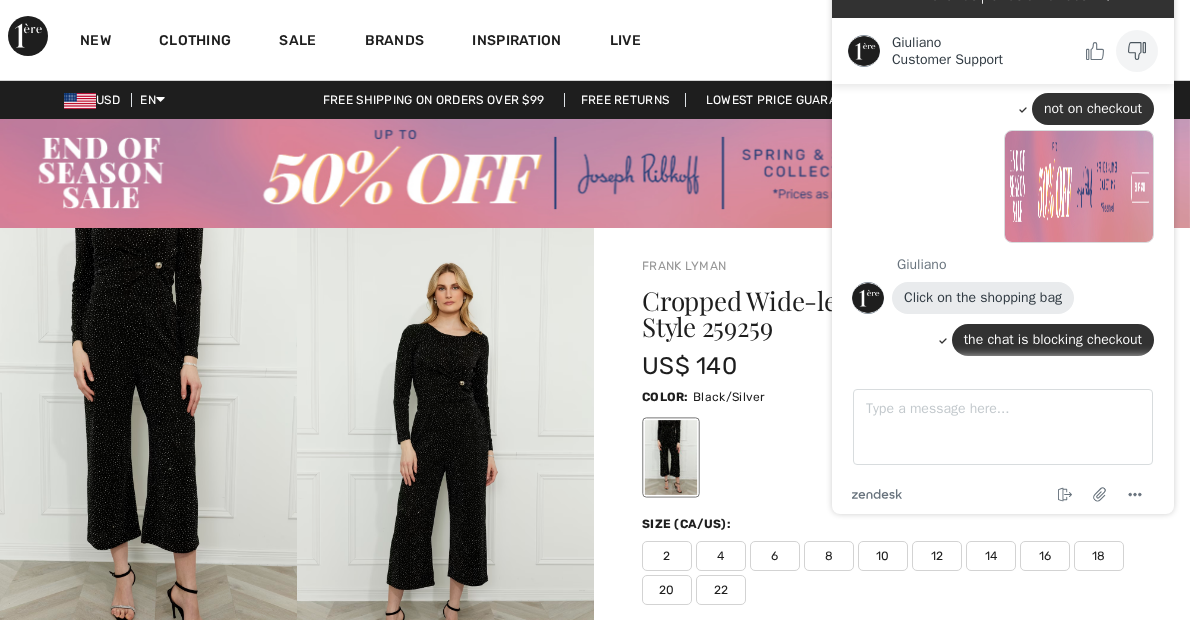 click 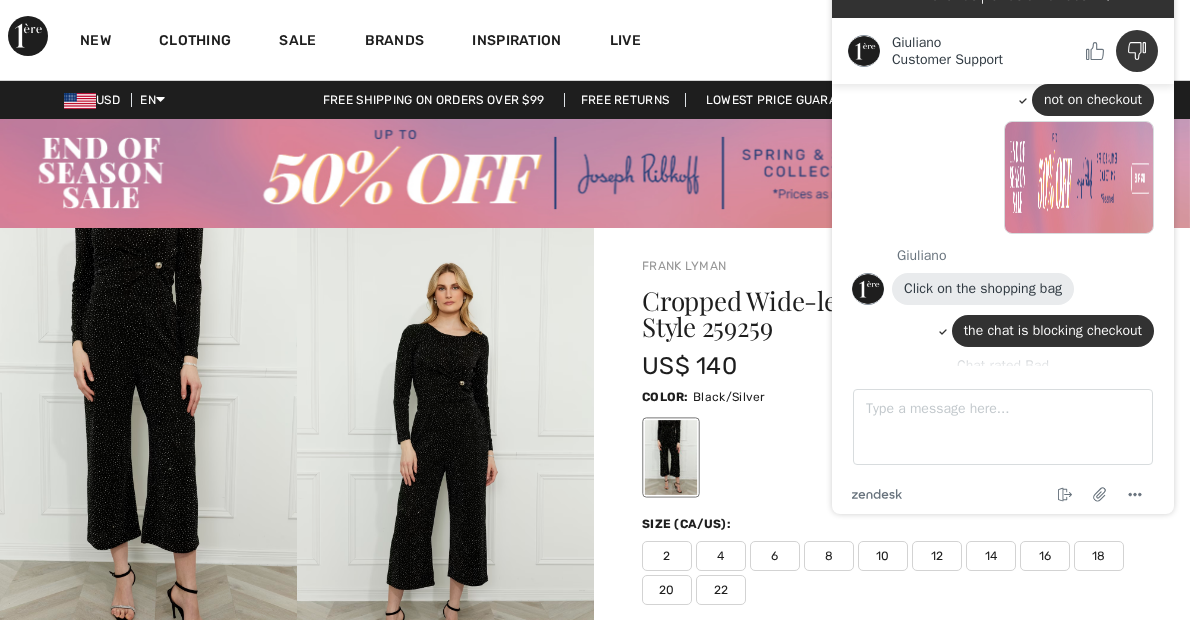 scroll, scrollTop: 754, scrollLeft: 0, axis: vertical 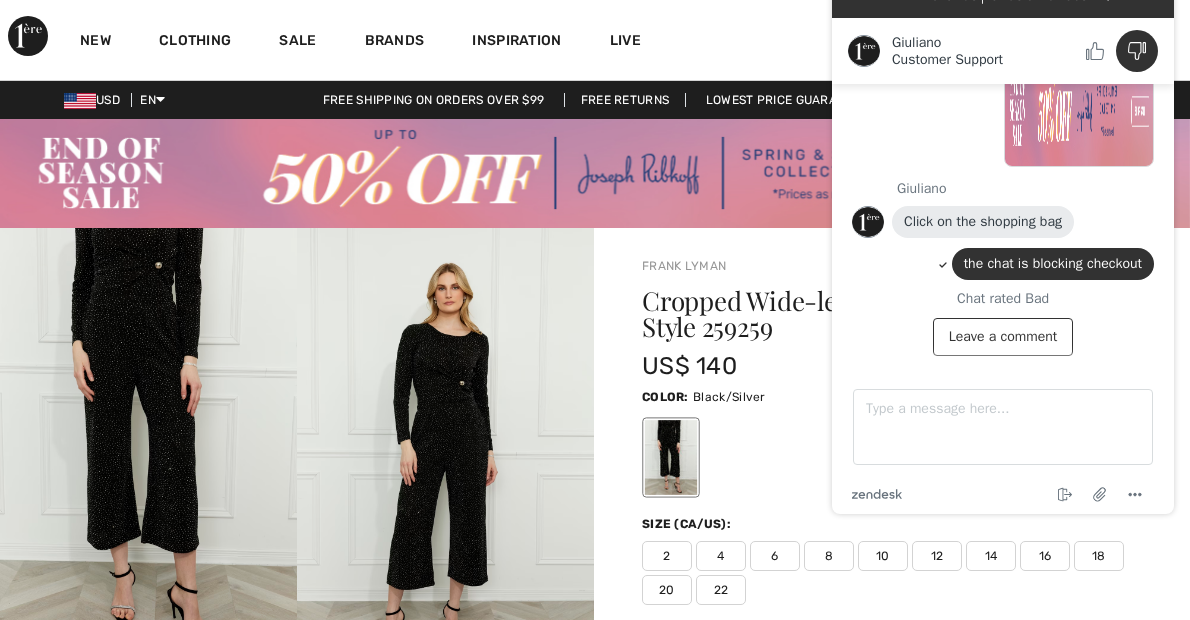 click on "New
Clothing
Sale
Brands
Inspiration
Live
Janice
Hi, Janice!   10 Reward points US$ 246 = Credit
My Info
Orders
My Addresses
Wishlist
My Closet
Payment Methods
Logout
2
Added to Bag
Frank Lyman Cropped Wide-leg Trousers Style 259259
US$ 140
Color: Black/Silver Size: 14
Cropped Wide-Leg Trousers Style 259259 Color: Black/Silver Size: 14
US$ 140
Added to Bag" at bounding box center (595, 40) 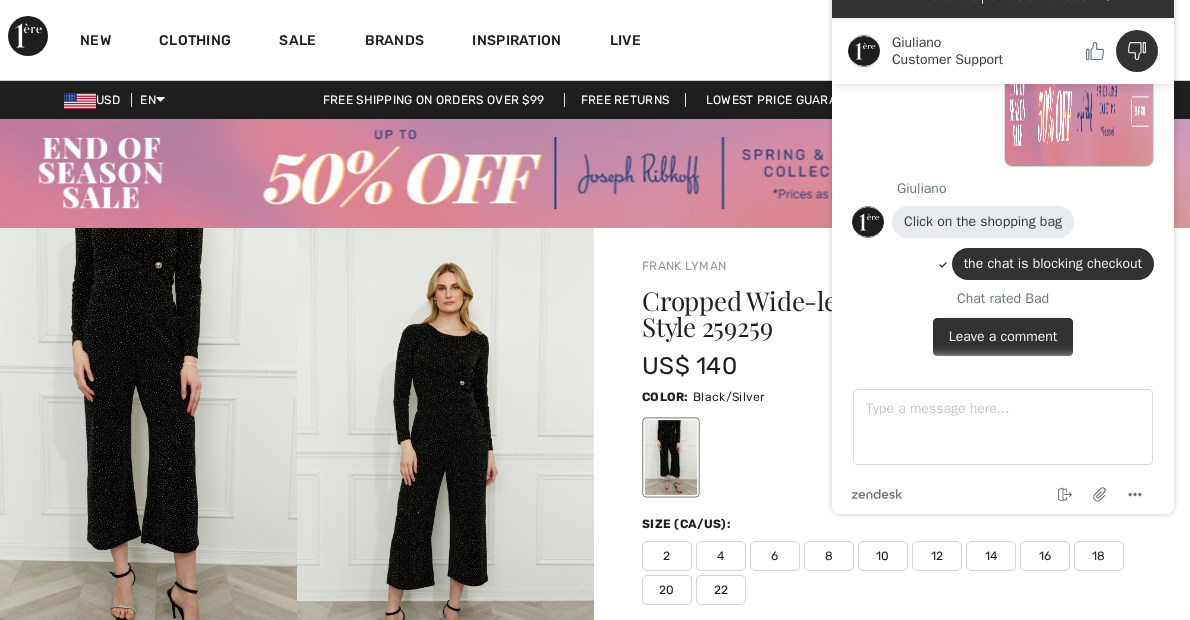 click on "Leave a comment" at bounding box center (1003, 337) 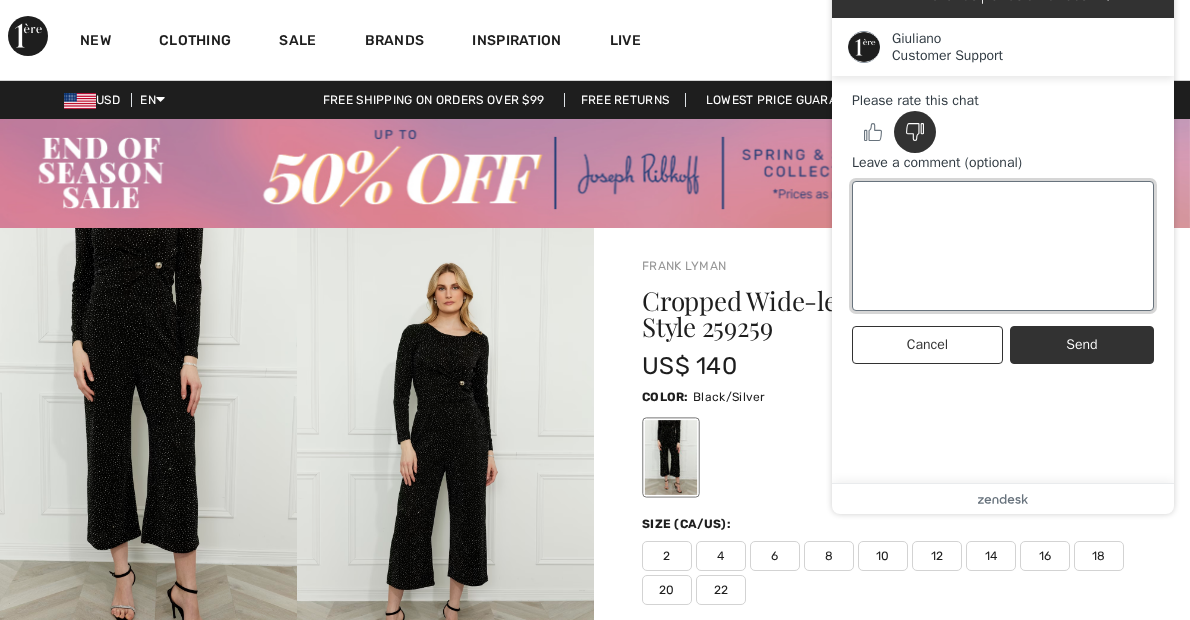 click on "Leave a comment (optional)" at bounding box center (1003, 246) 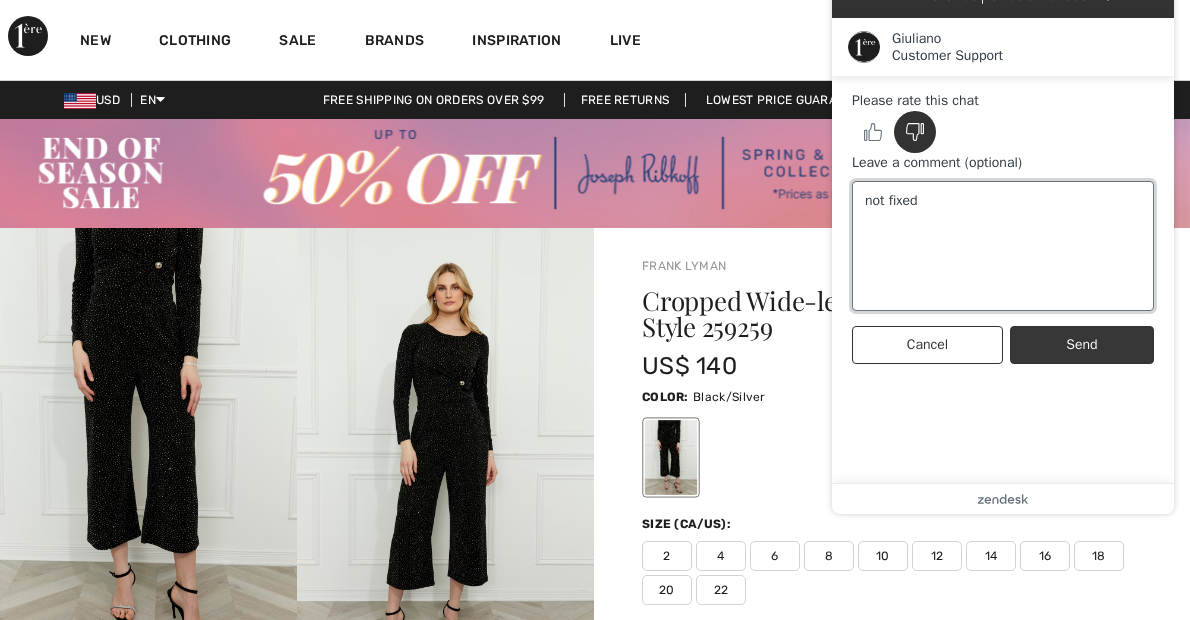 type on "not fixed" 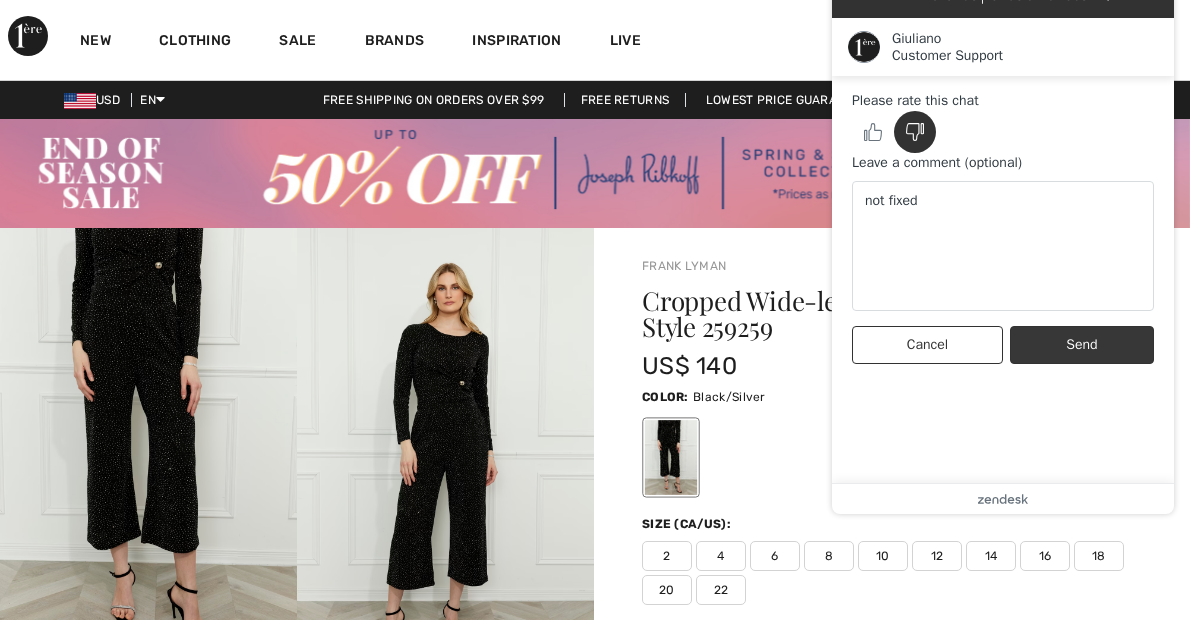 click on "Send" at bounding box center [1082, 345] 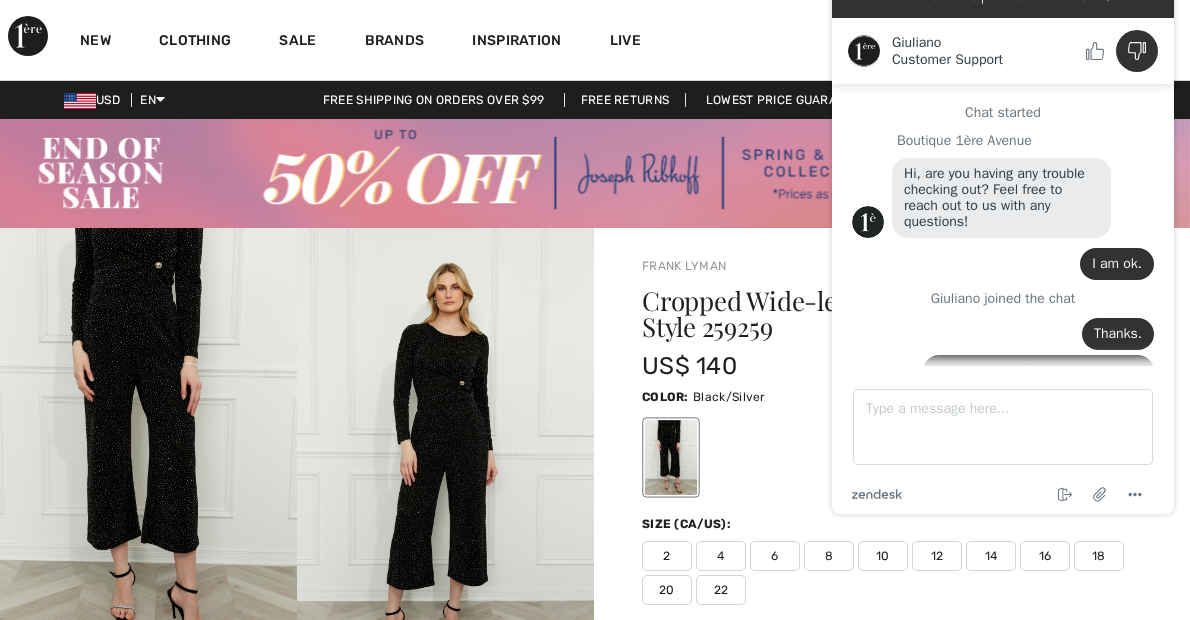 scroll, scrollTop: 760, scrollLeft: 0, axis: vertical 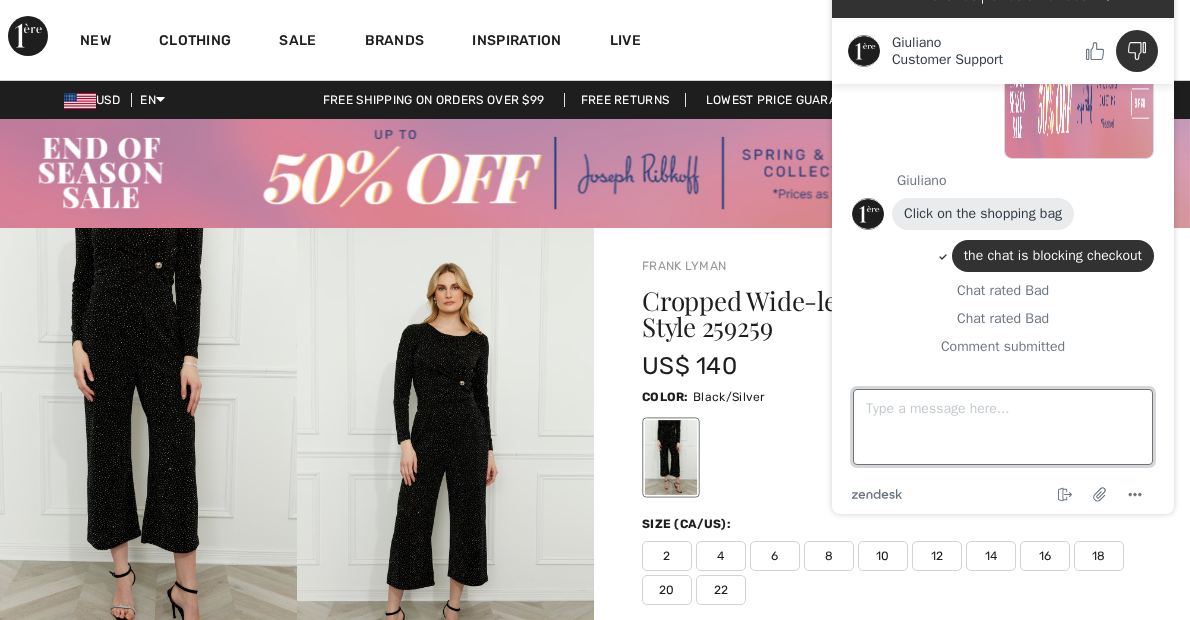 click on "Type a message here..." at bounding box center (1003, 427) 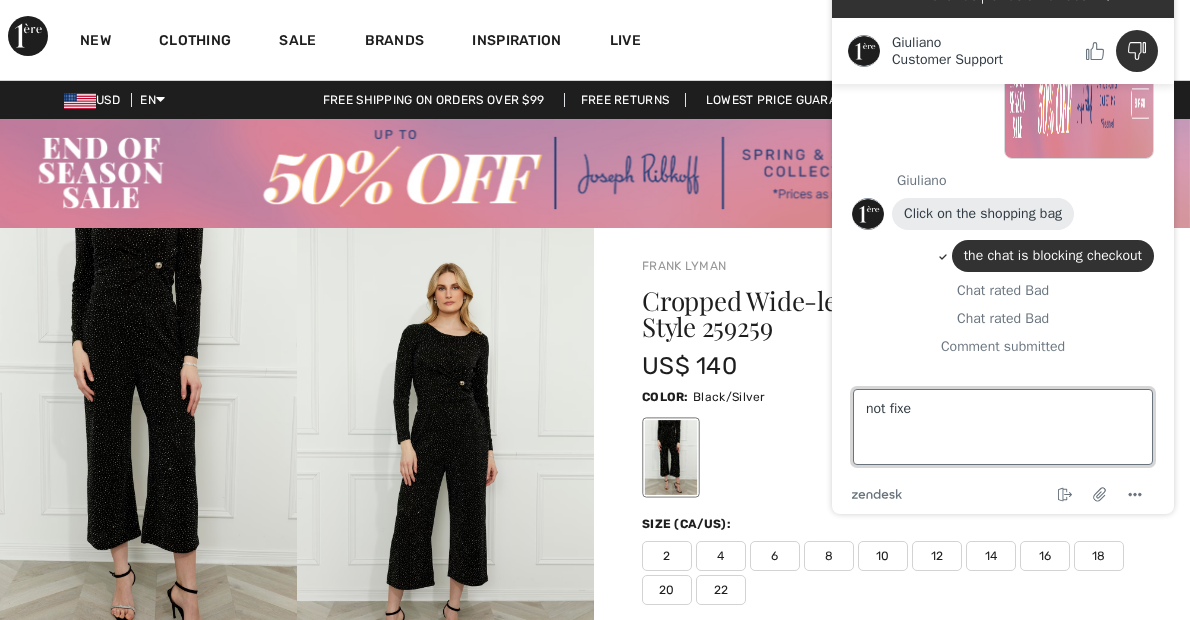 type on "not fixed" 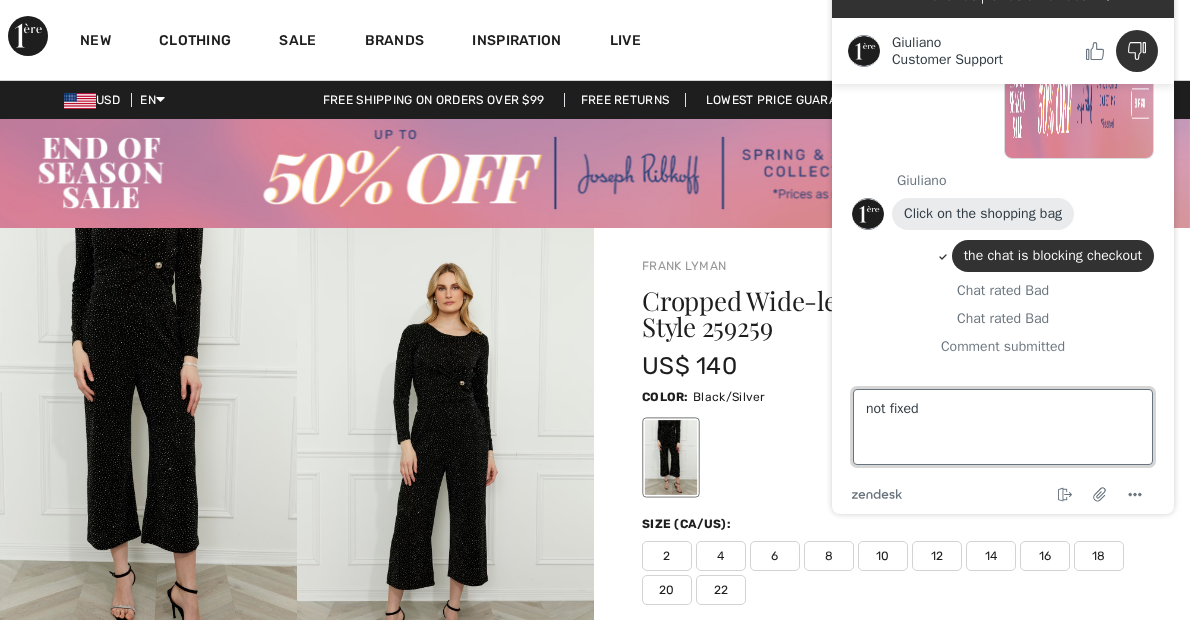 type 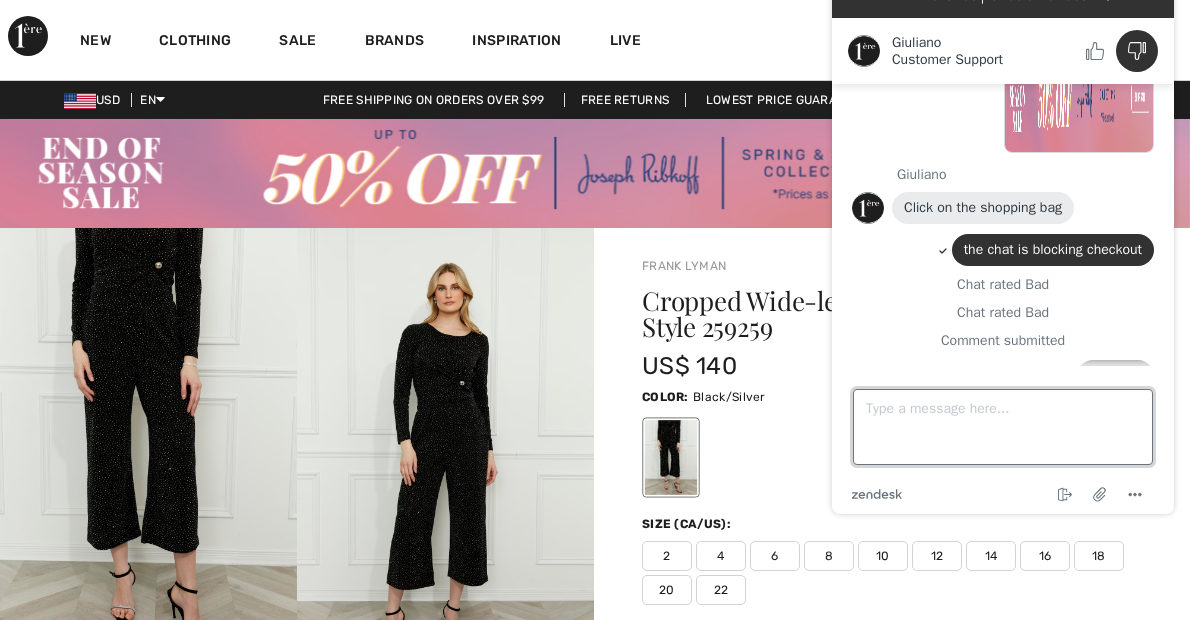 scroll, scrollTop: 802, scrollLeft: 0, axis: vertical 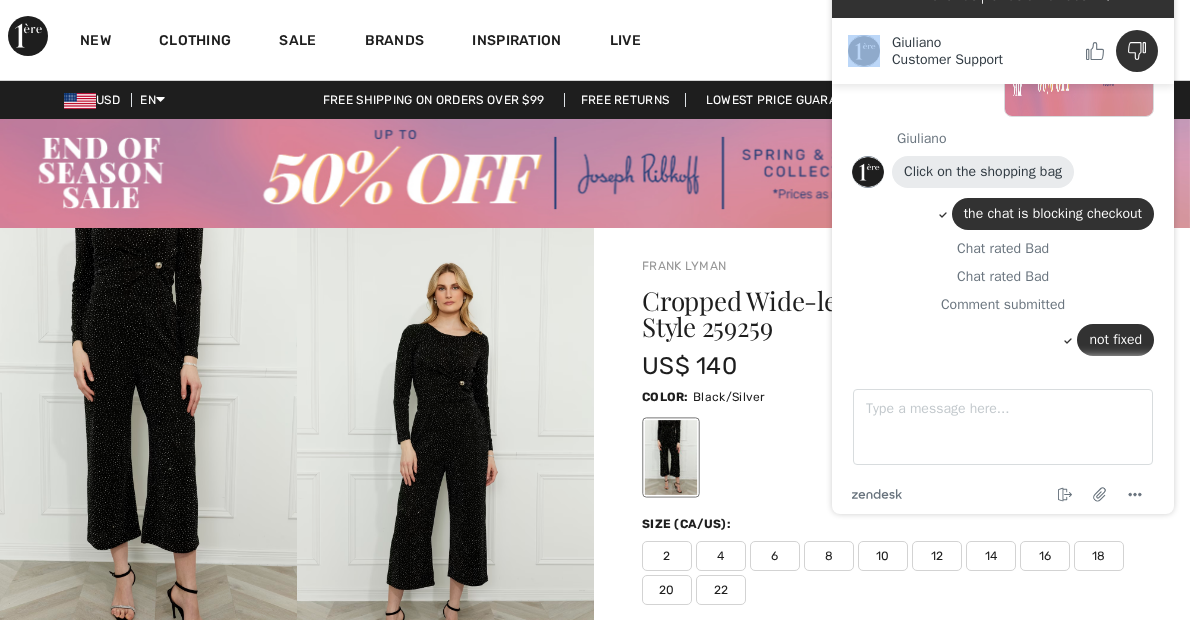 drag, startPoint x: 828, startPoint y: 33, endPoint x: 924, endPoint y: 8, distance: 99.20181 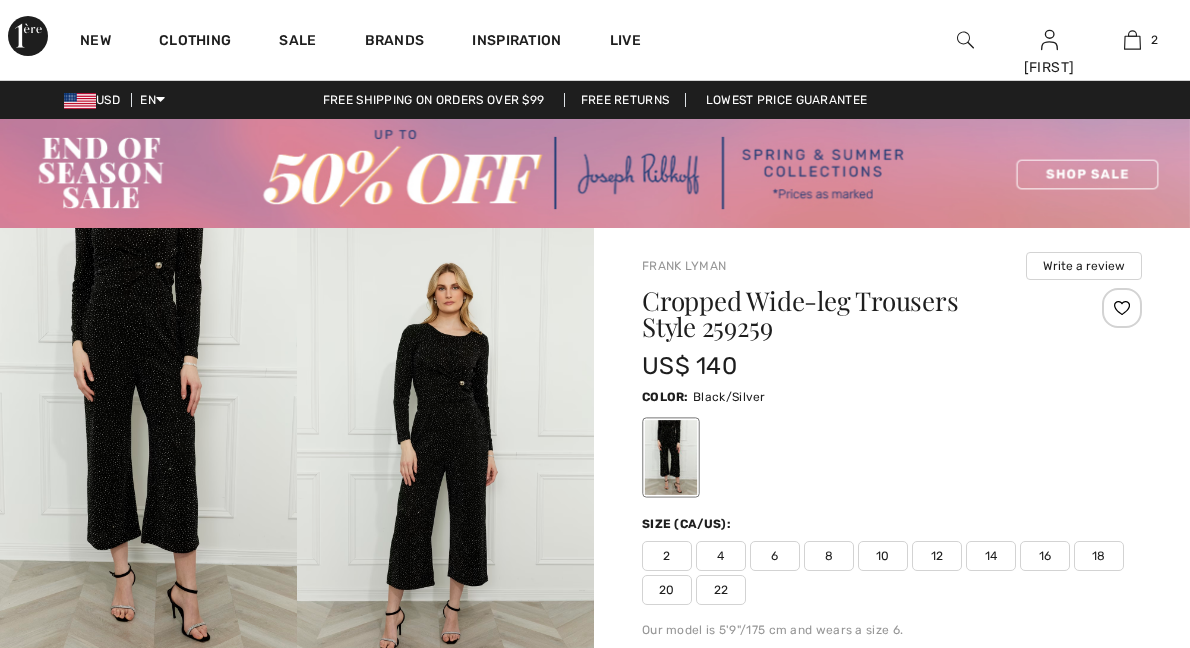 scroll, scrollTop: 0, scrollLeft: 0, axis: both 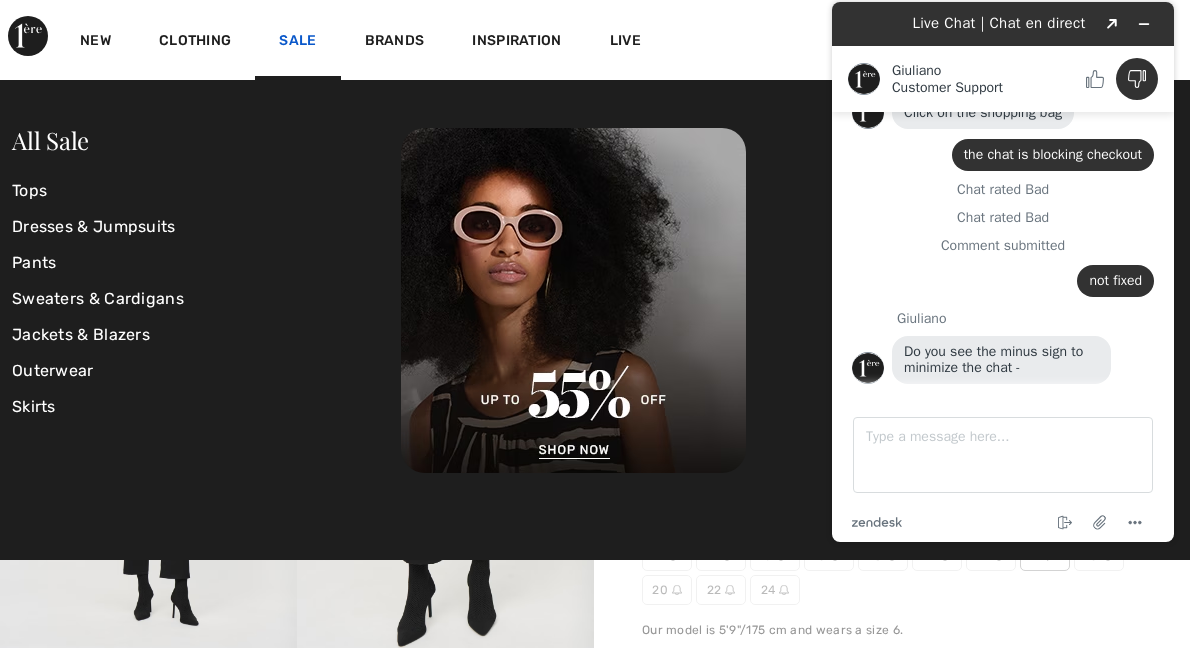 click on "Sale" at bounding box center (297, 42) 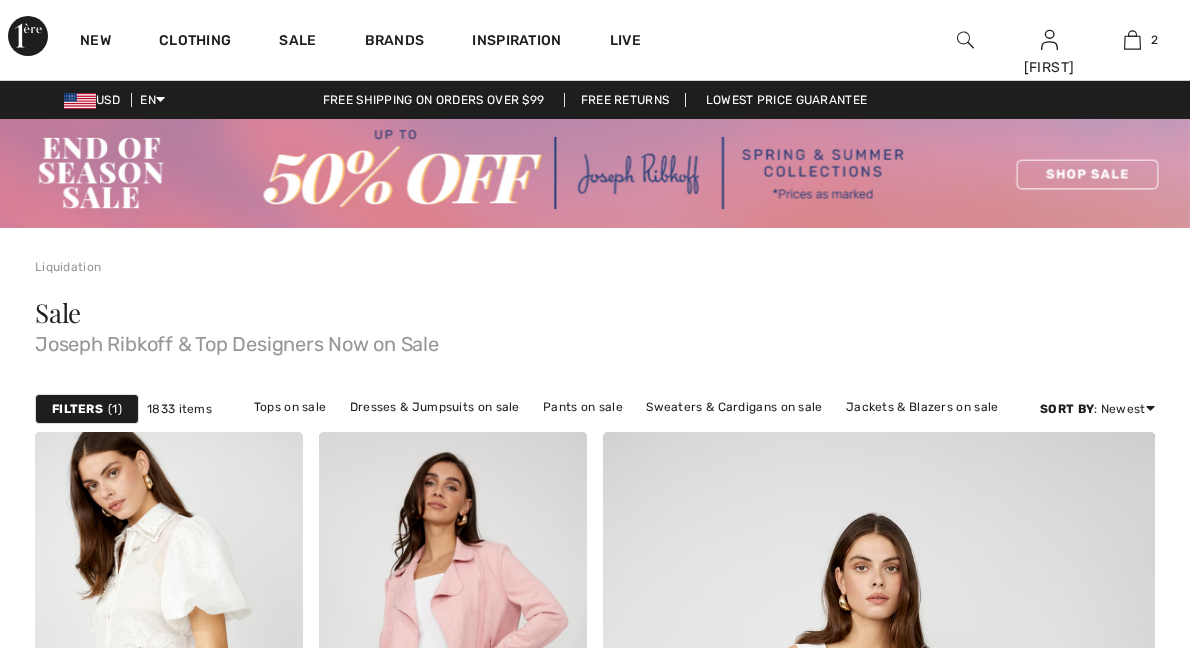 checkbox on "true" 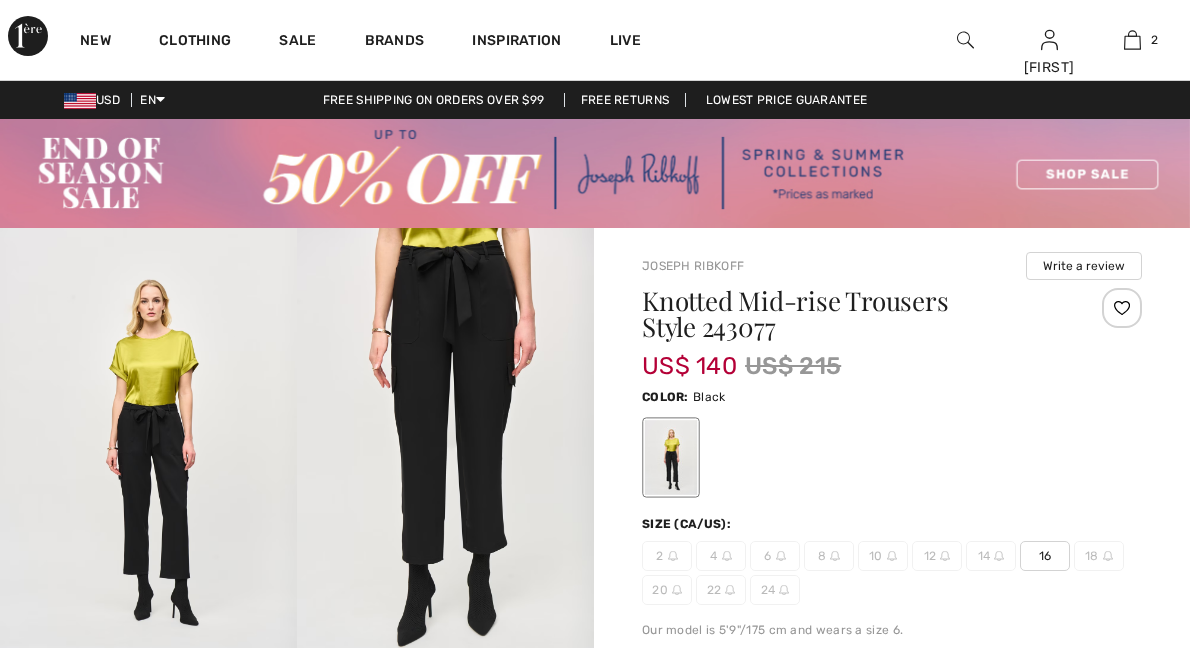 scroll, scrollTop: 256, scrollLeft: 0, axis: vertical 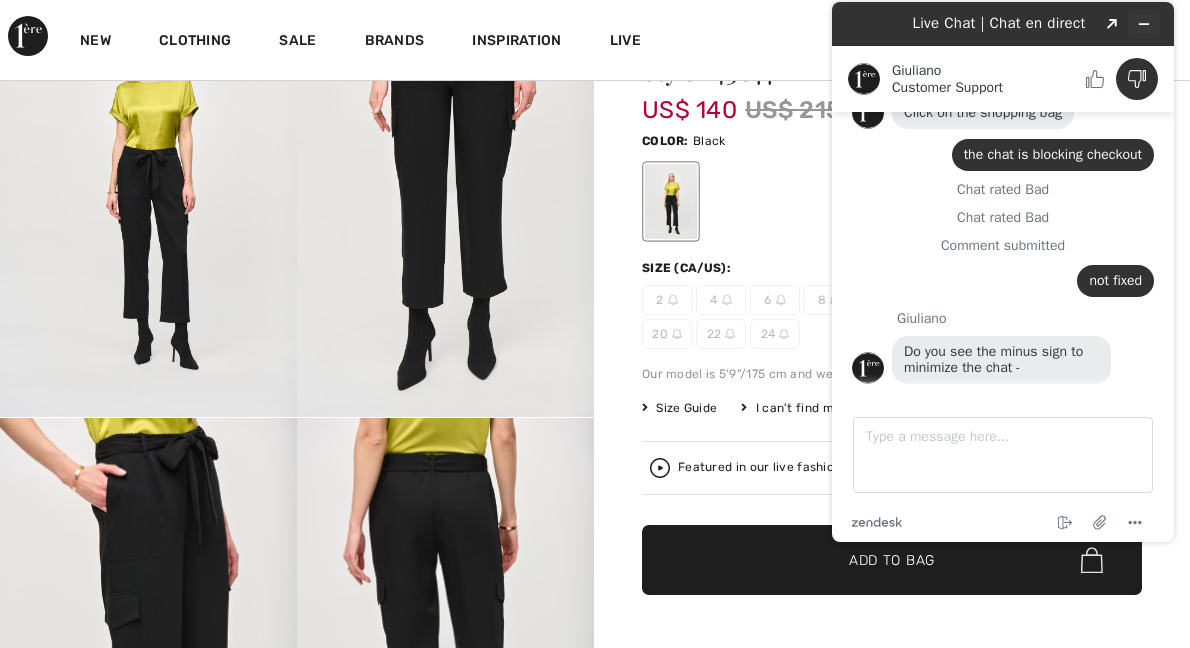 click 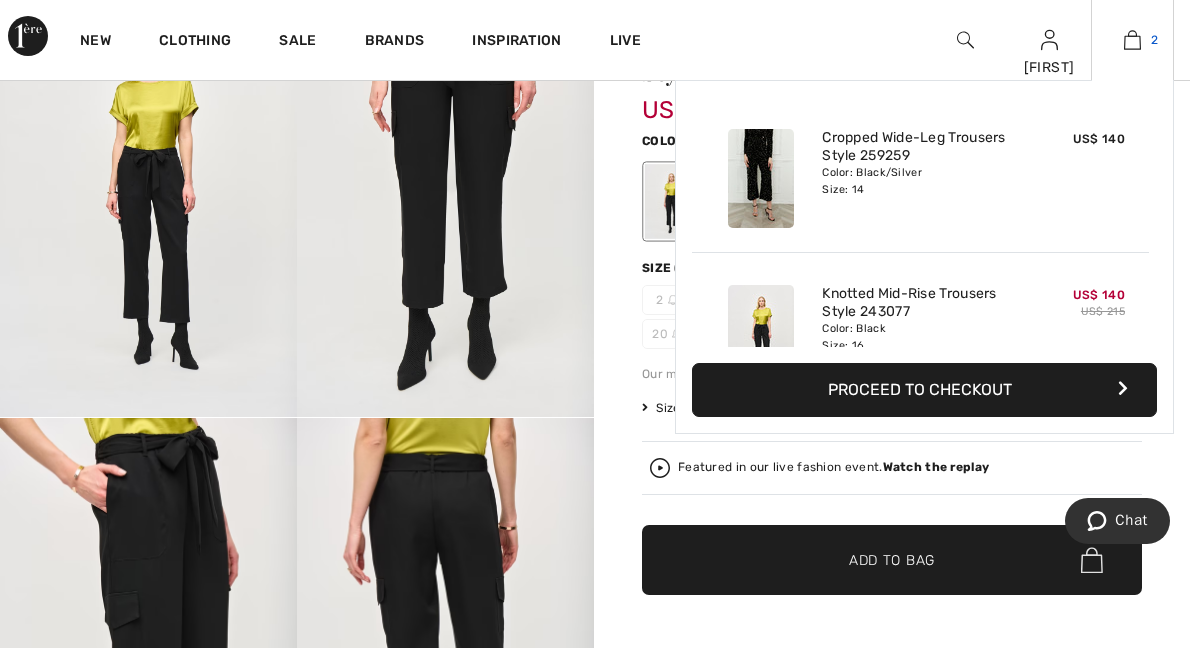 click at bounding box center [1132, 40] 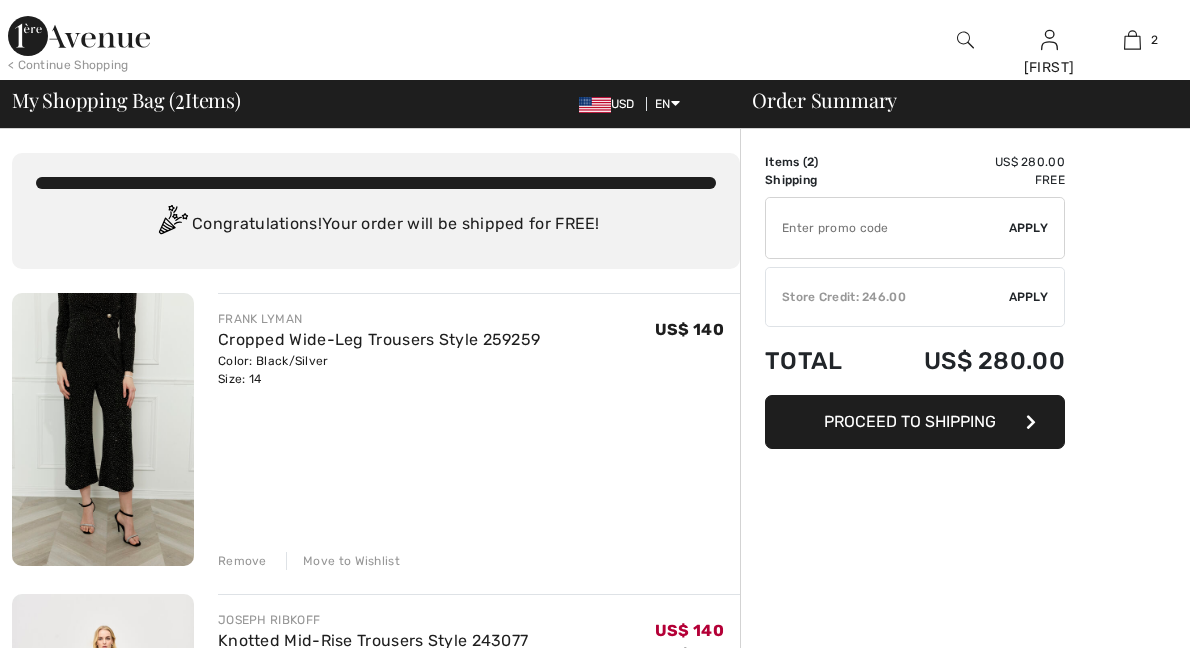checkbox on "true" 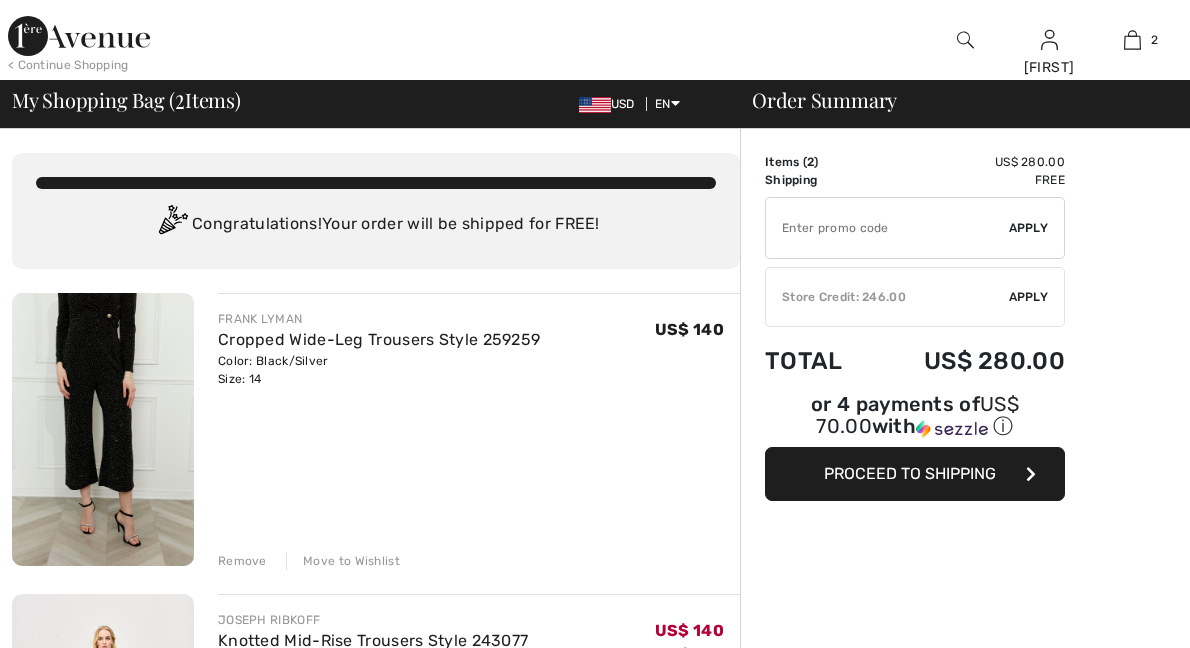 scroll, scrollTop: 0, scrollLeft: 0, axis: both 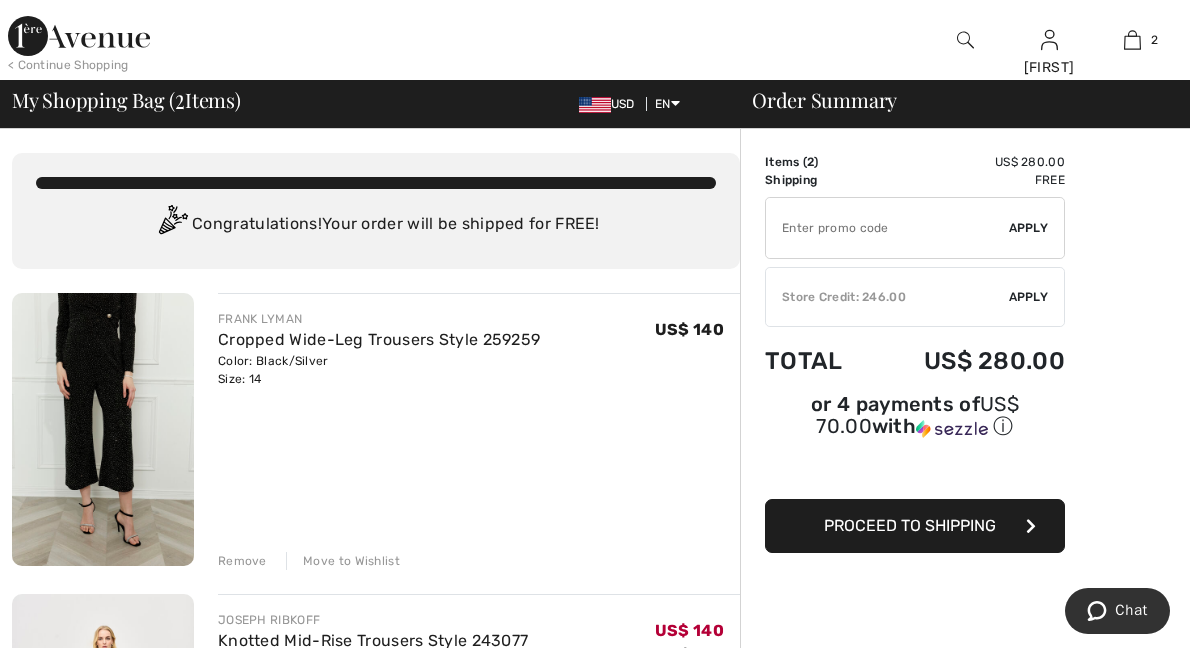 click at bounding box center (103, 429) 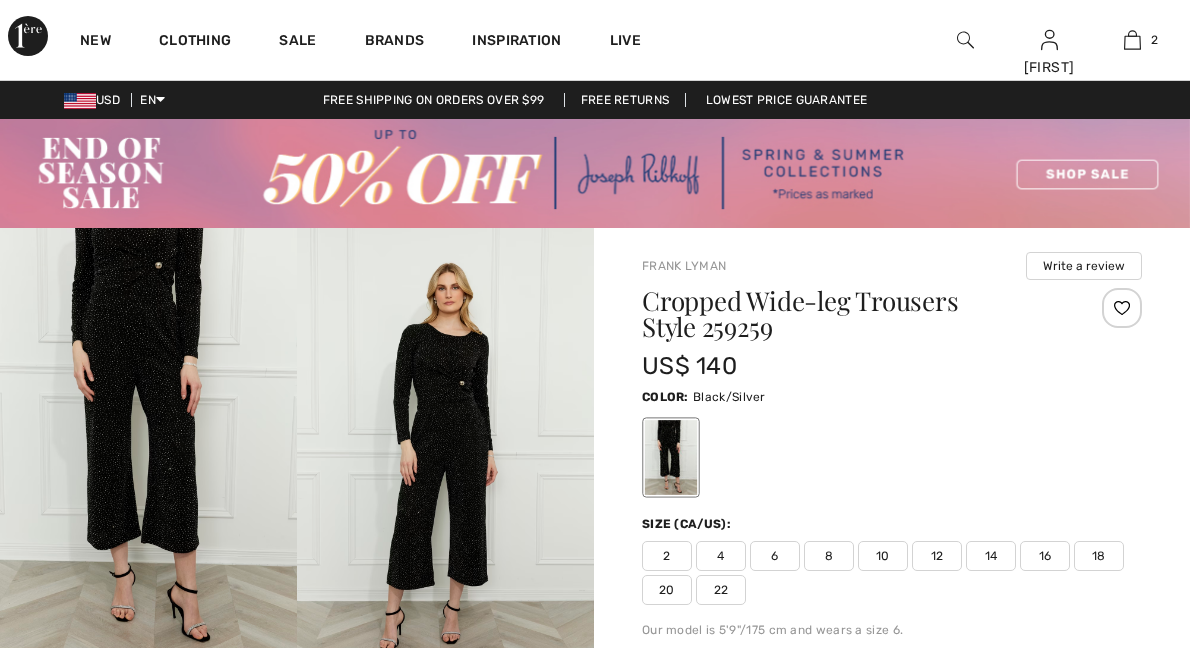 checkbox on "true" 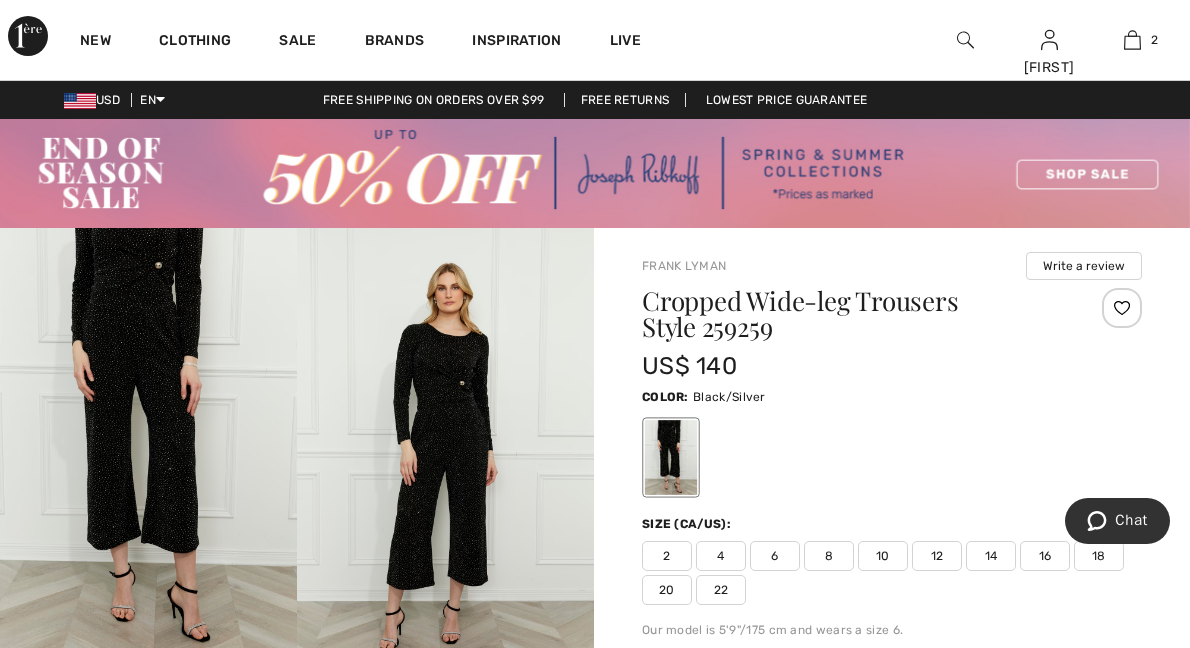 click at bounding box center (445, 451) 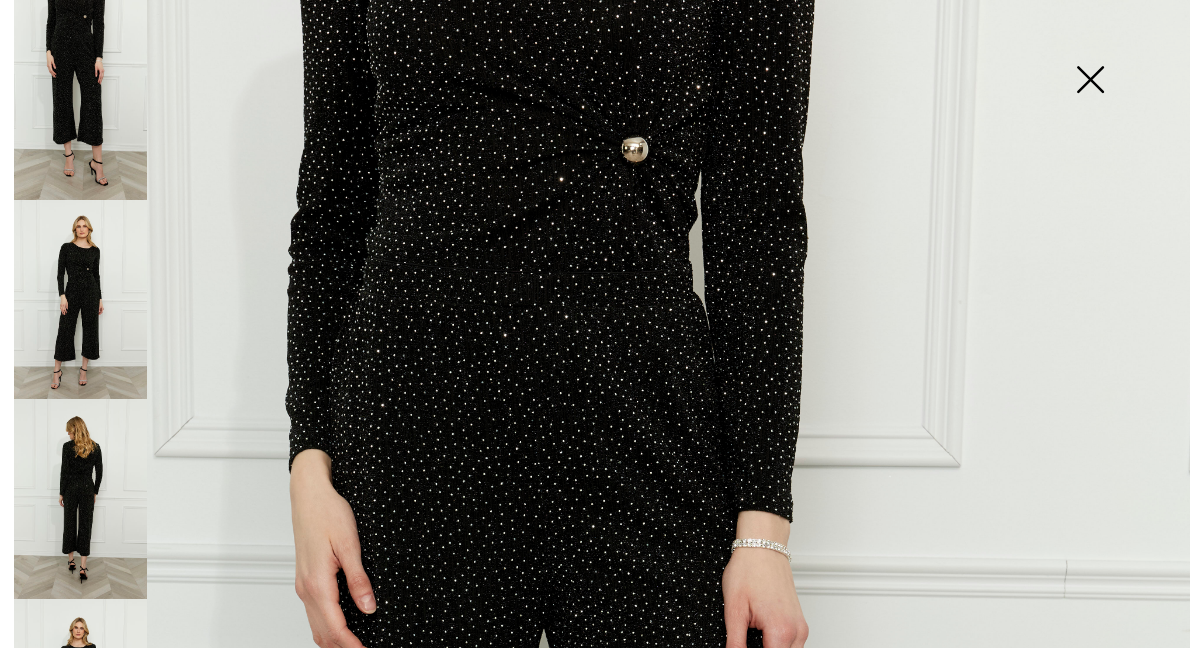 scroll, scrollTop: 1, scrollLeft: 0, axis: vertical 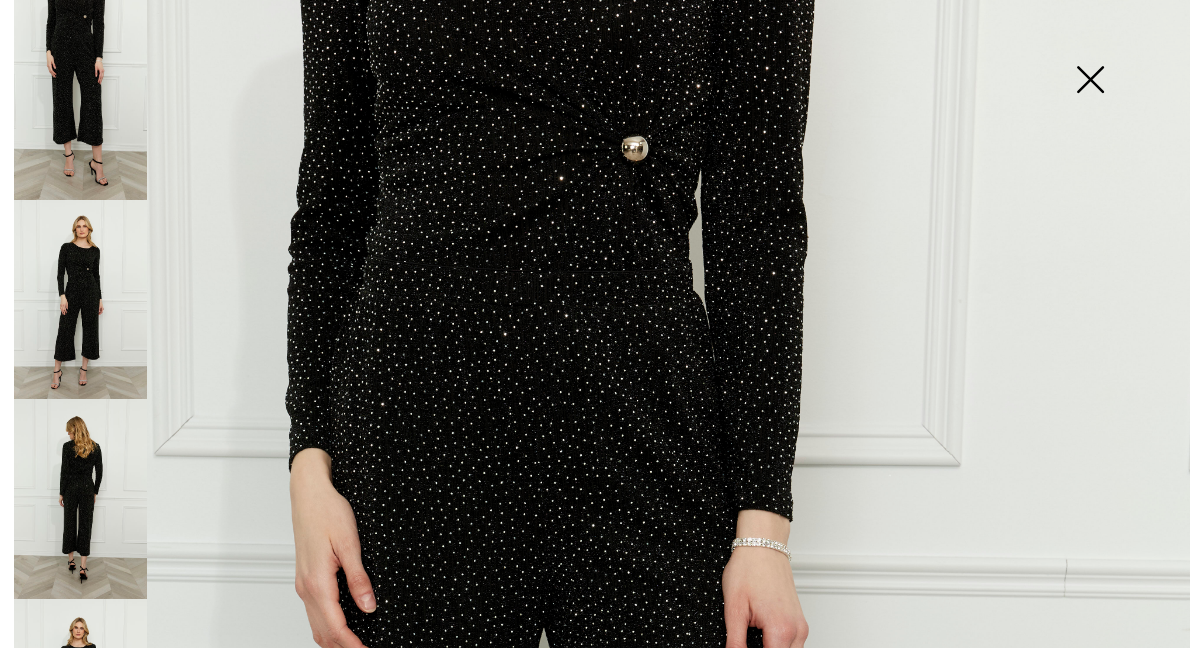 click 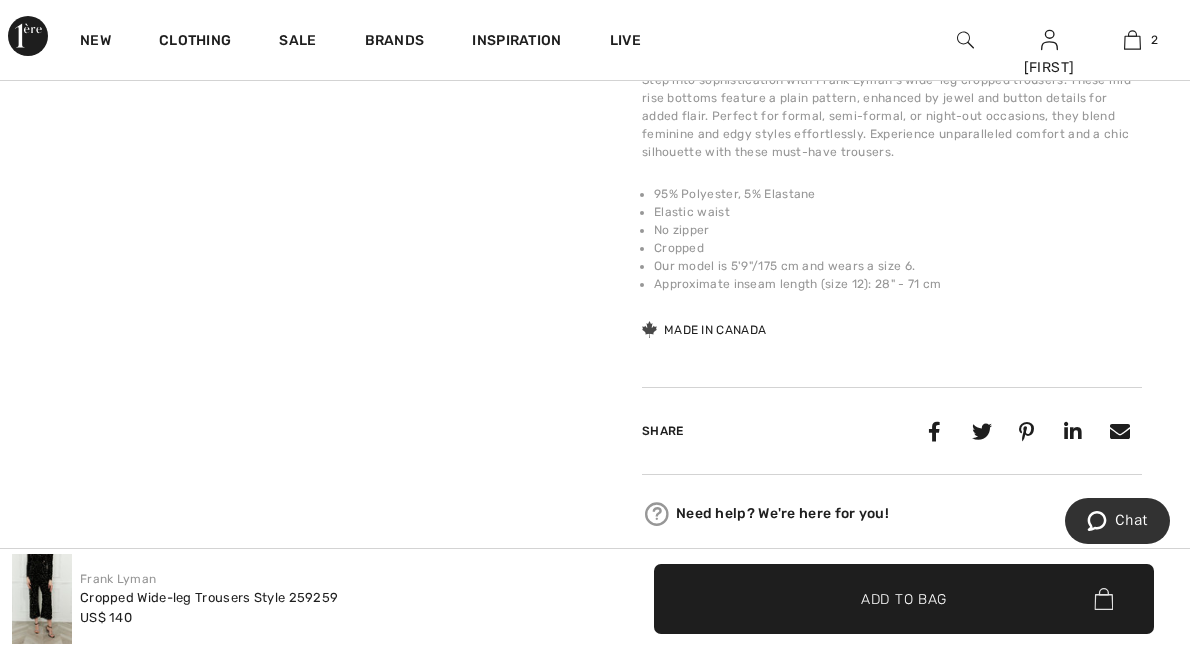 scroll, scrollTop: 1410, scrollLeft: 0, axis: vertical 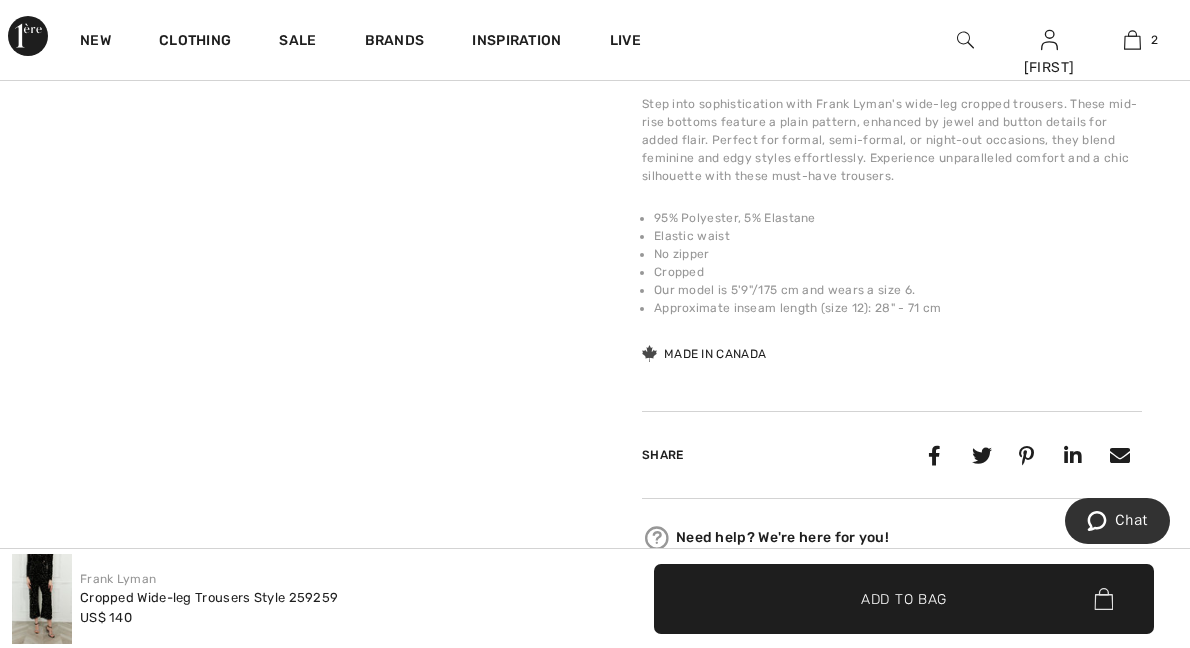 drag, startPoint x: 275, startPoint y: 356, endPoint x: 257, endPoint y: 320, distance: 40.24922 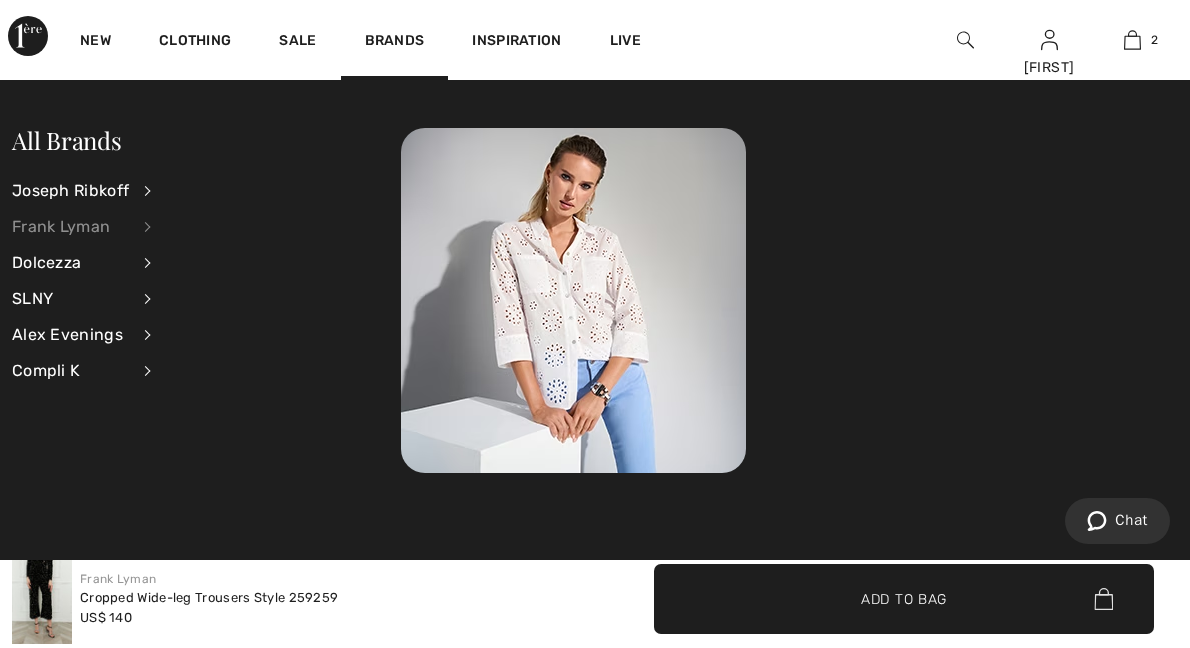 click on "Frank Lyman" 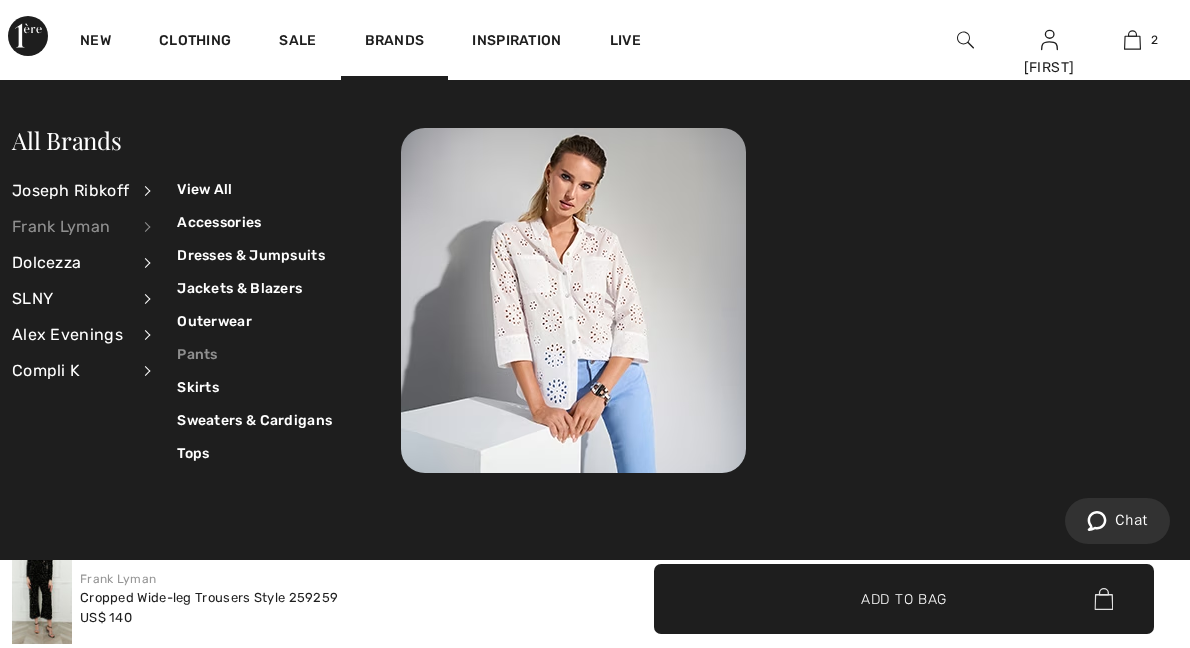 click on "Pants" 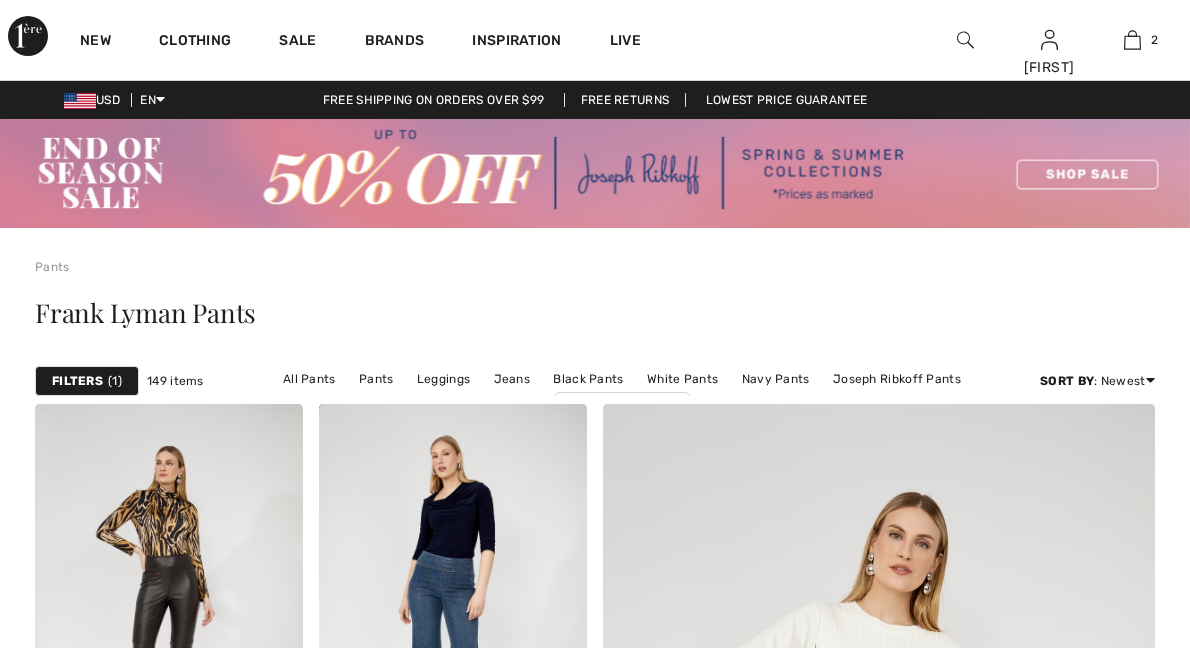 scroll, scrollTop: 0, scrollLeft: 0, axis: both 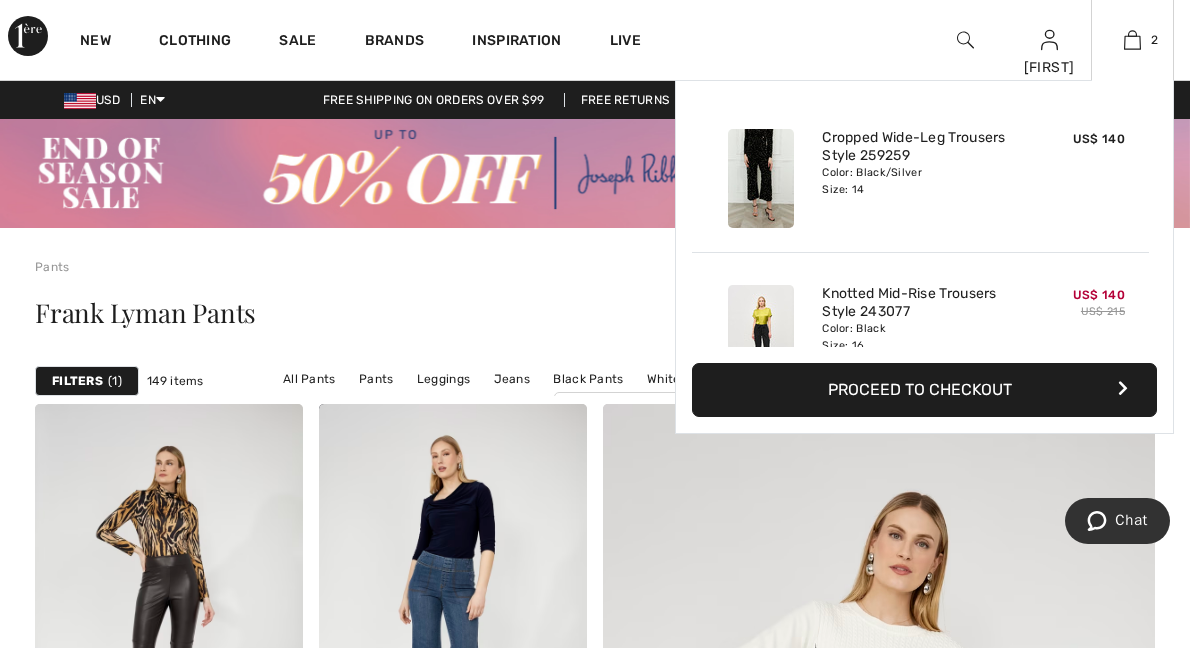 click on "2
Added to Bag
Frank Lyman Cropped Wide-leg Trousers Style 259259
US$ 140
Color: Black/Silver Size: 14
Cropped Wide-Leg Trousers Style 259259 Color: Black/Silver Size: 14
US$ 140
Added to Bag
Joseph Ribkoff Knotted Mid-rise Trousers Style 243077
US$ 140
US$ 215
Color: Black Size: 16
Knotted Mid-Rise Trousers Style 243077 Color: Black Size: 16
US$ 140
US$ 215
Proceed to Checkout
Proceed to Checkout" at bounding box center (1132, 40) 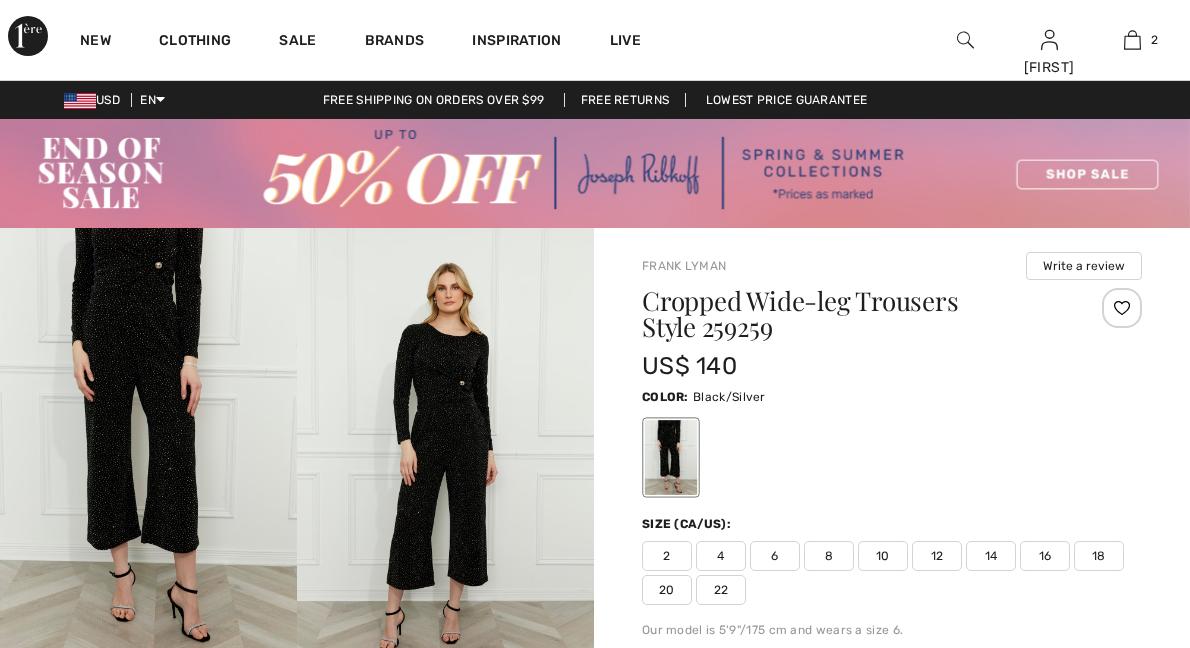 checkbox on "true" 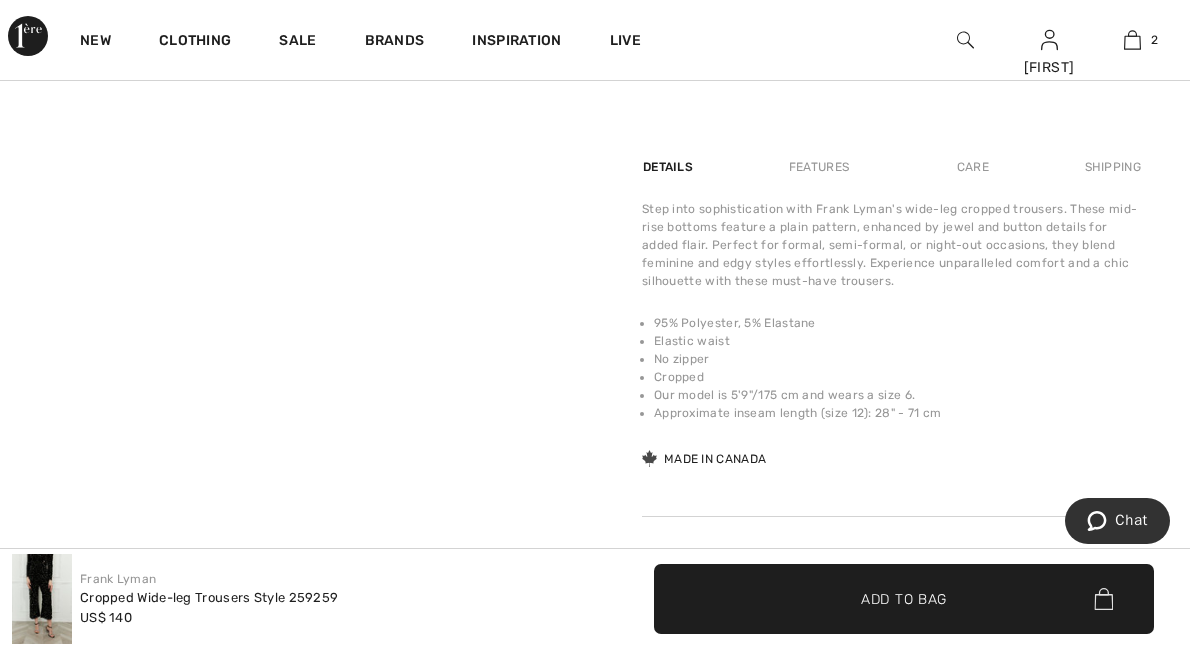 scroll, scrollTop: 1314, scrollLeft: 0, axis: vertical 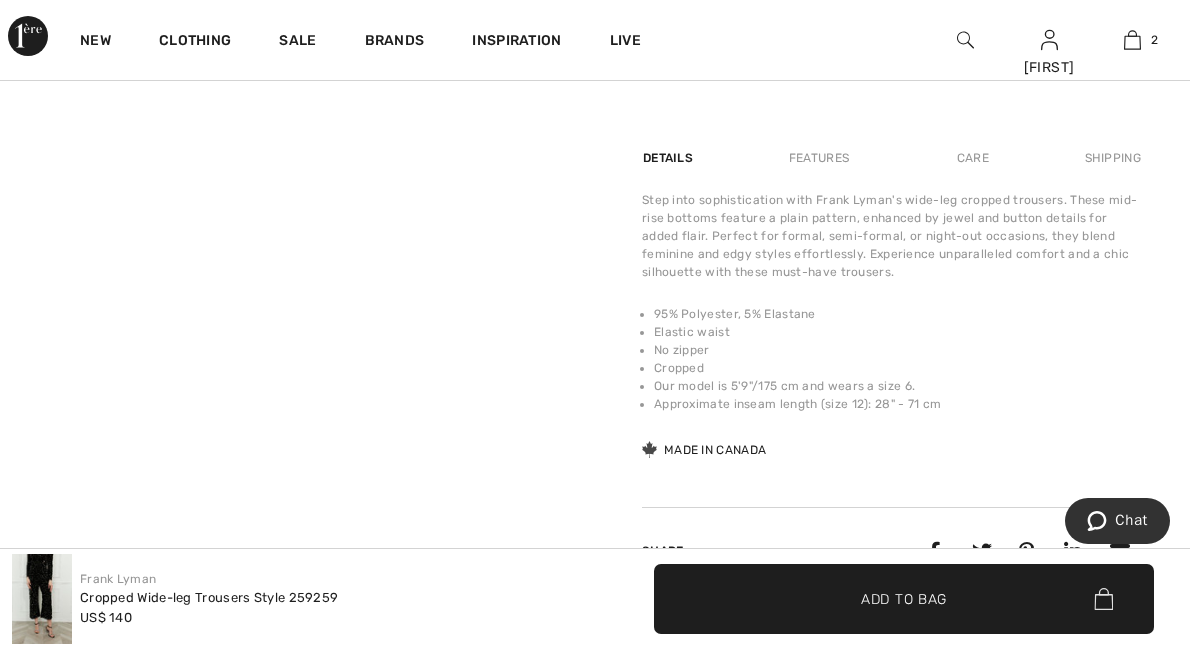 click on "Your browser does not support the video tag." at bounding box center (297, -406) 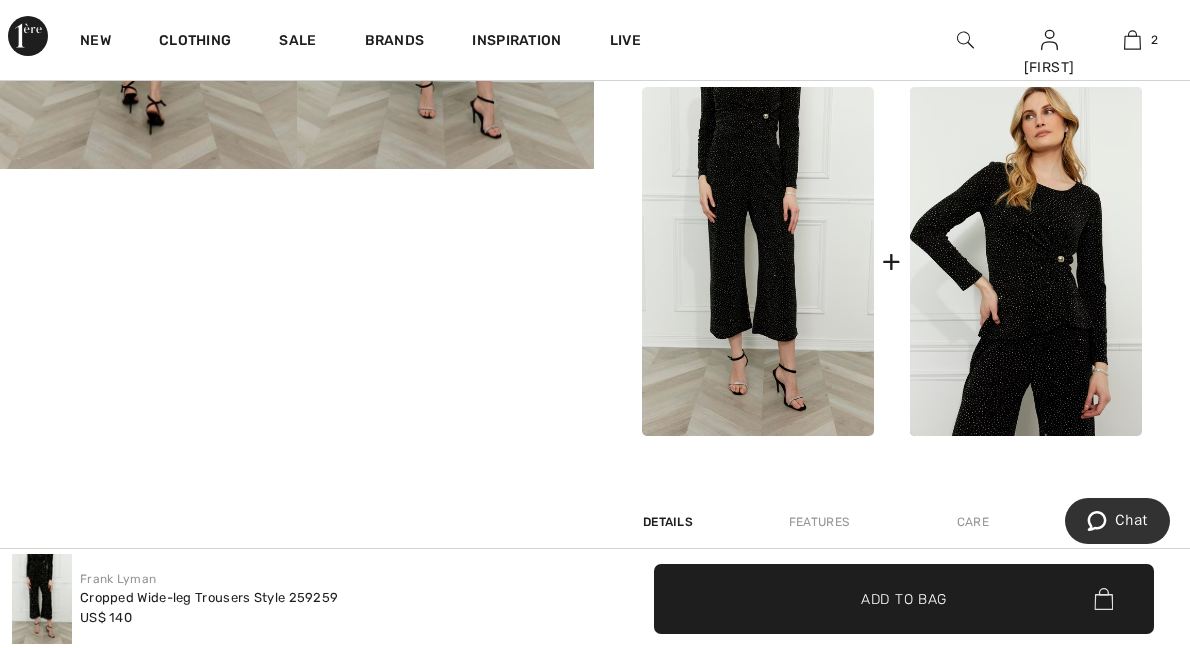 scroll, scrollTop: 949, scrollLeft: 0, axis: vertical 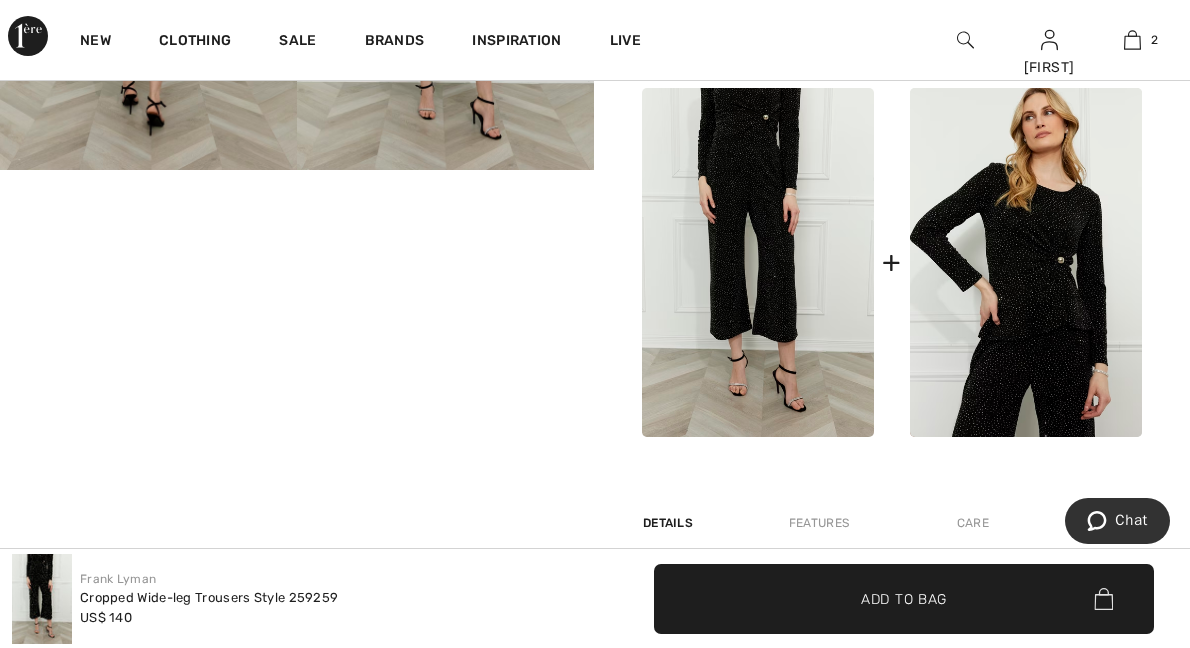 click at bounding box center [758, 262] 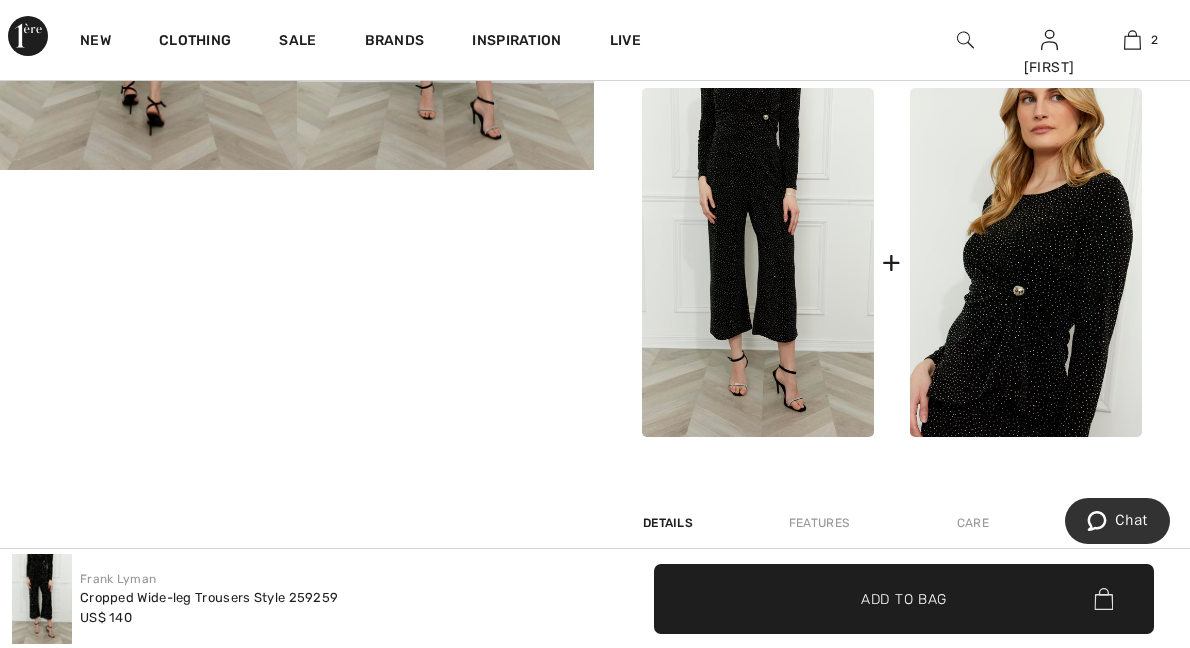 click at bounding box center (1026, 262) 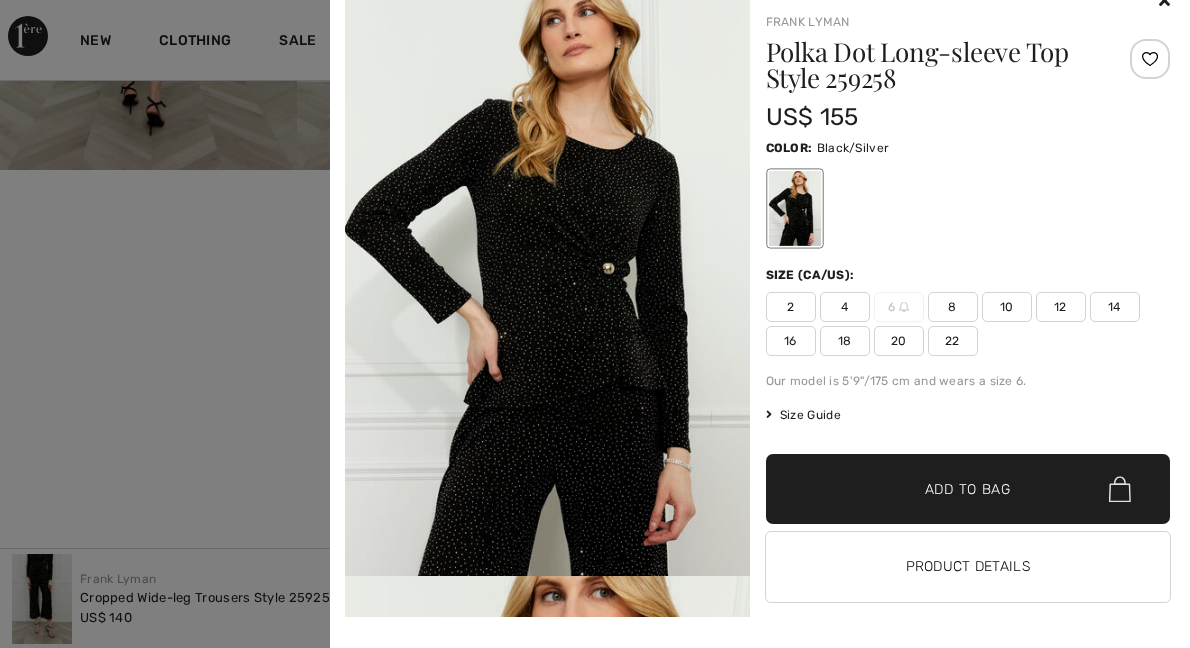 scroll, scrollTop: 32, scrollLeft: 0, axis: vertical 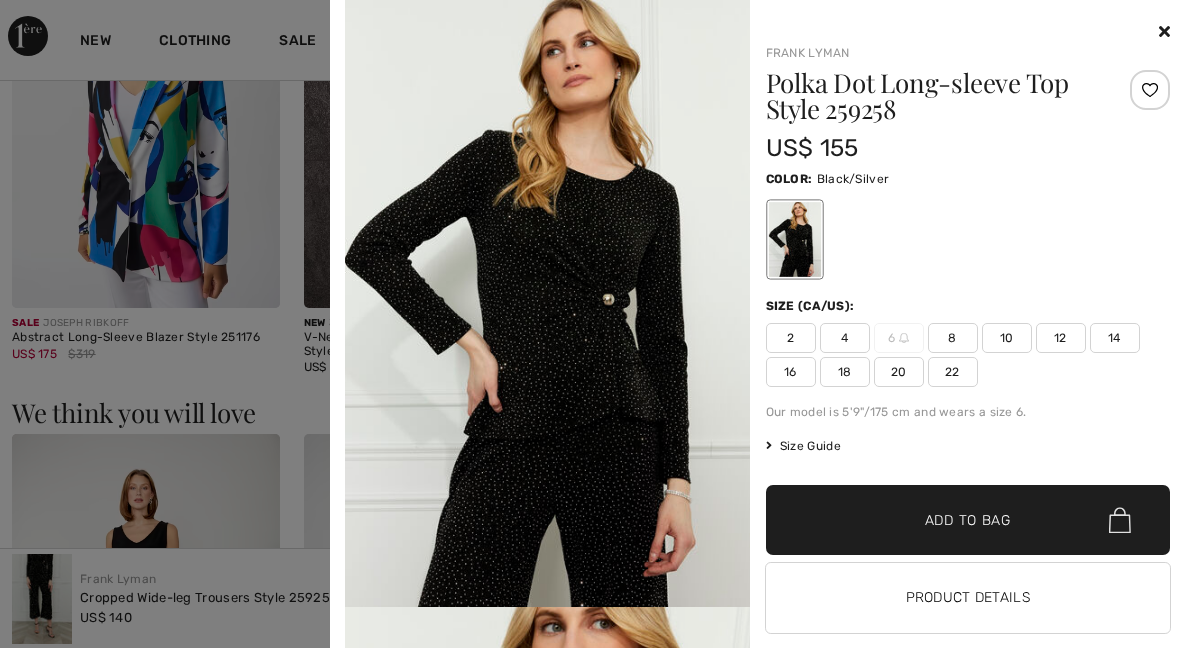 click on "Product Details" at bounding box center [968, 598] 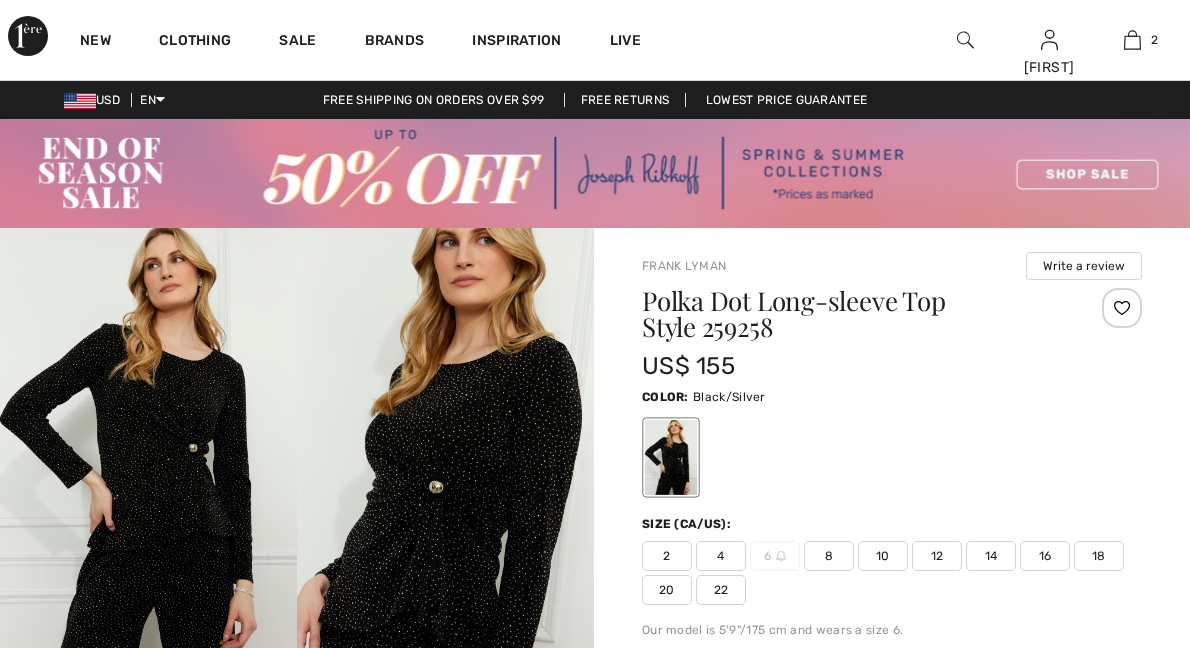 scroll, scrollTop: 0, scrollLeft: 0, axis: both 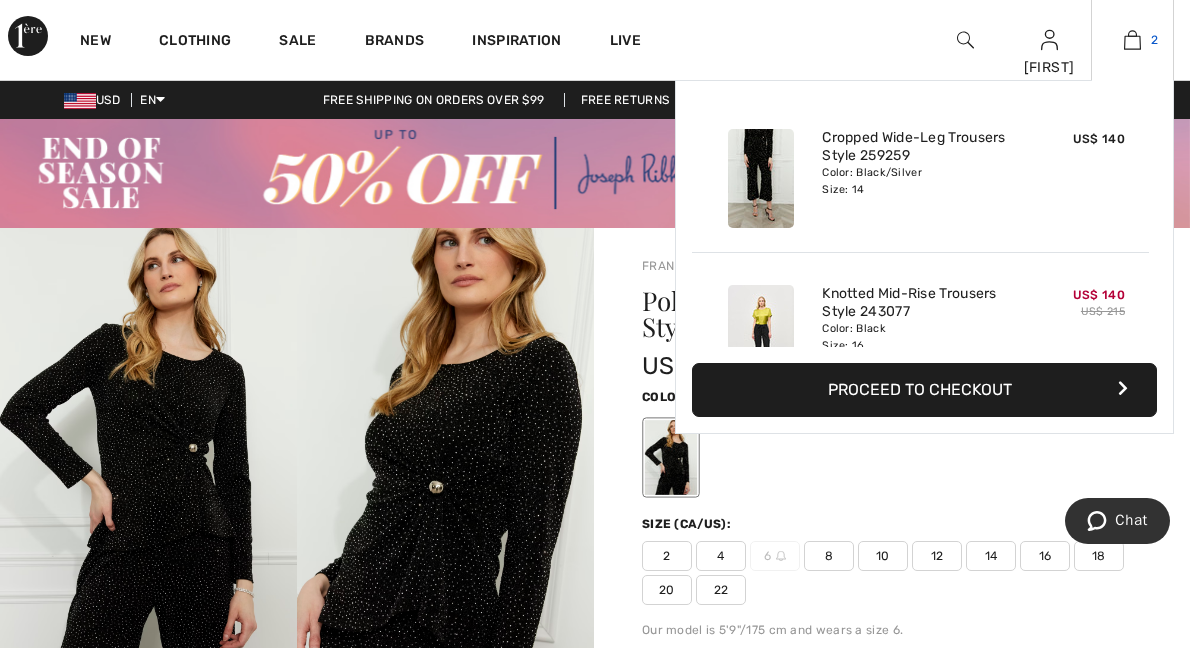 click at bounding box center [1132, 40] 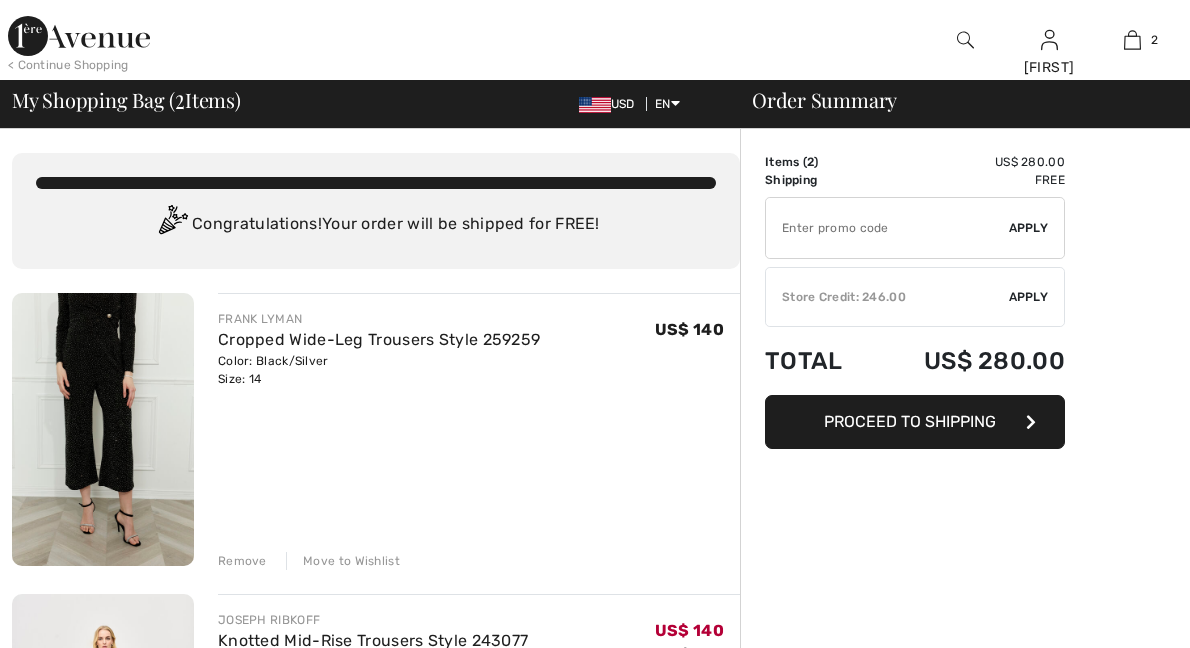 scroll, scrollTop: 0, scrollLeft: 0, axis: both 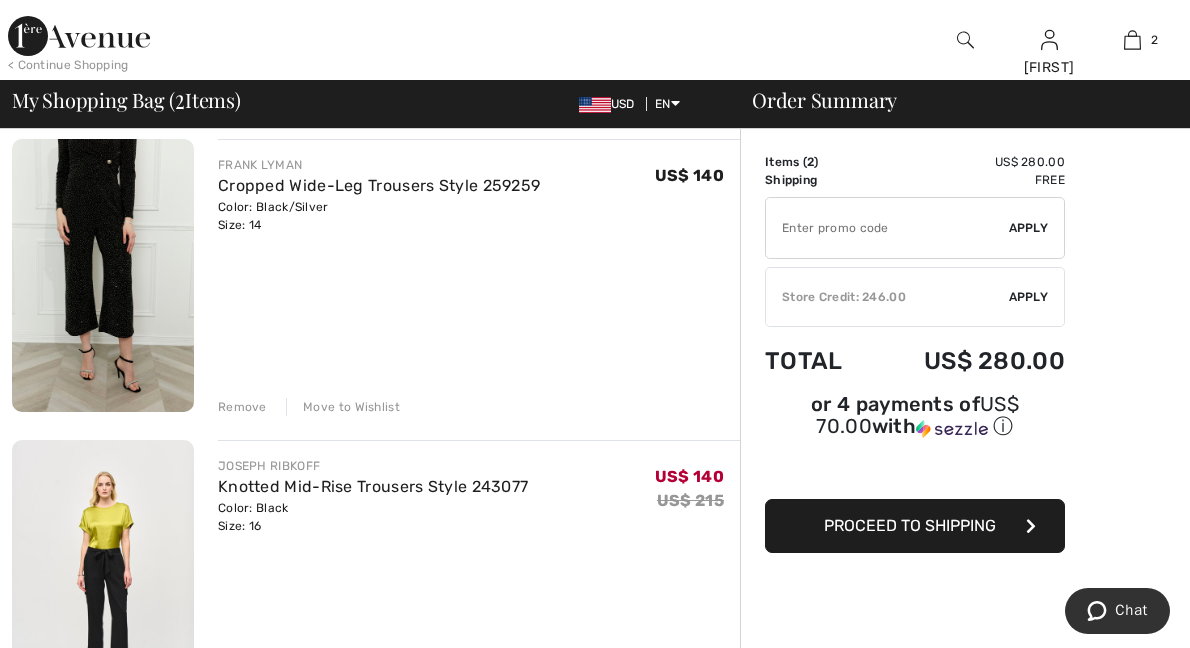 click on "[FIRST] [LAST]
Cropped Wide-Leg Trousers Style 259259
Color: Black/Silver
Size: 14
Final Sale
US$ 140
US$ 140
Remove
Move to Wishlist" at bounding box center [479, 277] 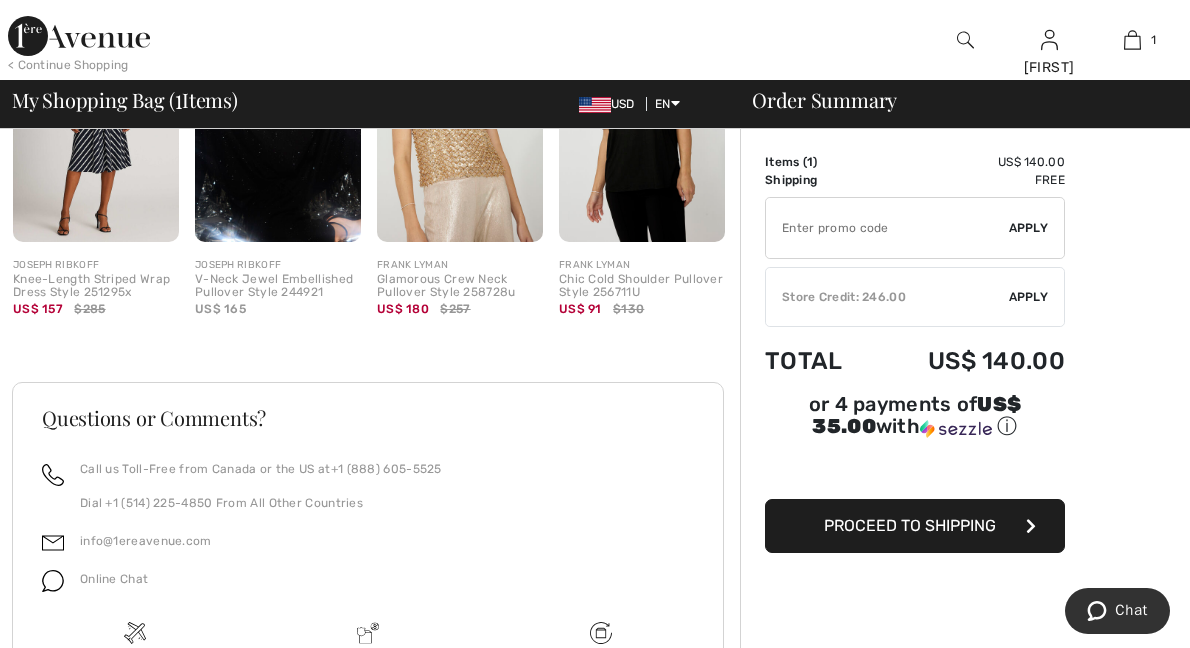 scroll, scrollTop: 690, scrollLeft: 0, axis: vertical 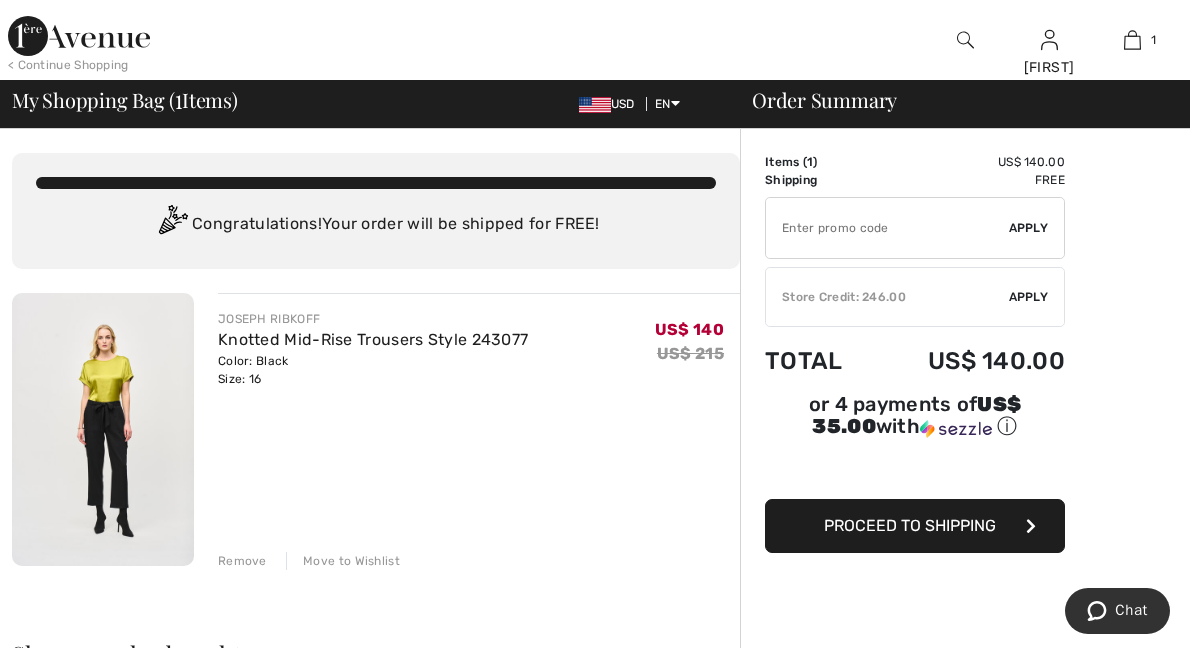 click on "< Continue Shopping" at bounding box center [68, 65] 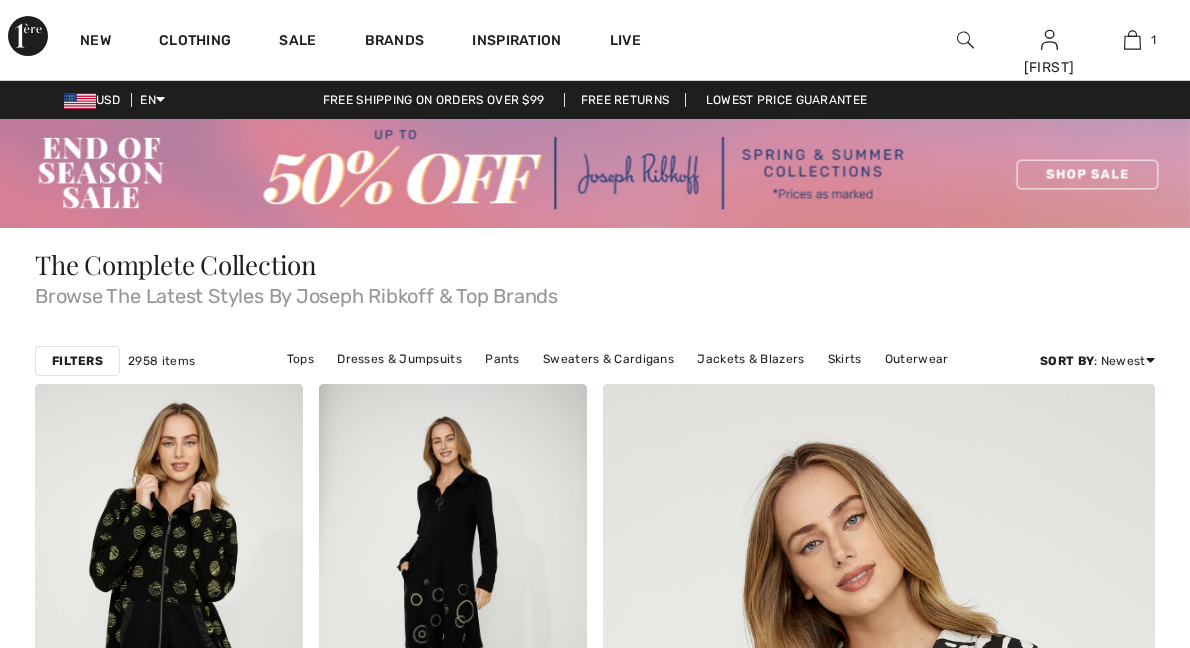 scroll, scrollTop: 60, scrollLeft: 0, axis: vertical 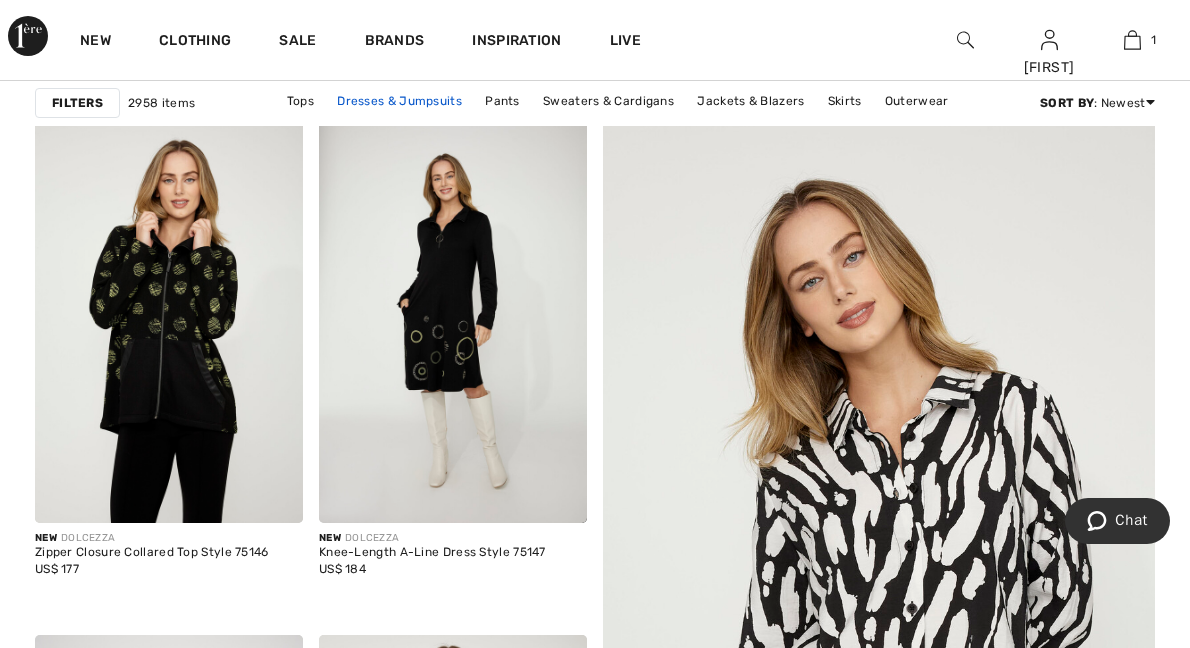 click on "Dresses & Jumpsuits" at bounding box center [399, 101] 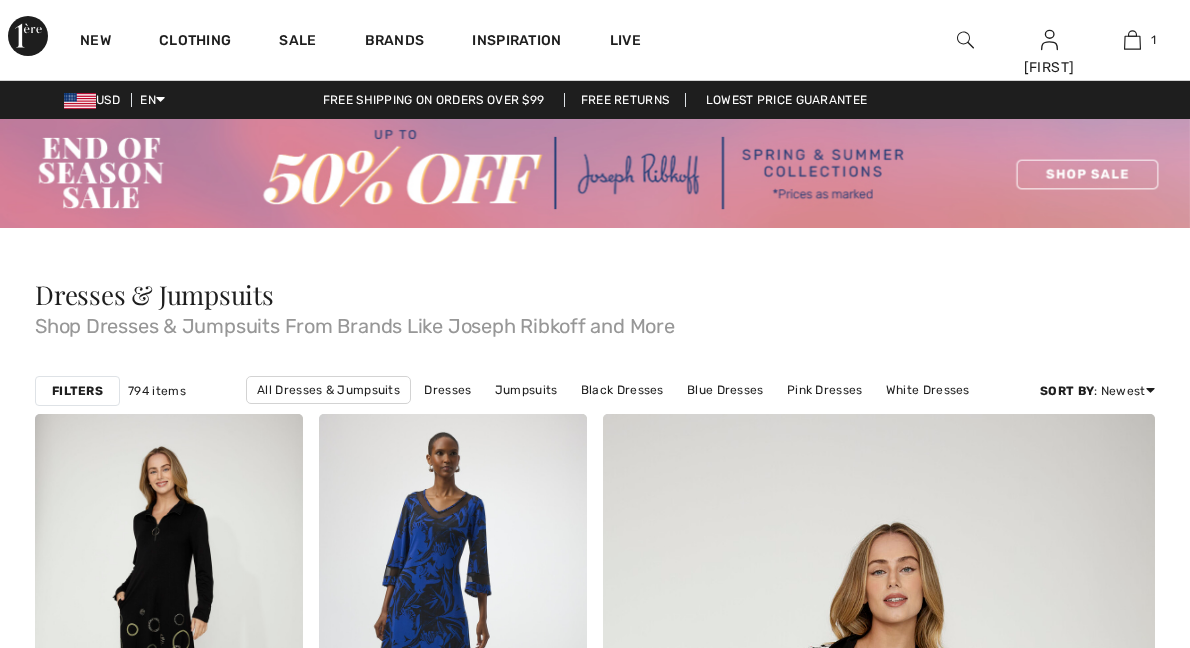 checkbox on "true" 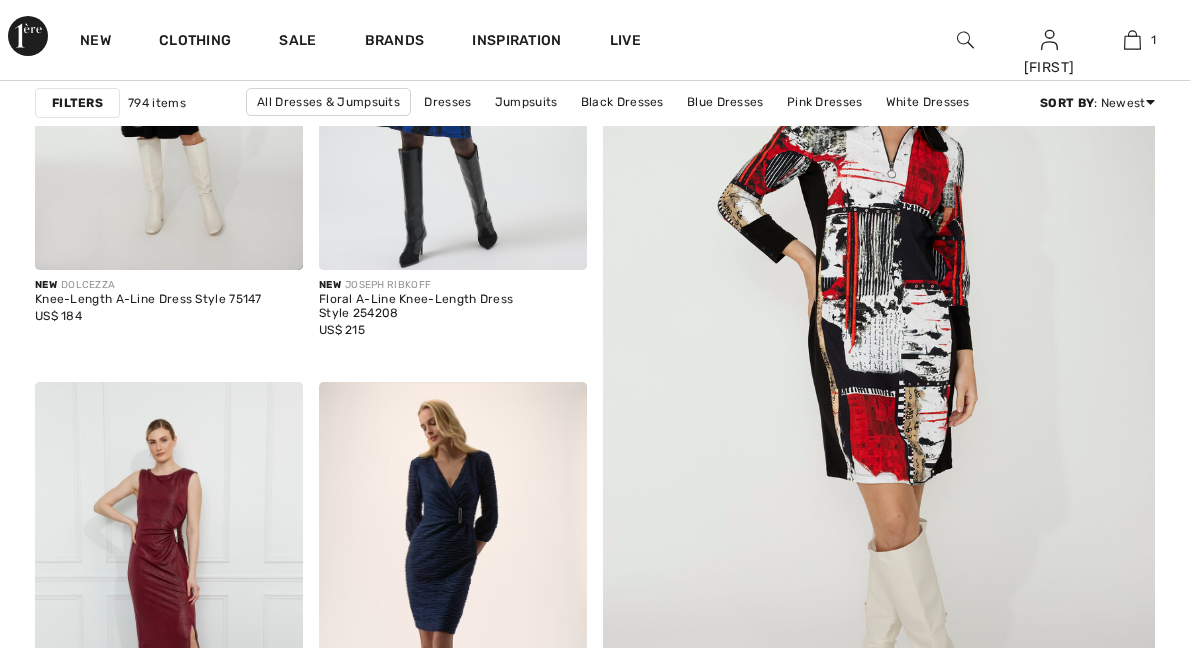 scroll, scrollTop: 0, scrollLeft: 0, axis: both 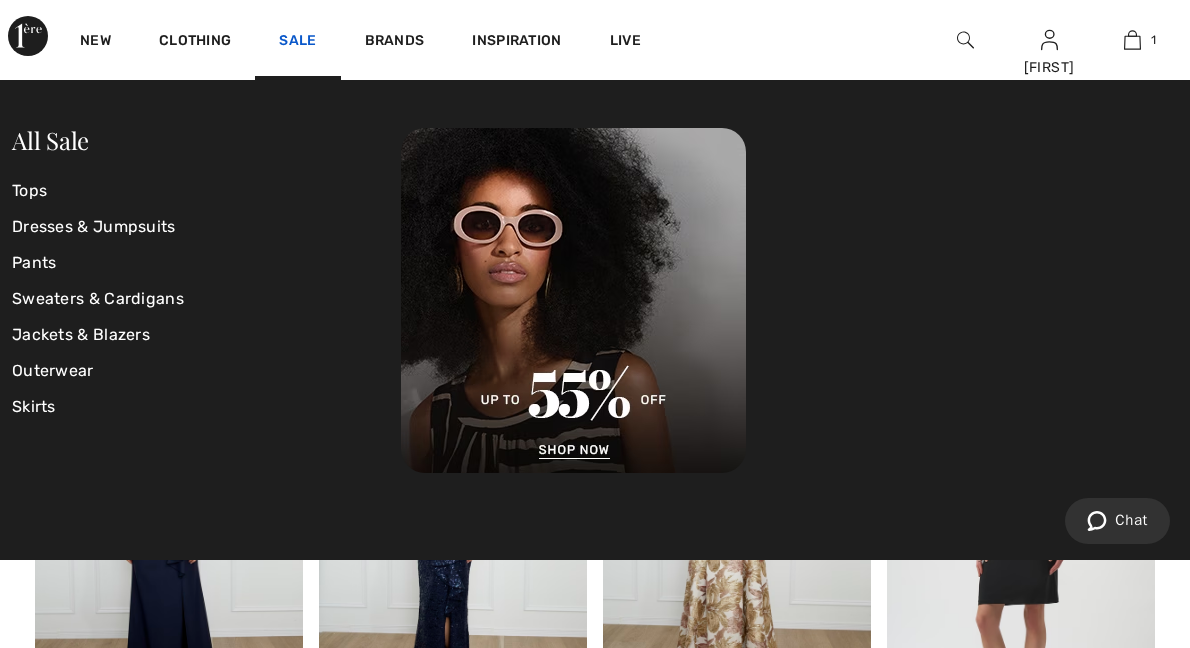 click on "Sale" at bounding box center (297, 42) 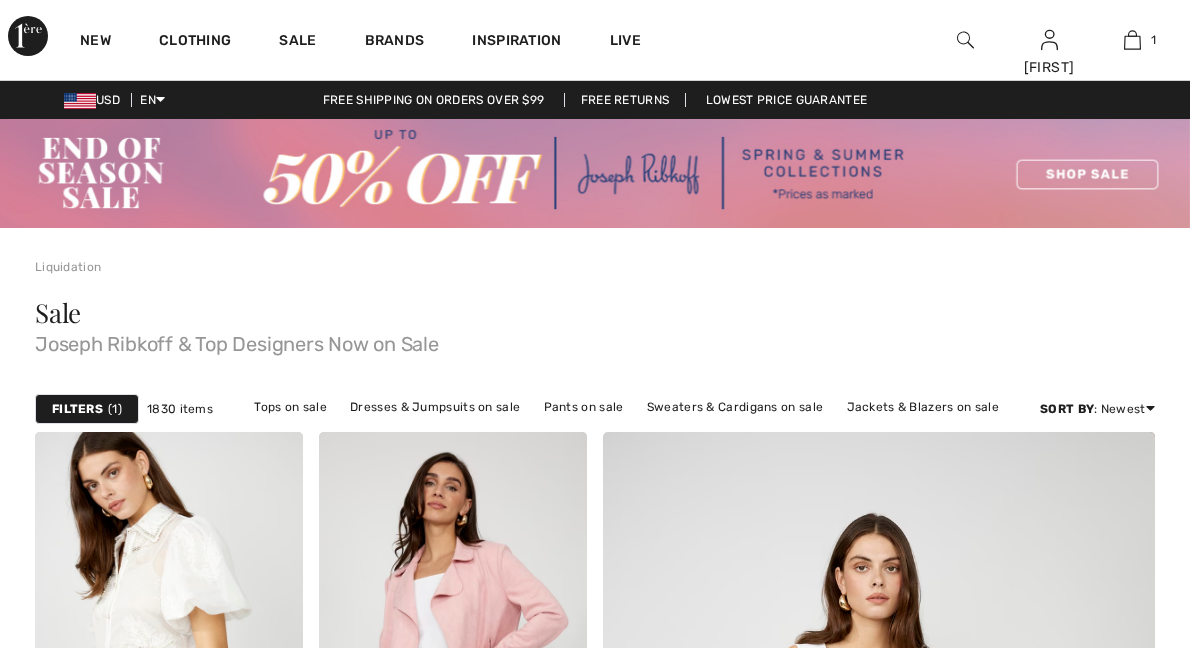 scroll, scrollTop: 0, scrollLeft: 0, axis: both 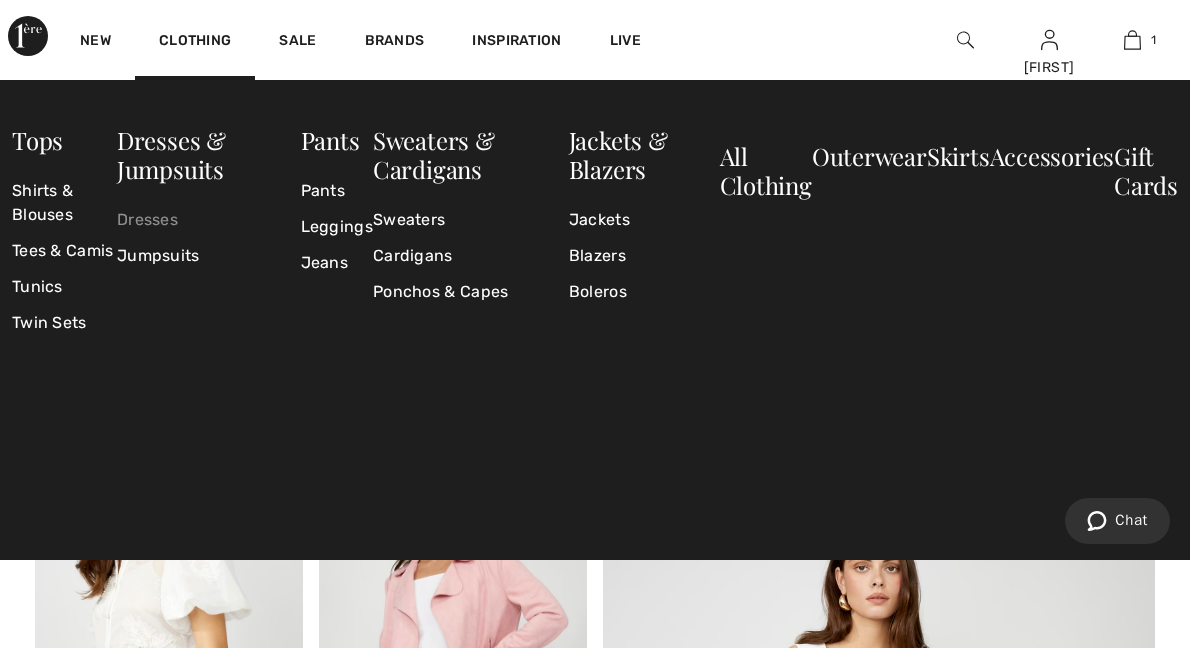 click on "Dresses" at bounding box center [209, 220] 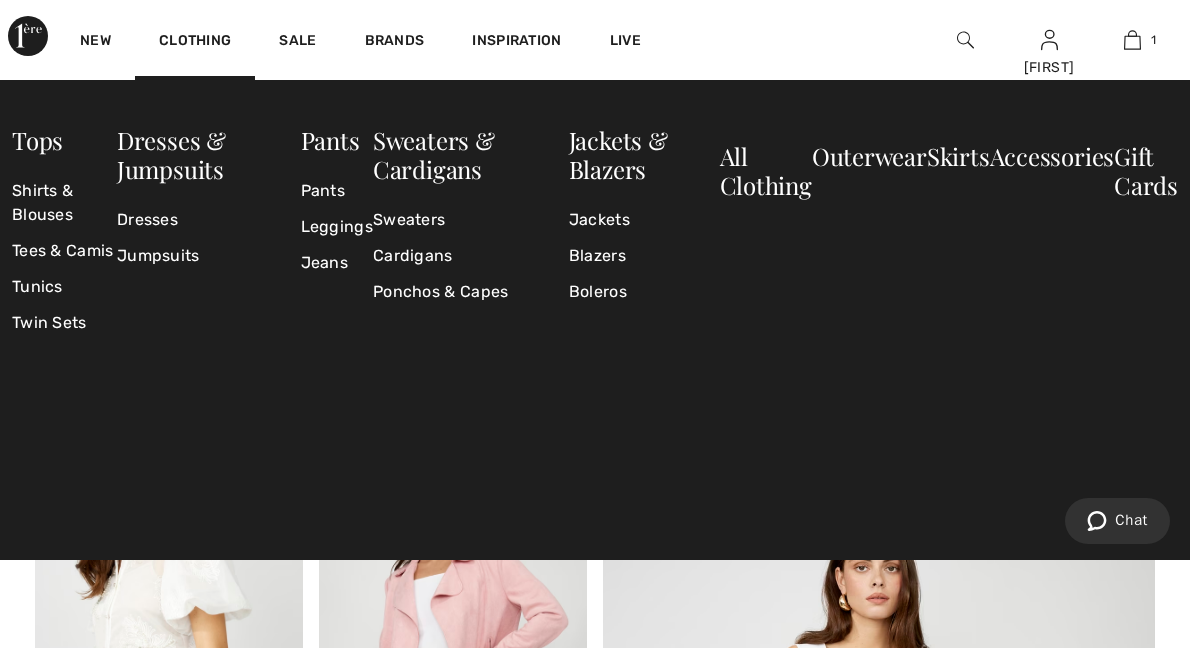 click on "Sale" at bounding box center [297, 40] 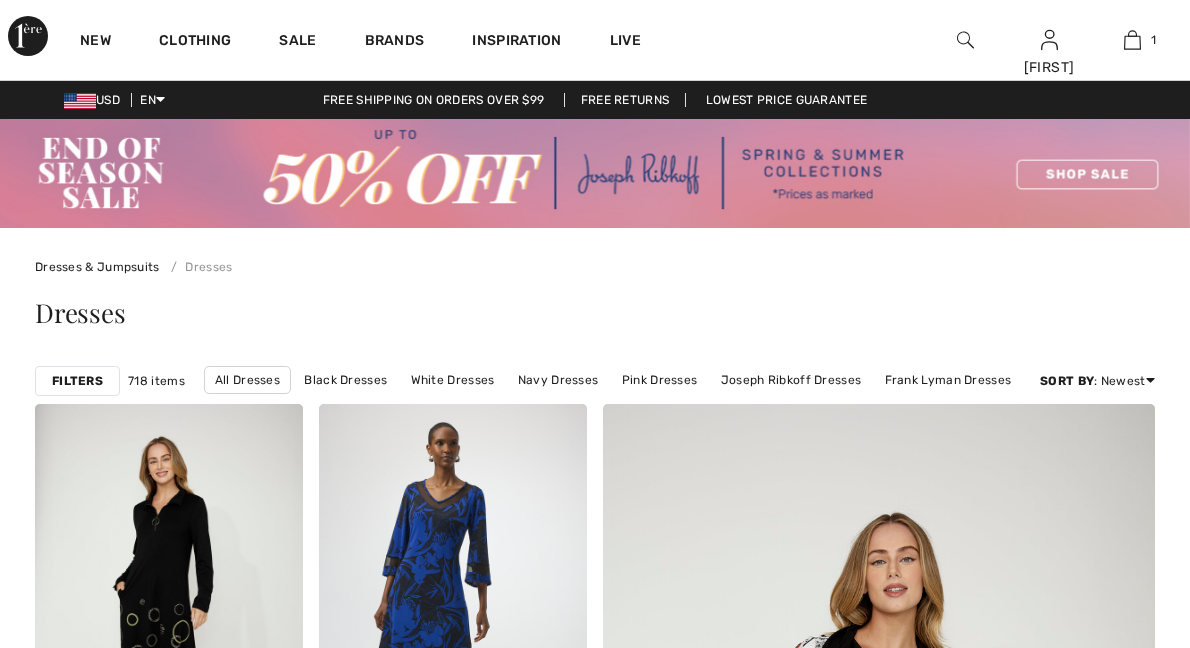scroll, scrollTop: 0, scrollLeft: 0, axis: both 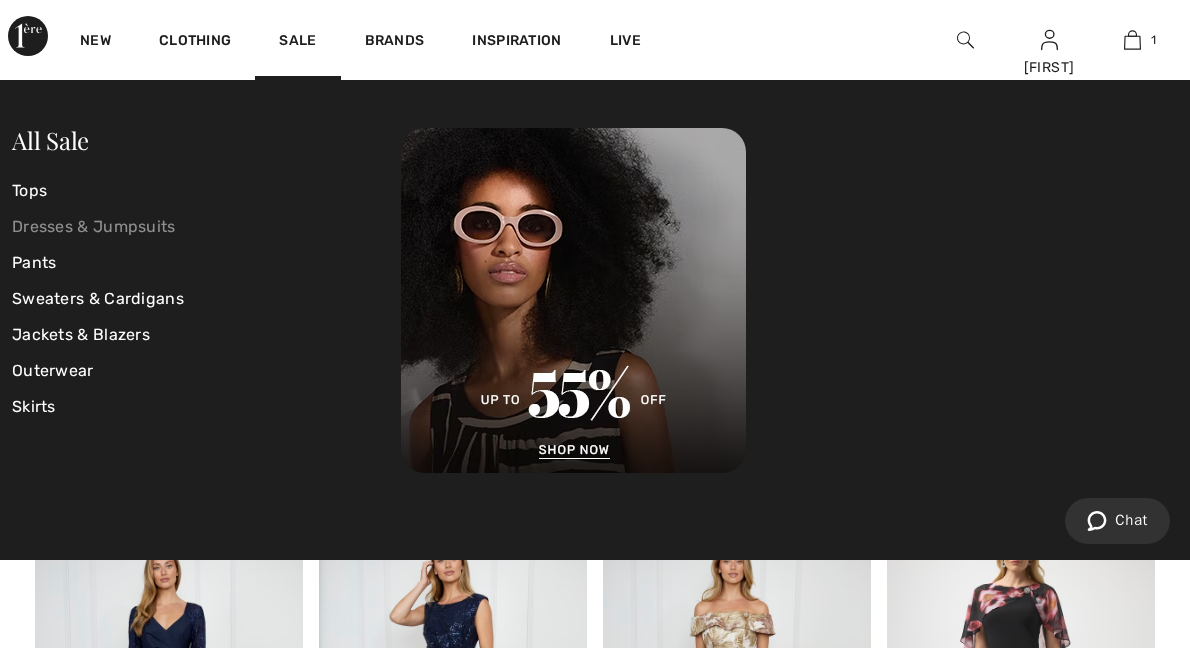 click on "Dresses & Jumpsuits" at bounding box center [206, 227] 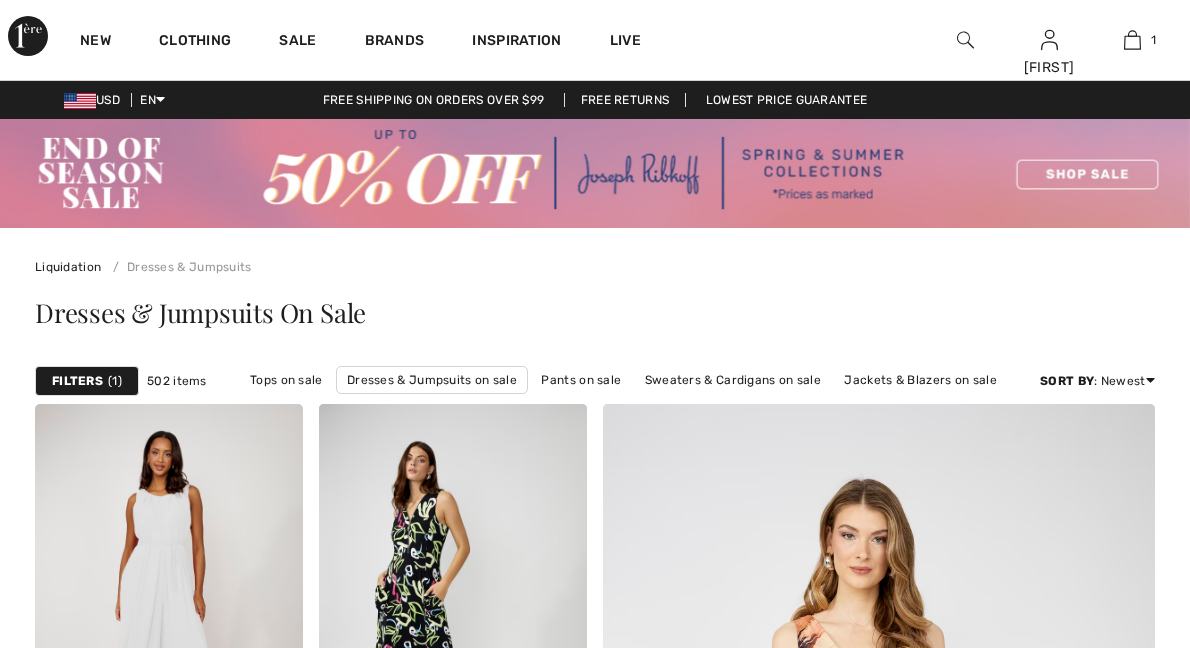 scroll, scrollTop: 0, scrollLeft: 0, axis: both 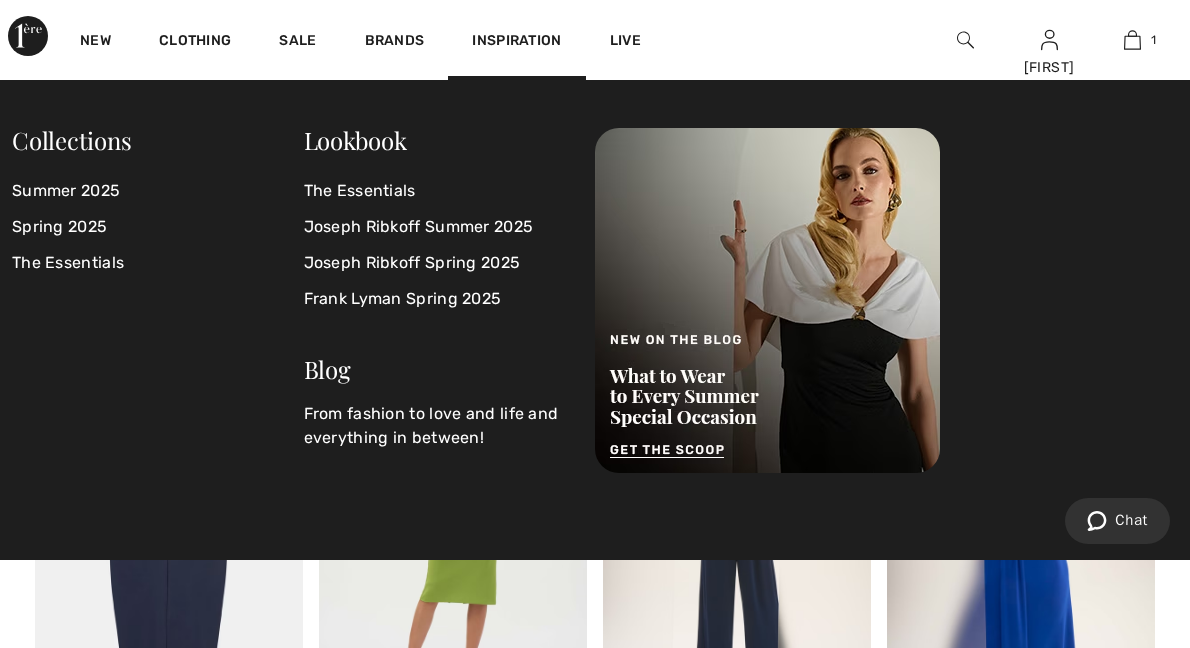 click on "New
Clothing
Sale
Brands
Inspiration
Live
Janice
Hi, Janice!   10 Reward points US$ 246 = Credit
My Info
Orders
My Addresses
Wishlist
My Closet
Payment Methods
Logout
1
Added to Bag
Joseph Ribkoff Knotted Mid-rise Trousers Style 243077
US$ 140
US$ 215
Color: Black Size: 16
Knotted Mid-Rise Trousers Style 243077 Color: Black Size: 16
US$ 140
US$ 215" at bounding box center [595, 40] 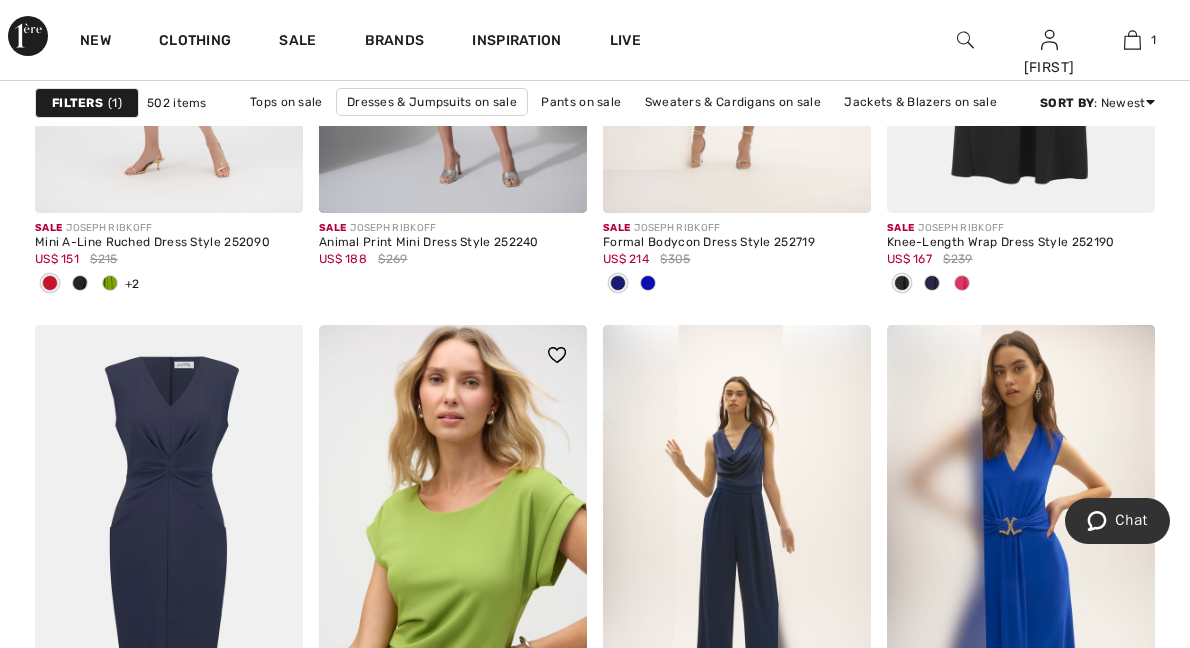 click at bounding box center [453, 526] 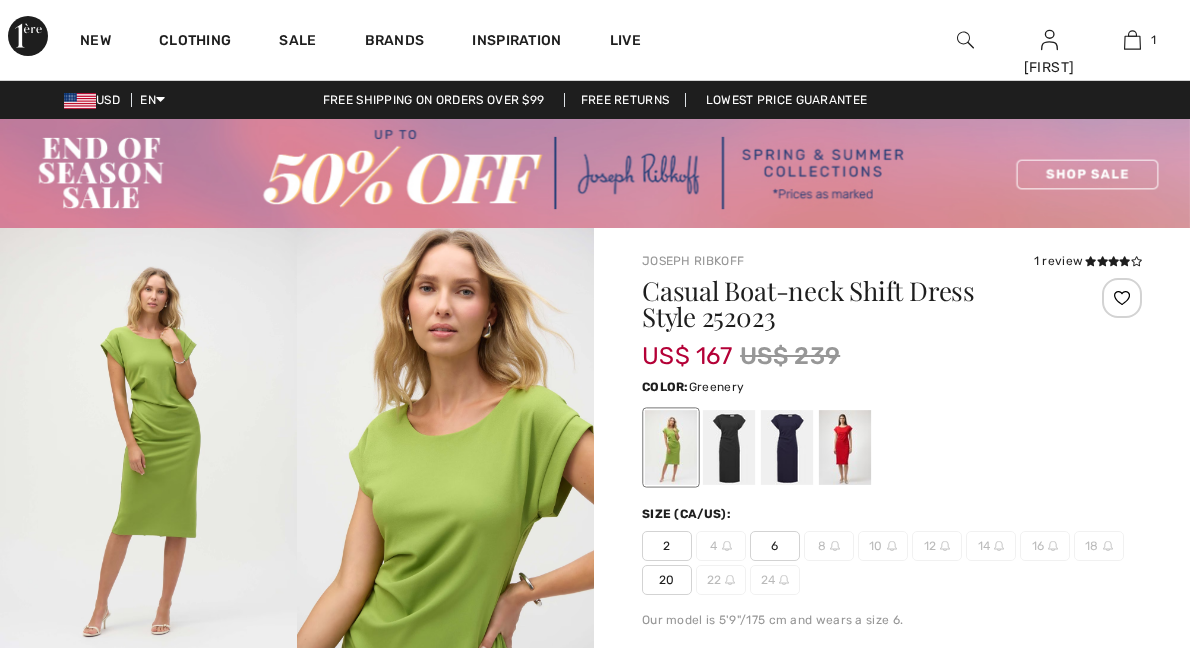 scroll, scrollTop: 0, scrollLeft: 0, axis: both 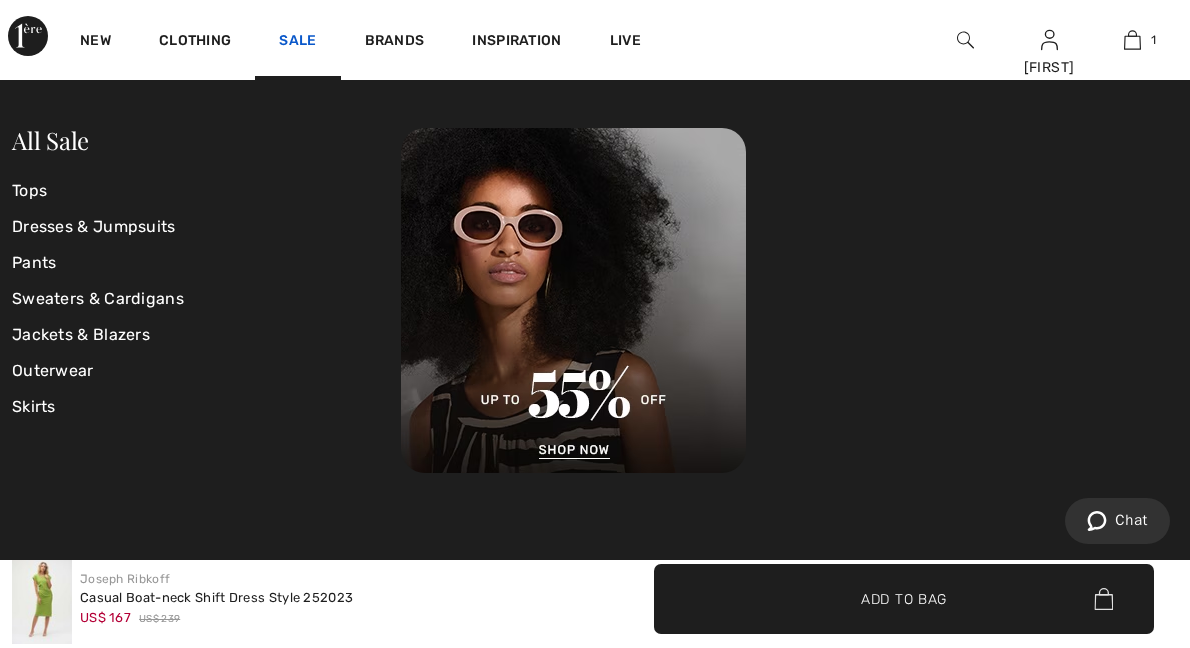 click on "Sale" at bounding box center [297, 42] 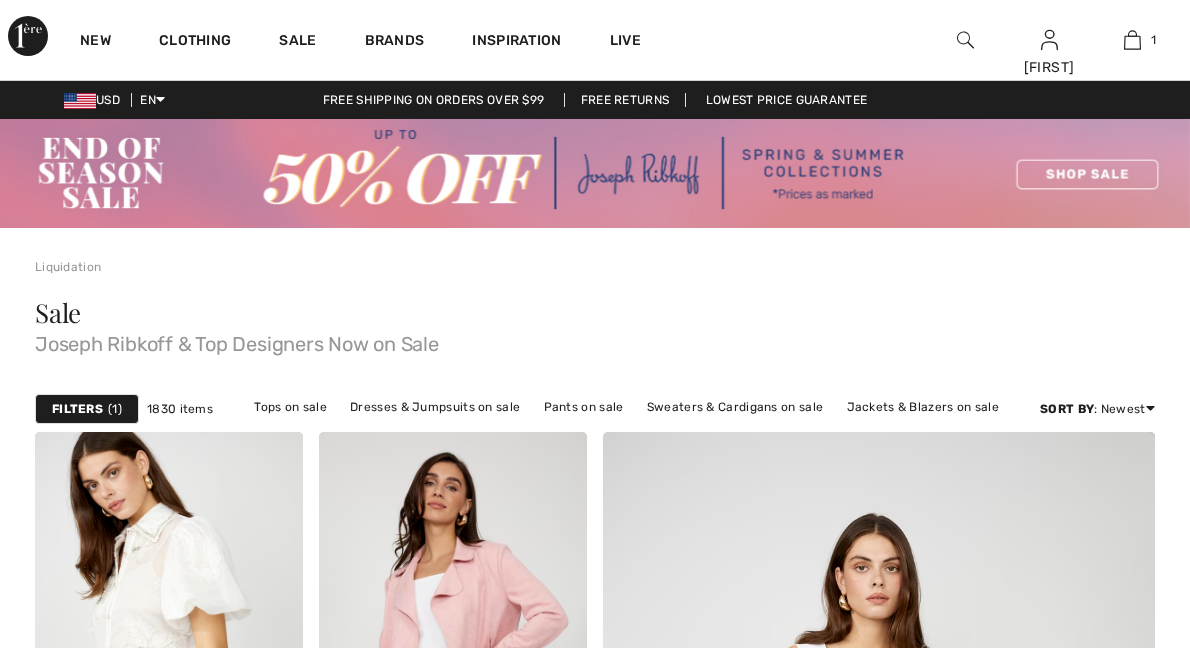 scroll, scrollTop: 0, scrollLeft: 0, axis: both 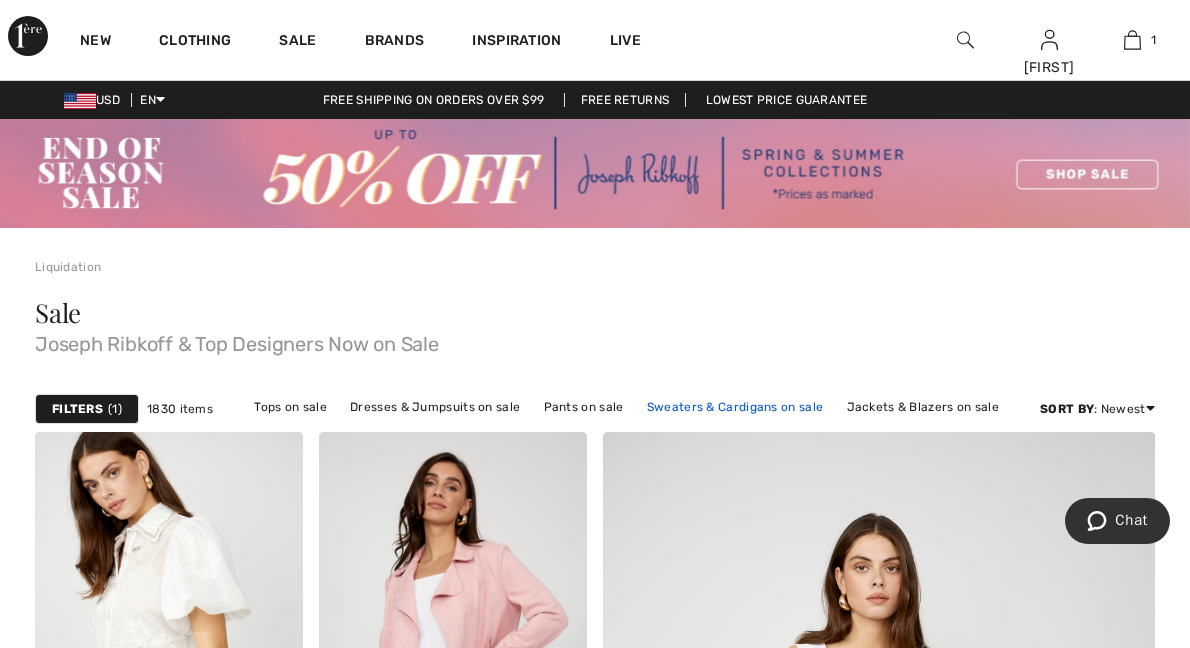 click on "Sweaters & Cardigans on sale" at bounding box center [735, 407] 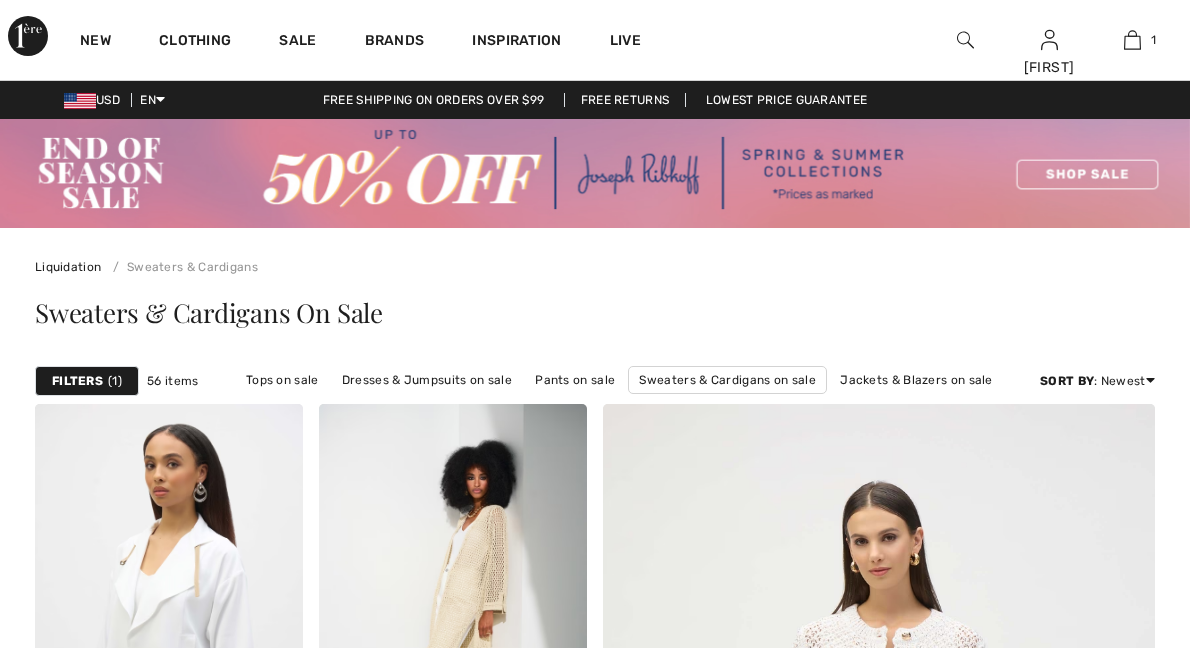 scroll, scrollTop: 0, scrollLeft: 0, axis: both 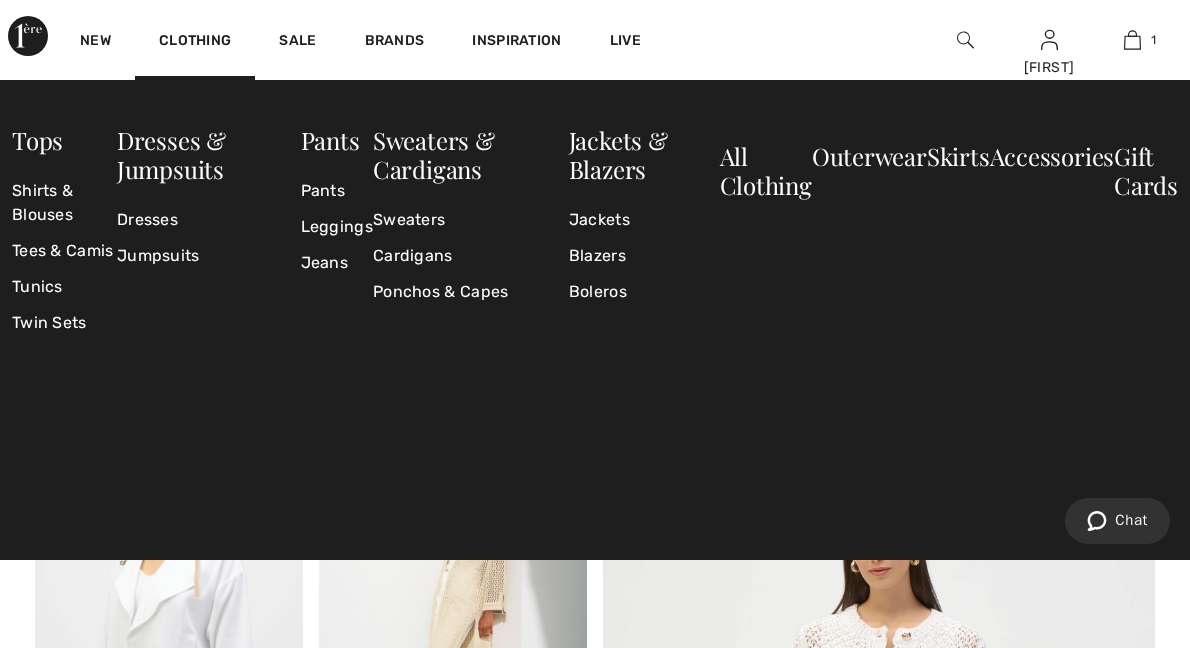 click on "Clothing" at bounding box center (195, 40) 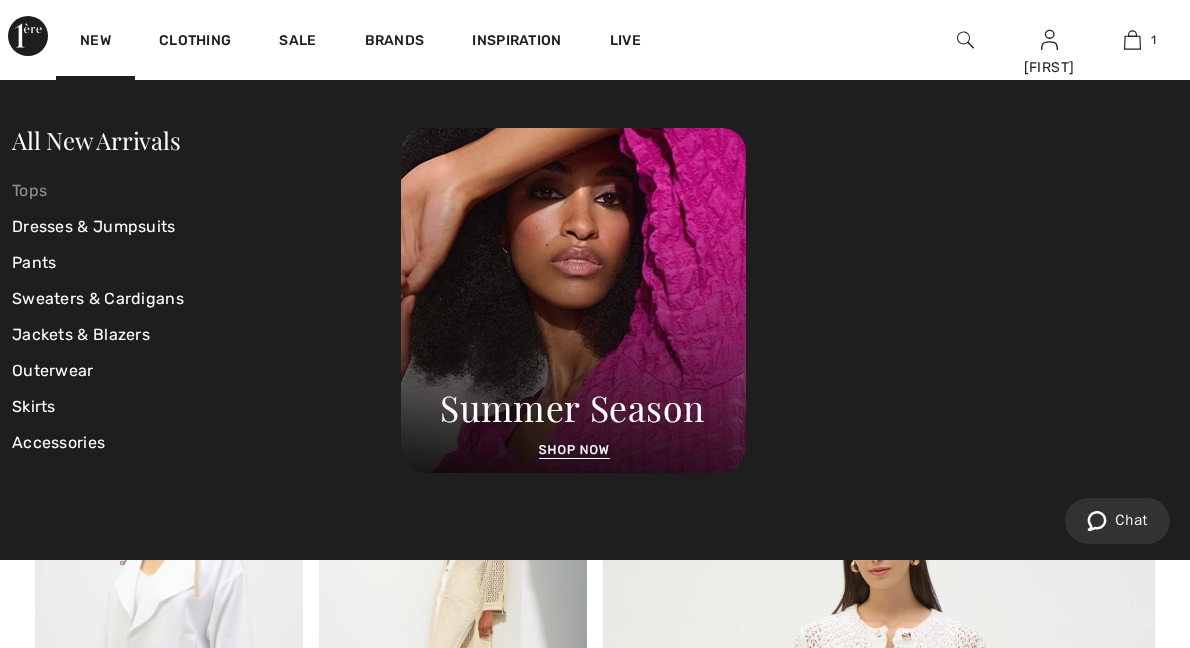 click on "Tops" at bounding box center [206, 191] 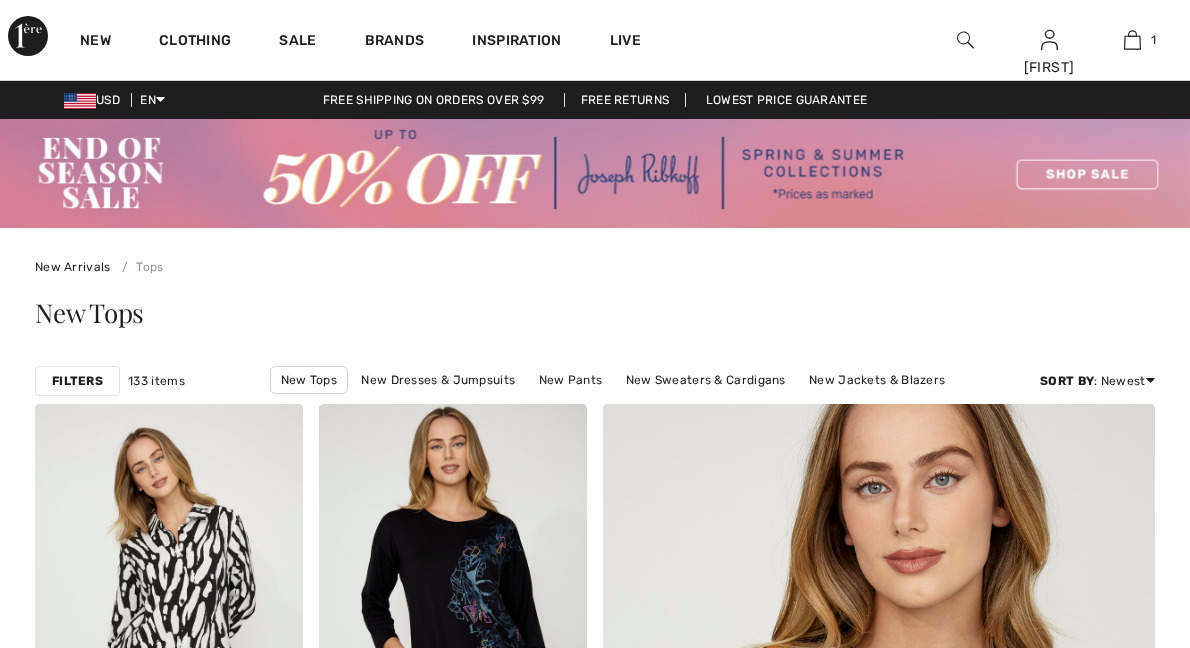 scroll, scrollTop: 0, scrollLeft: 0, axis: both 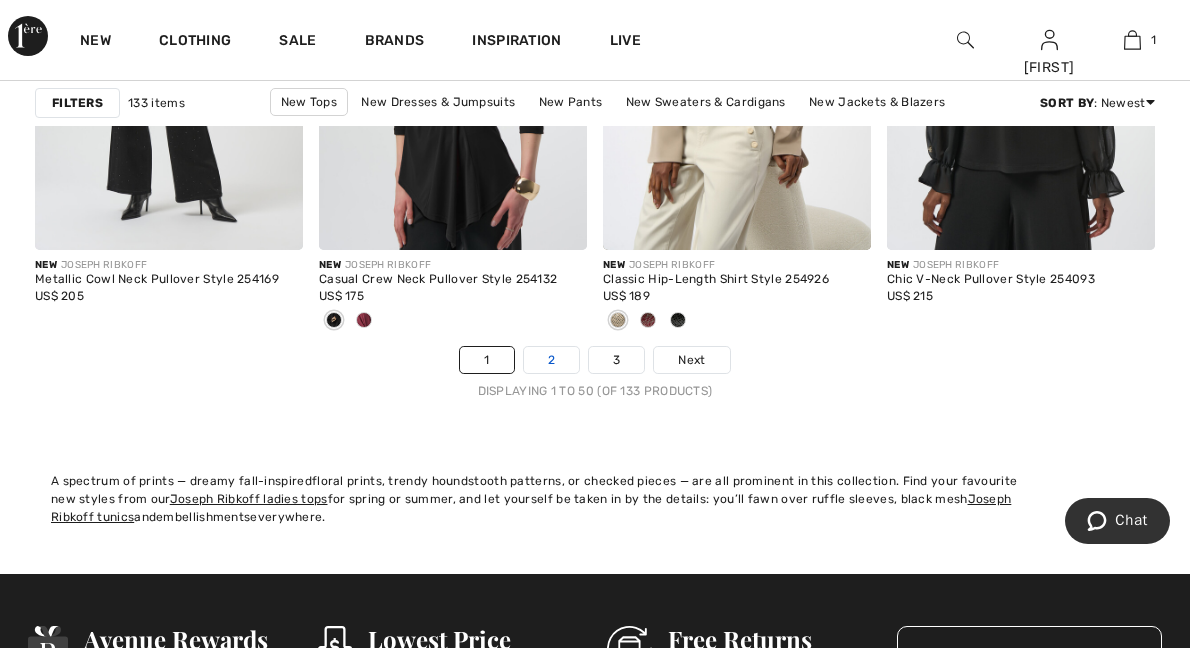 click on "2" at bounding box center (551, 360) 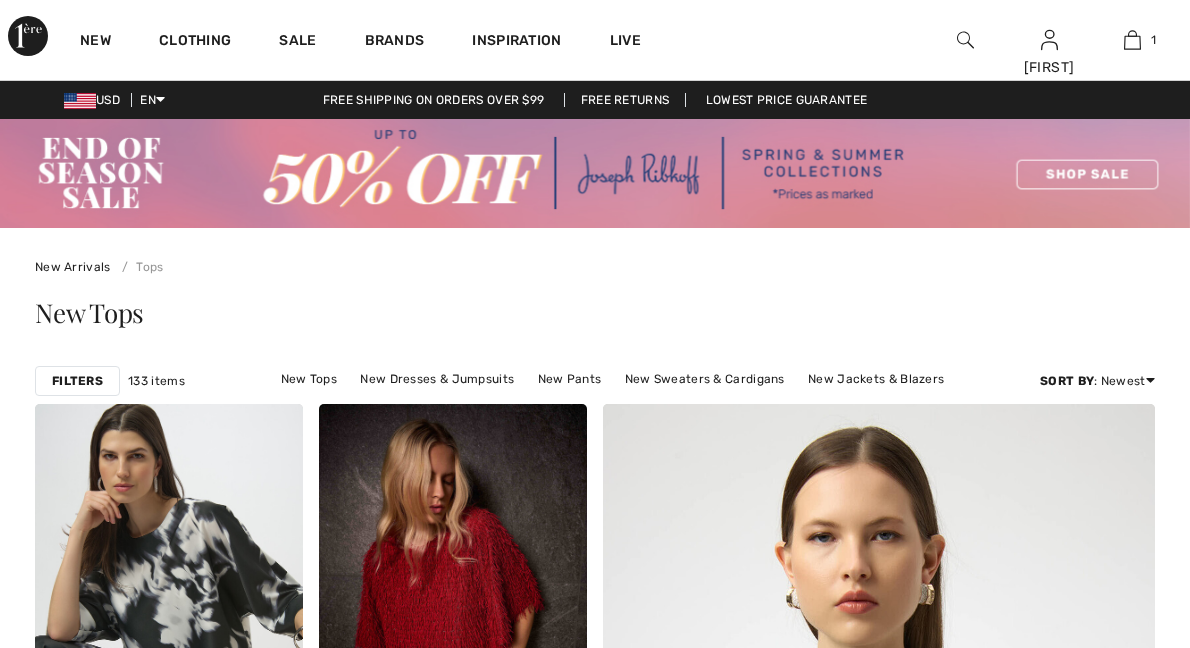 scroll, scrollTop: 268, scrollLeft: 0, axis: vertical 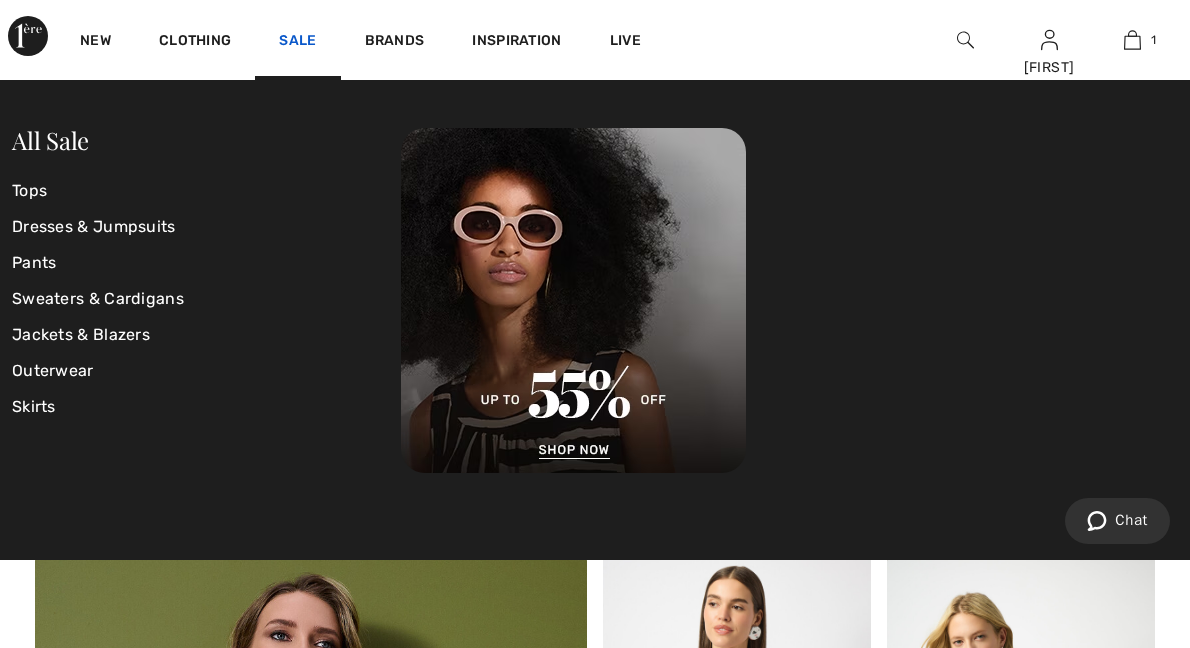 click on "Sale" at bounding box center (297, 42) 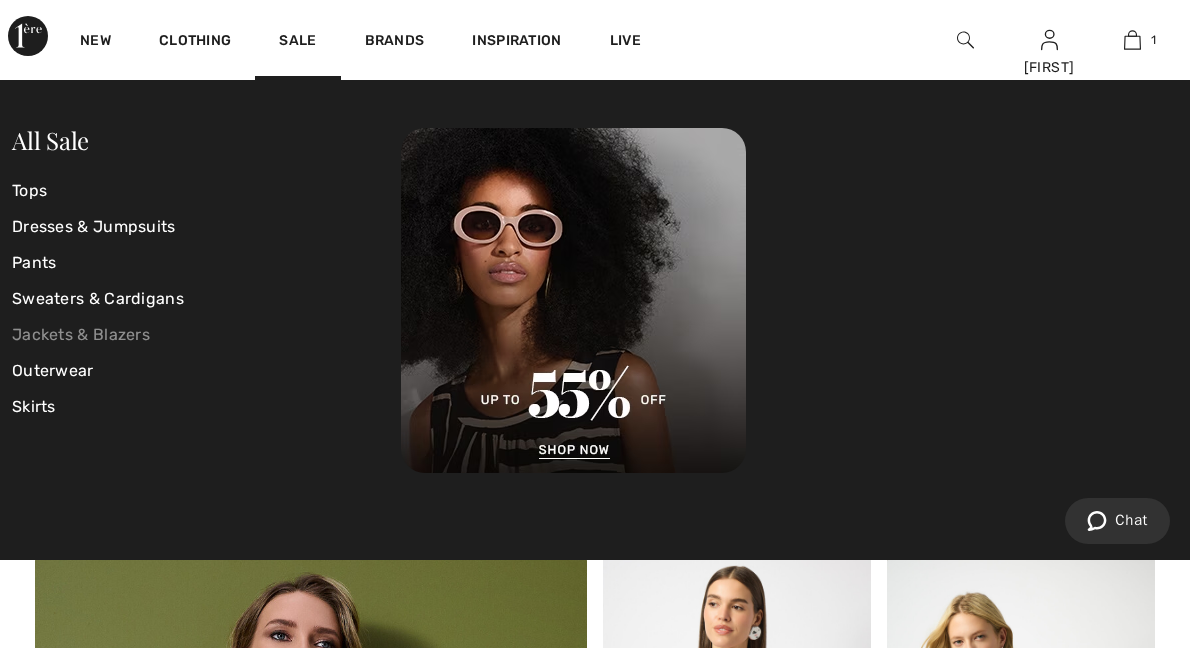 click on "Jackets & Blazers" at bounding box center [206, 335] 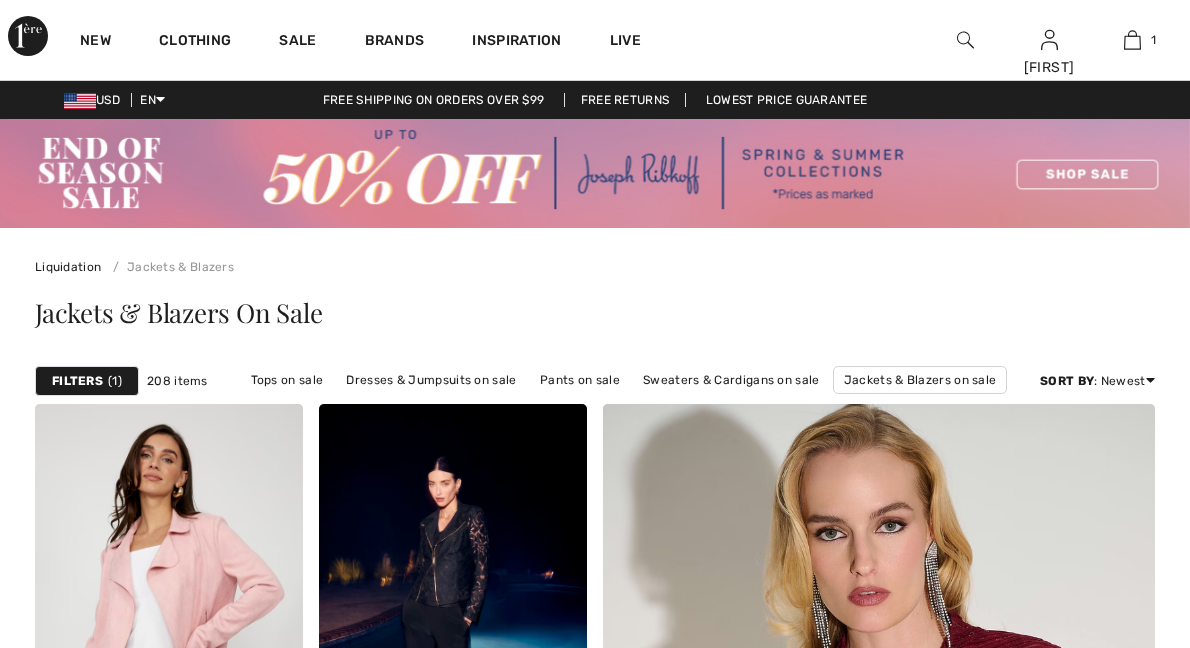 scroll, scrollTop: 0, scrollLeft: 0, axis: both 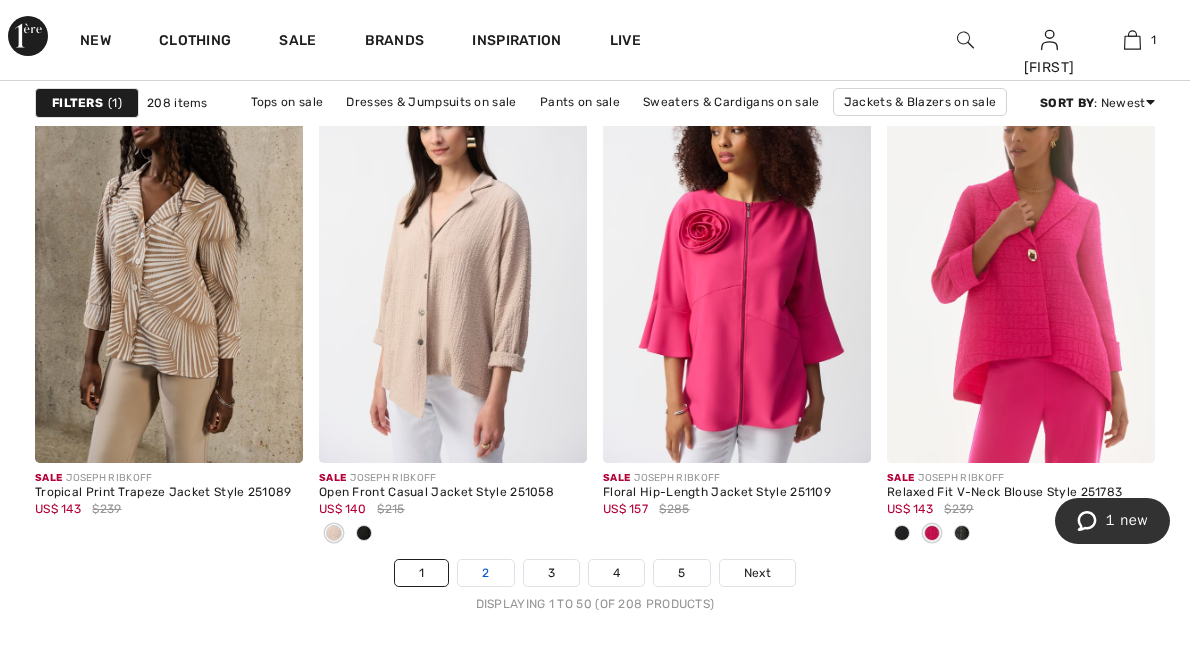 click on "2" at bounding box center [485, 573] 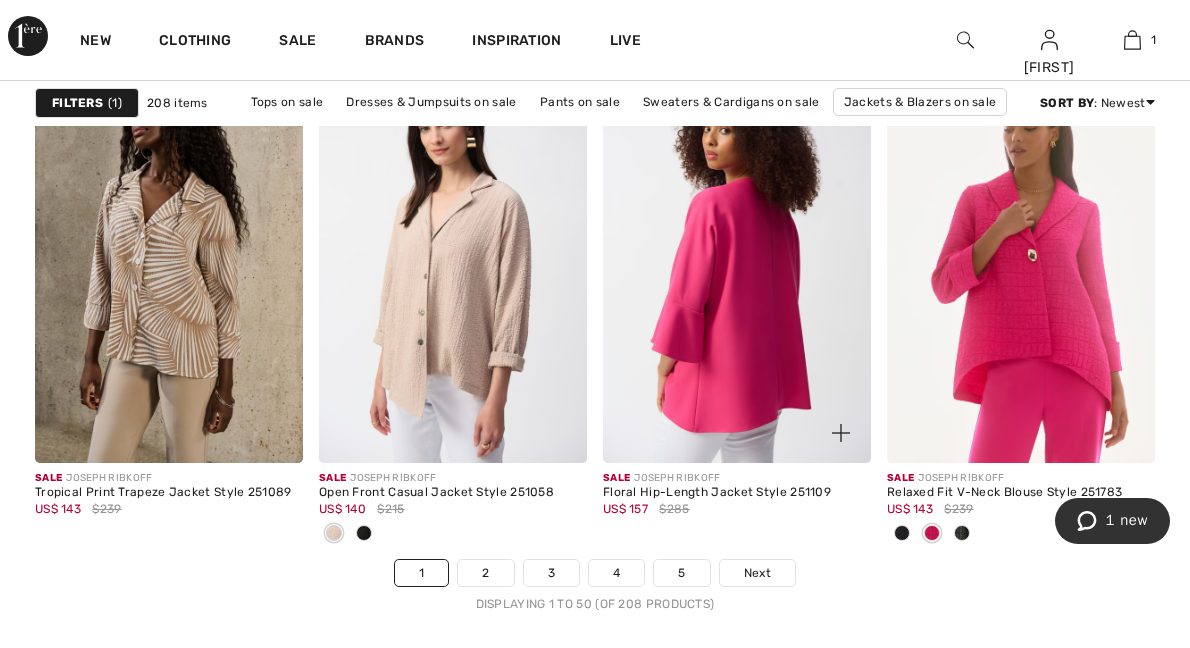 click at bounding box center [737, 262] 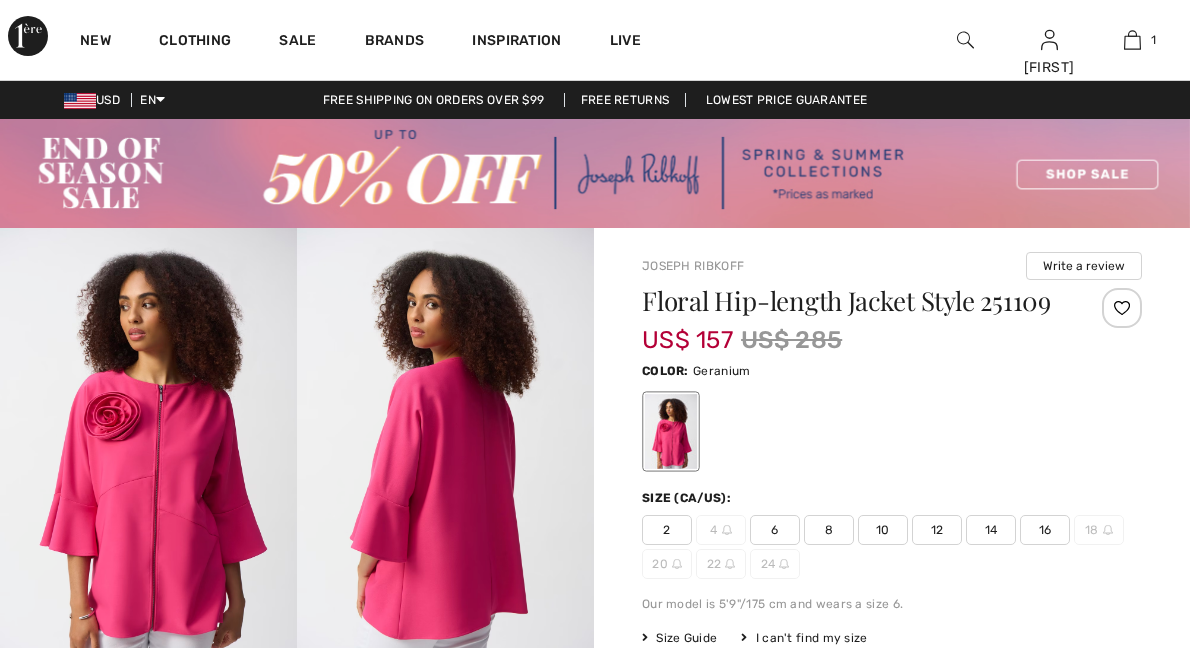 scroll, scrollTop: 0, scrollLeft: 0, axis: both 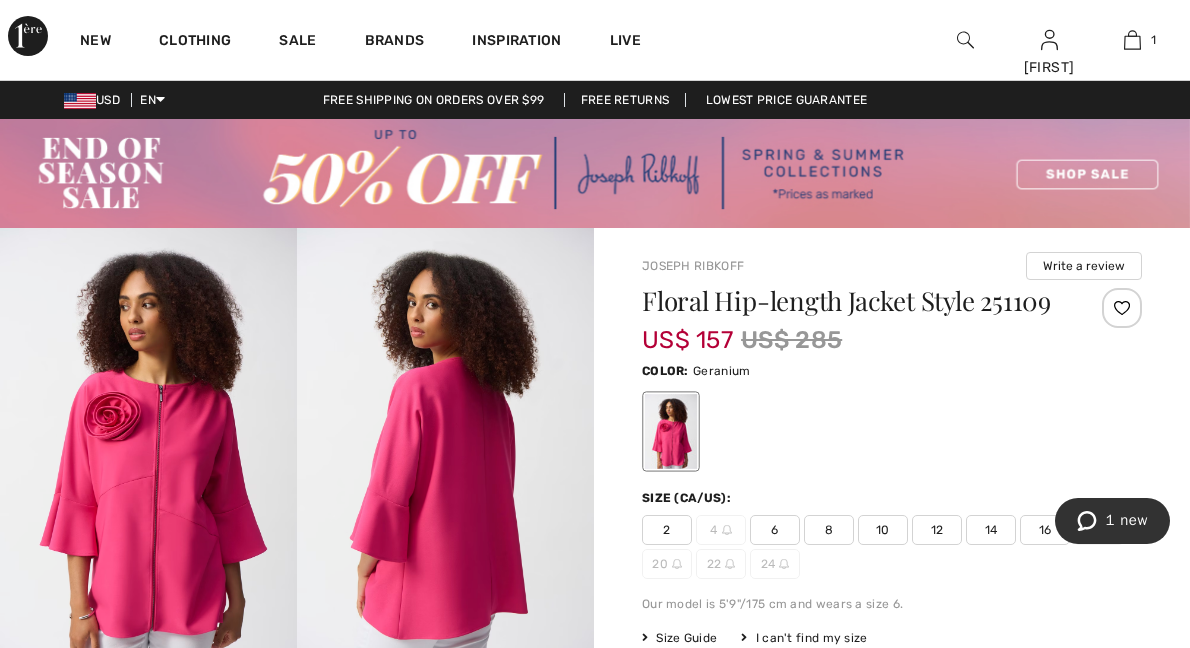 click on "1 new" at bounding box center (1126, 520) 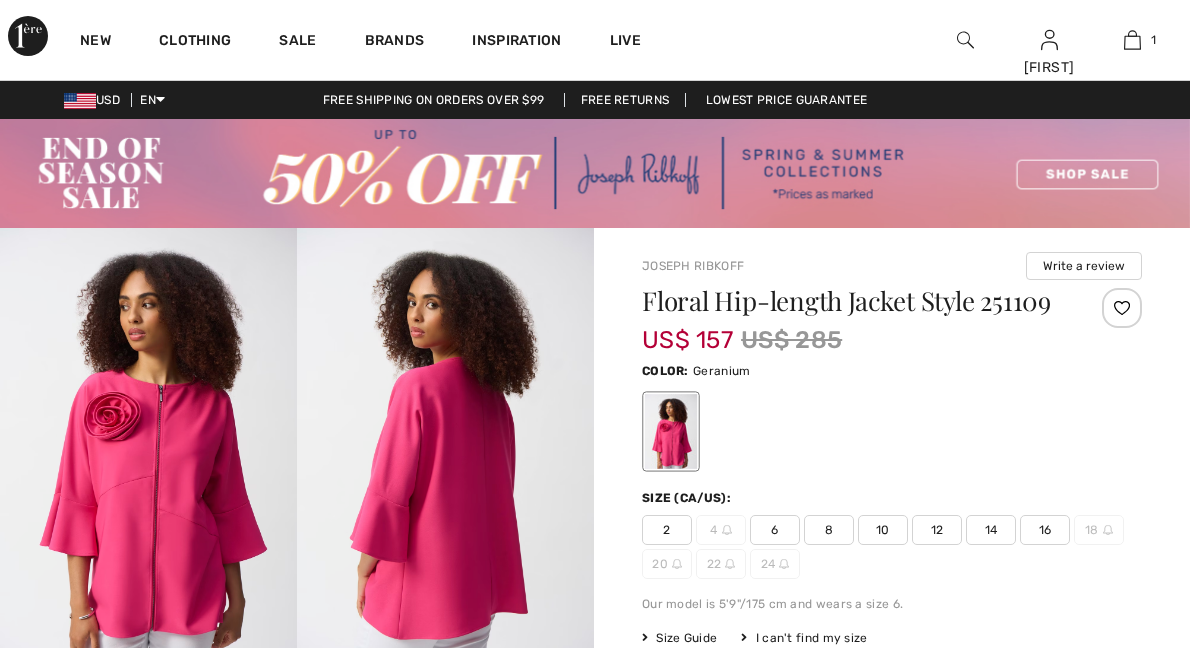 scroll, scrollTop: 0, scrollLeft: 0, axis: both 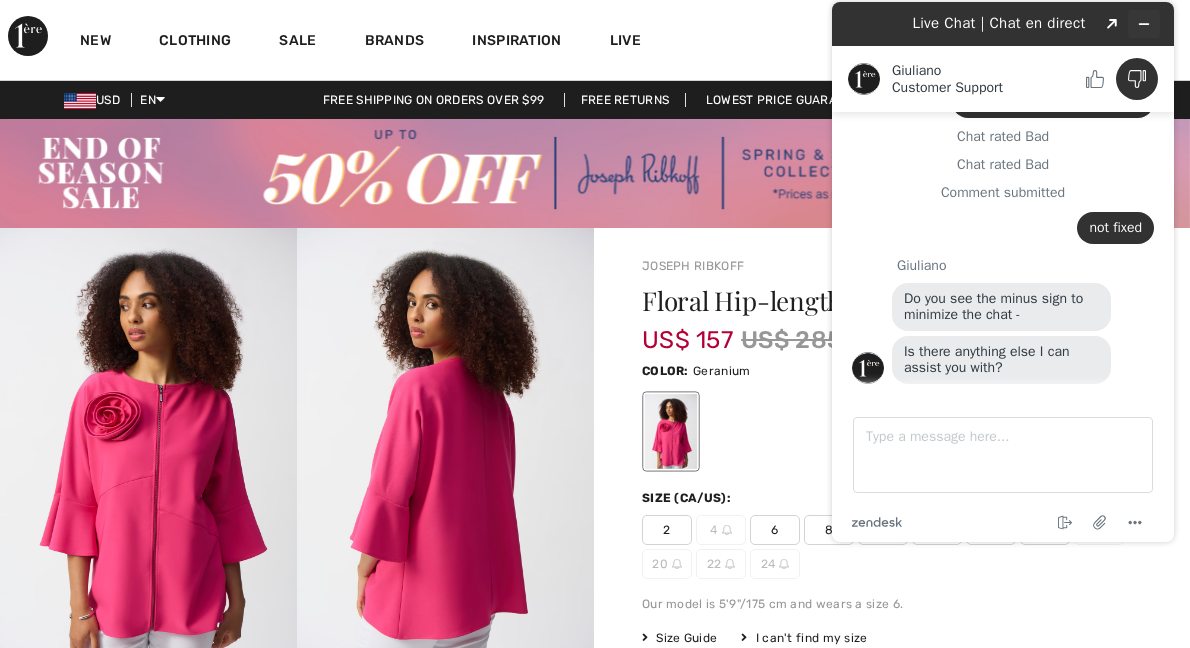click 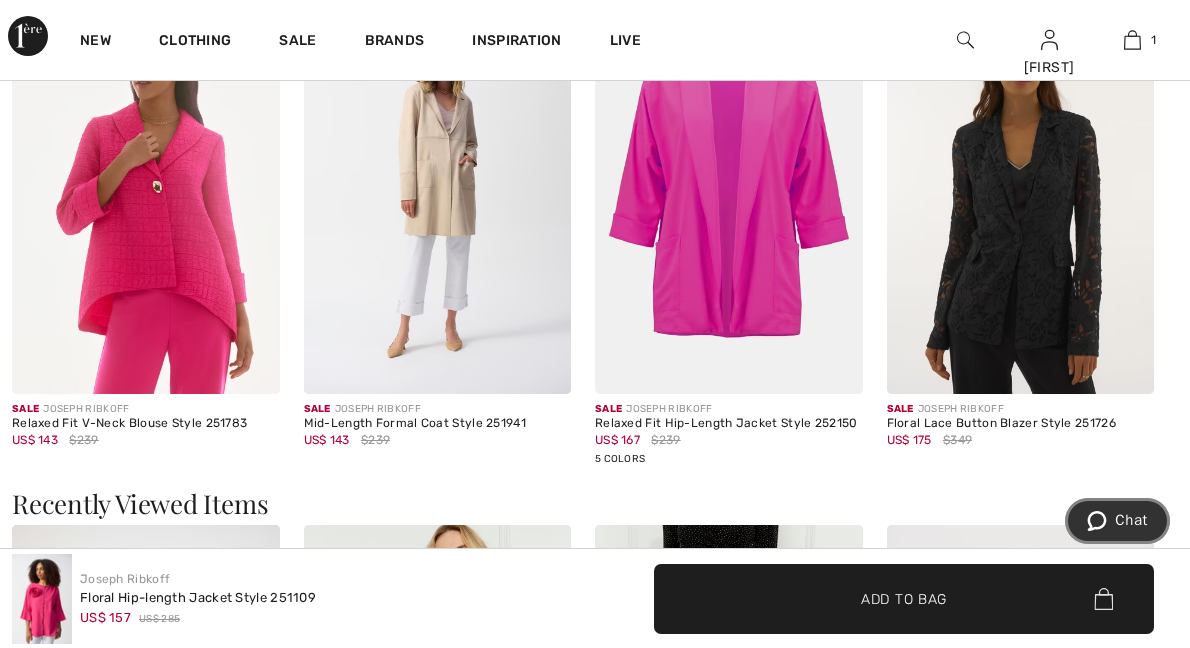 scroll, scrollTop: 2598, scrollLeft: 0, axis: vertical 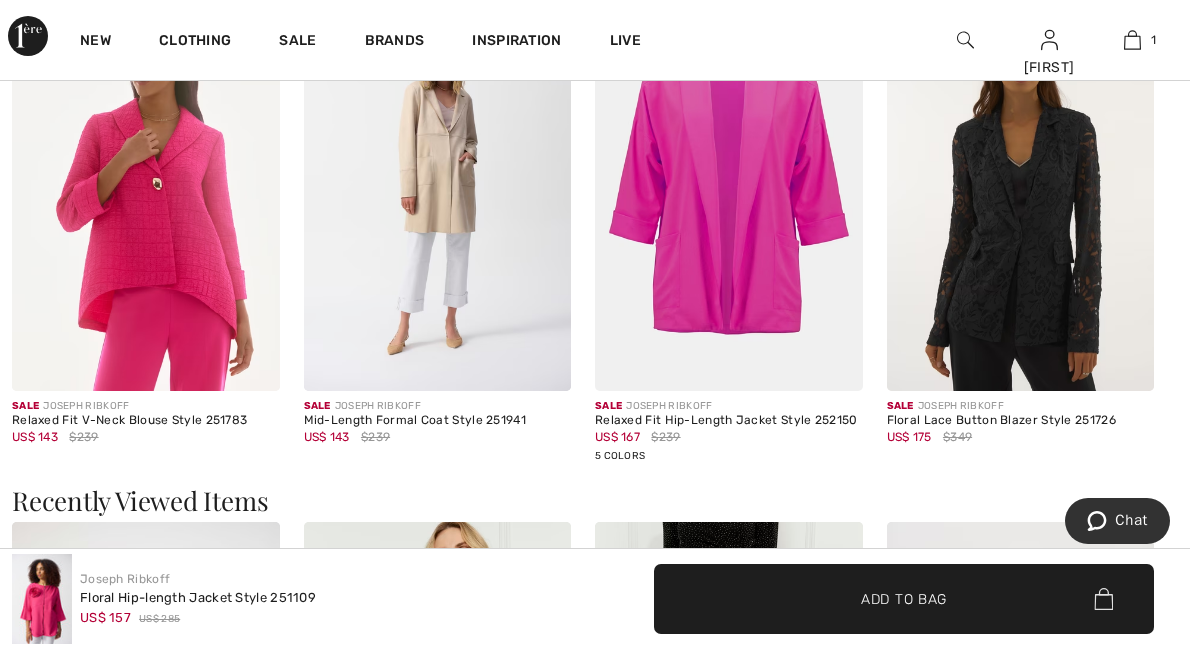 click at bounding box center [146, 190] 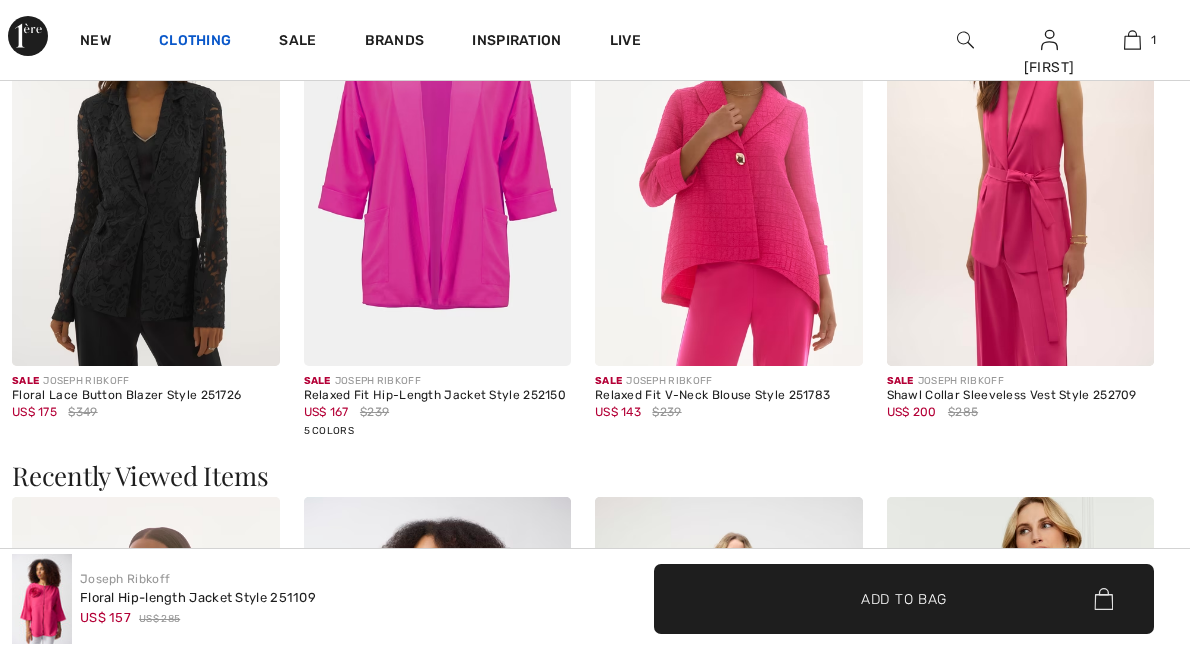 scroll, scrollTop: 0, scrollLeft: 0, axis: both 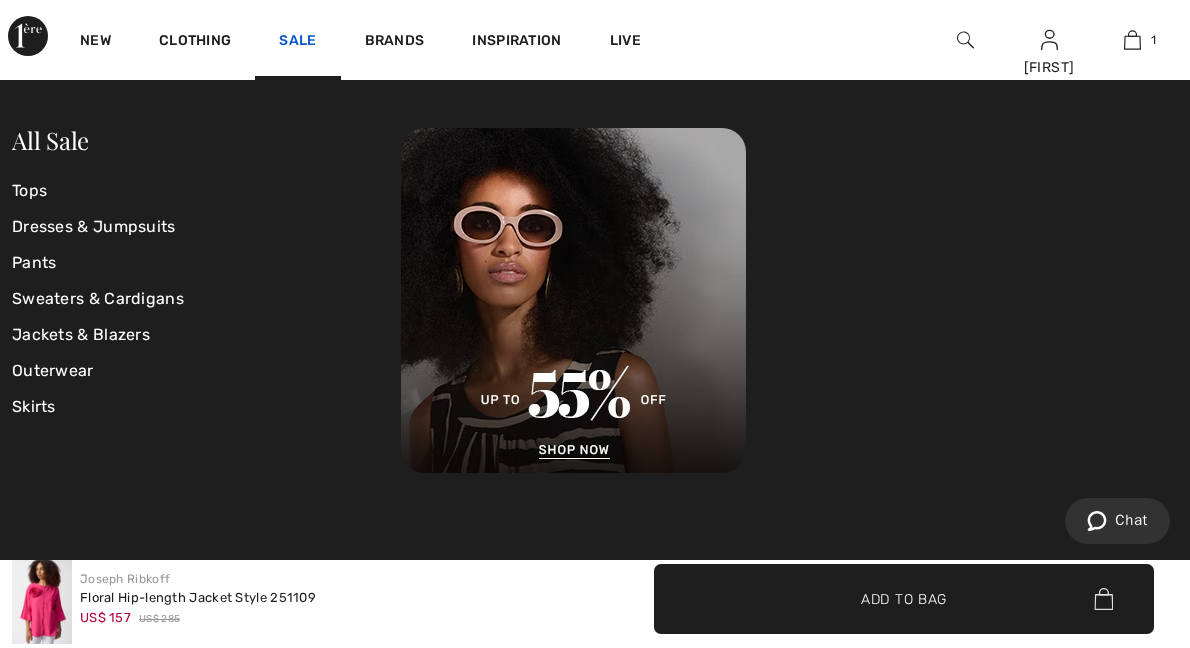 click on "Sale" at bounding box center (297, 42) 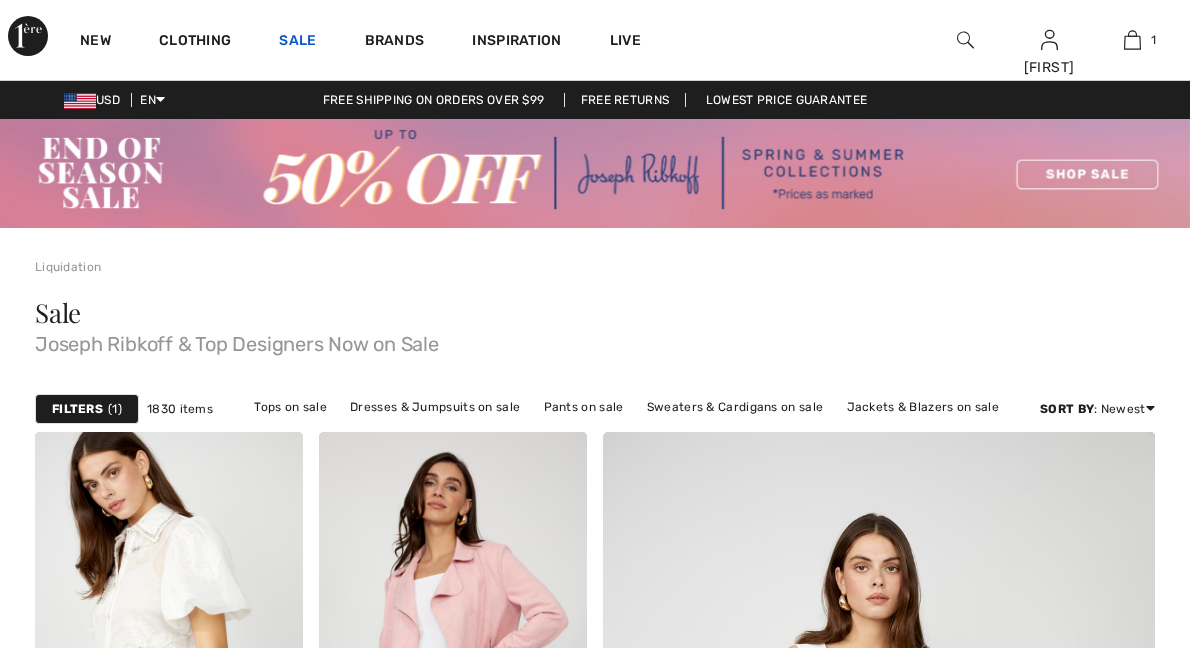 scroll, scrollTop: 0, scrollLeft: 0, axis: both 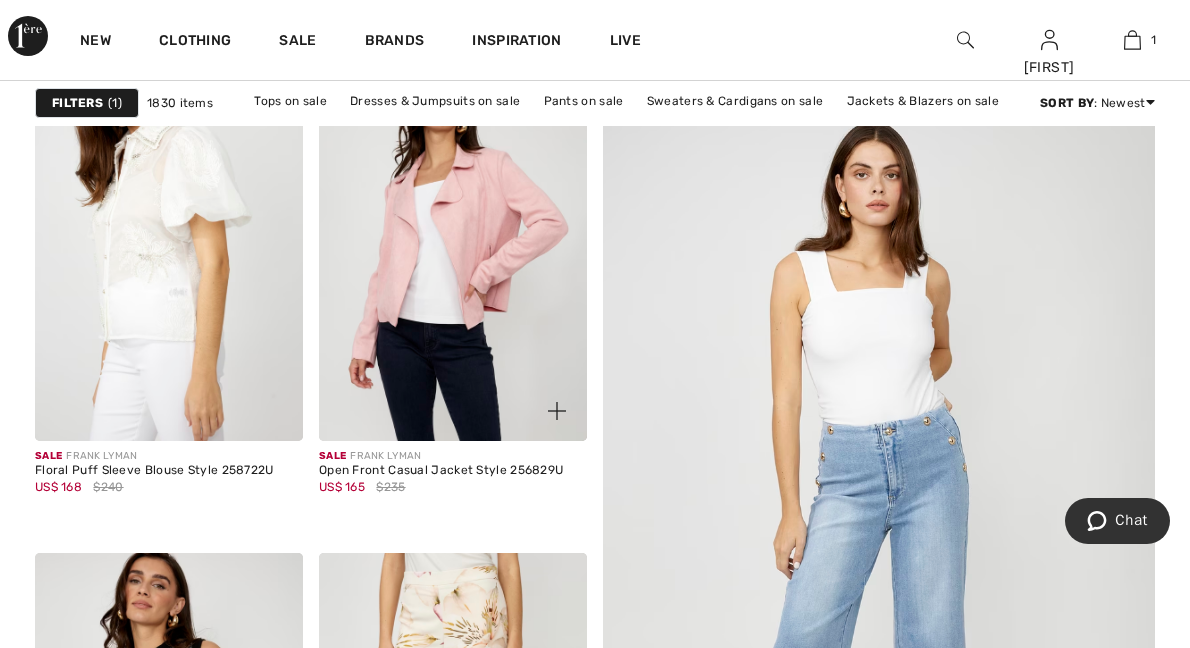 click on "Open Front Casual Jacket Style 256829U" at bounding box center [453, 471] 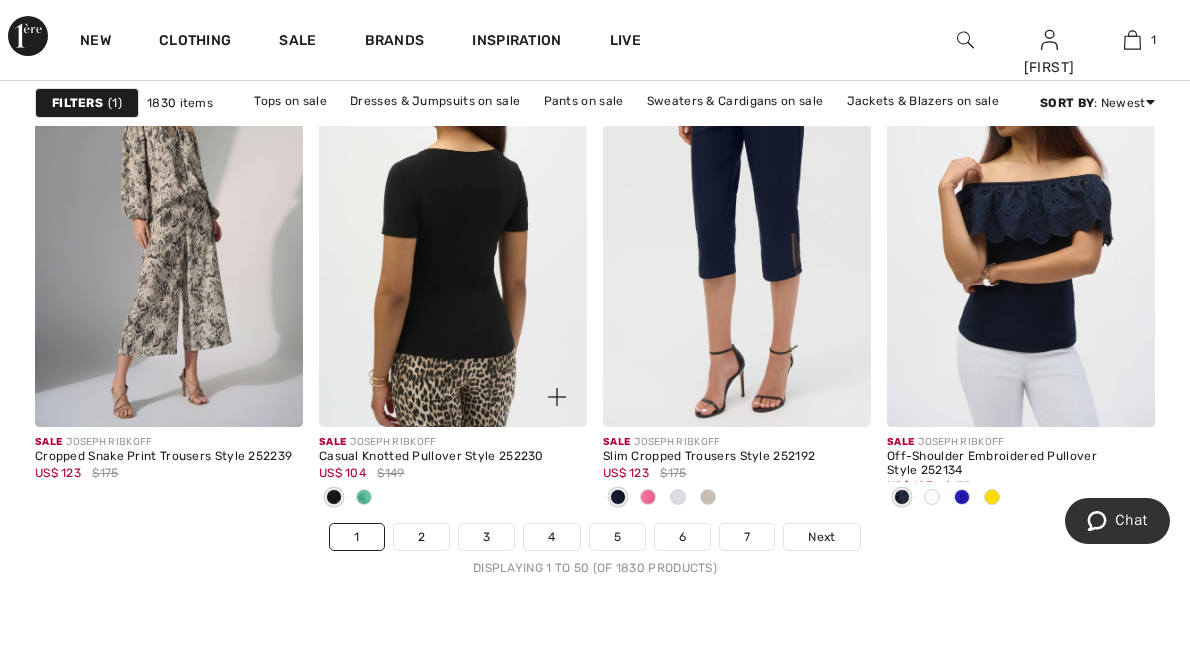 scroll, scrollTop: 7706, scrollLeft: 0, axis: vertical 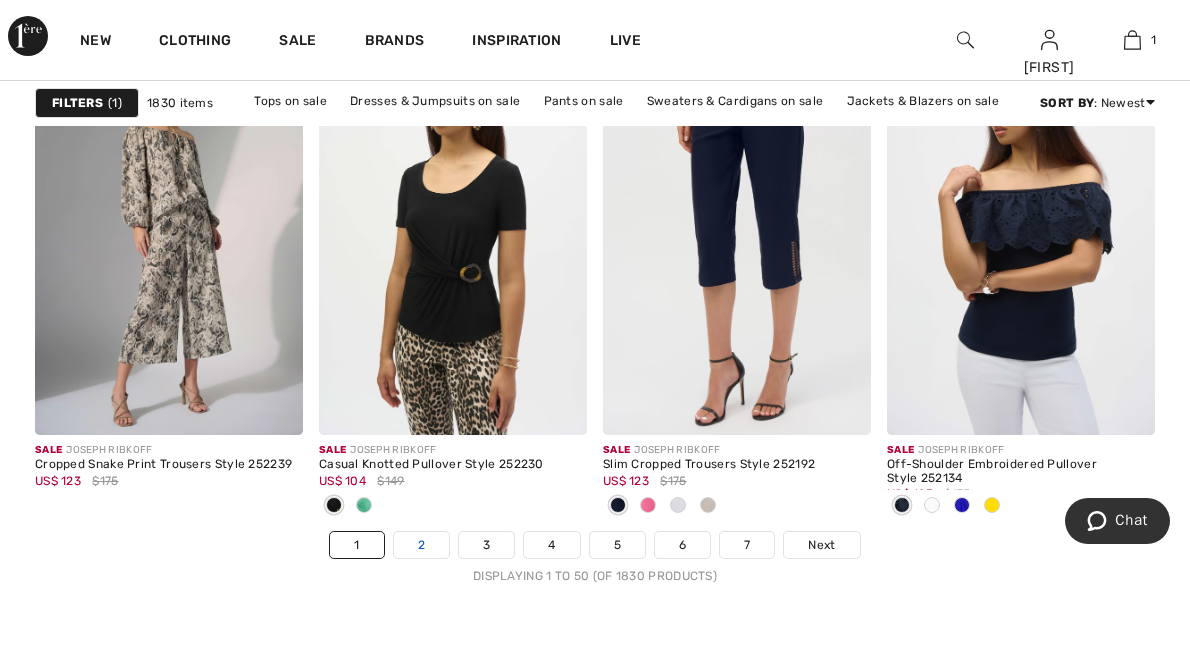 click on "2" at bounding box center [421, 545] 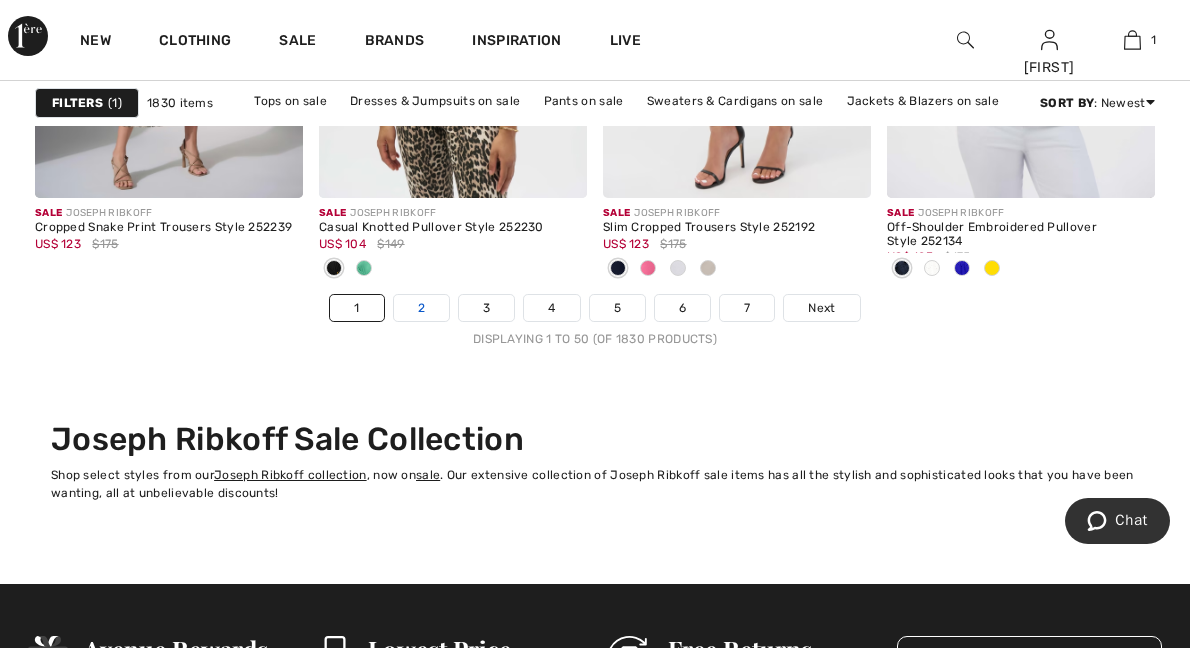 click on "2" at bounding box center (421, 308) 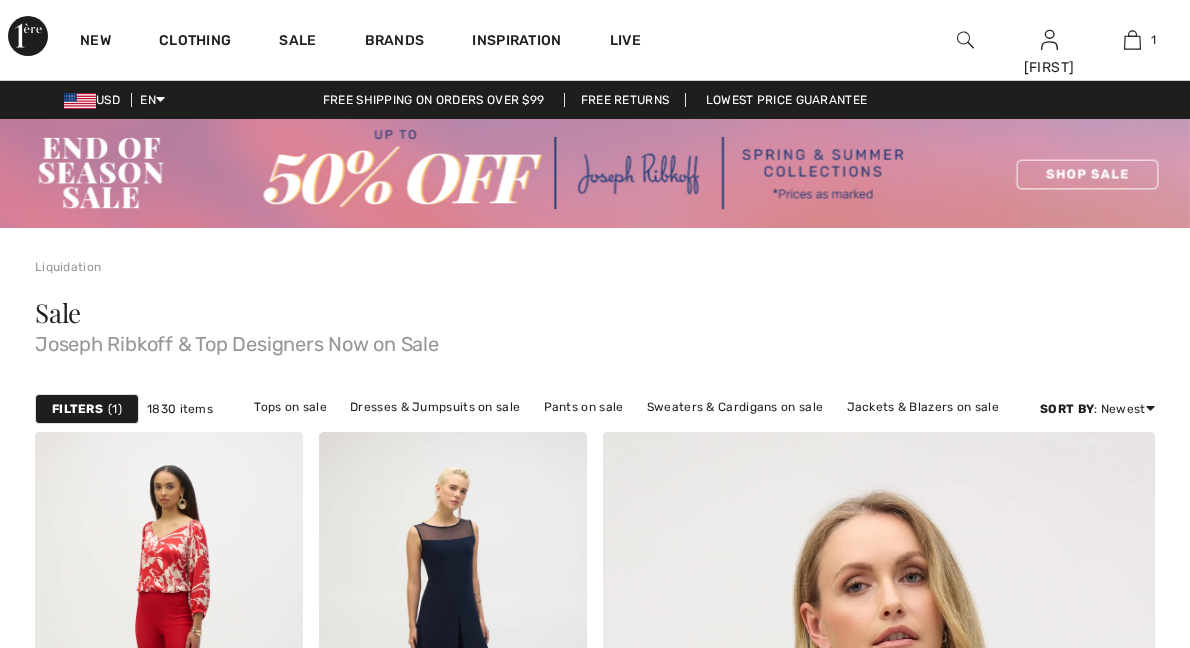 scroll, scrollTop: 0, scrollLeft: 0, axis: both 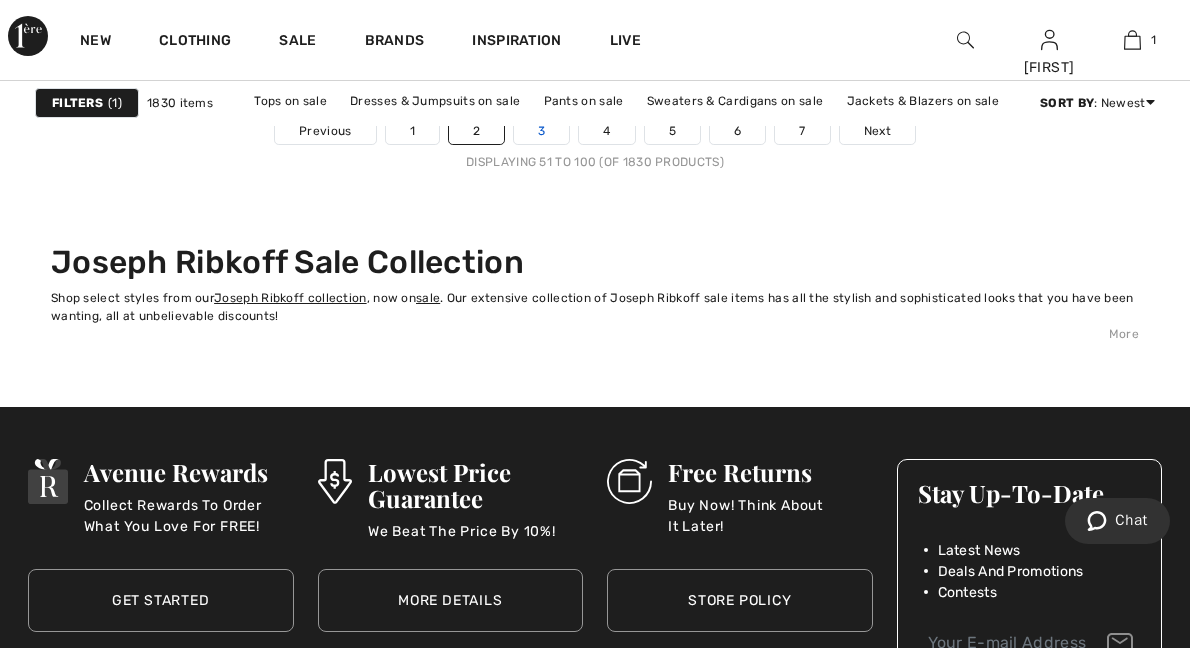 click on "3" at bounding box center [541, 131] 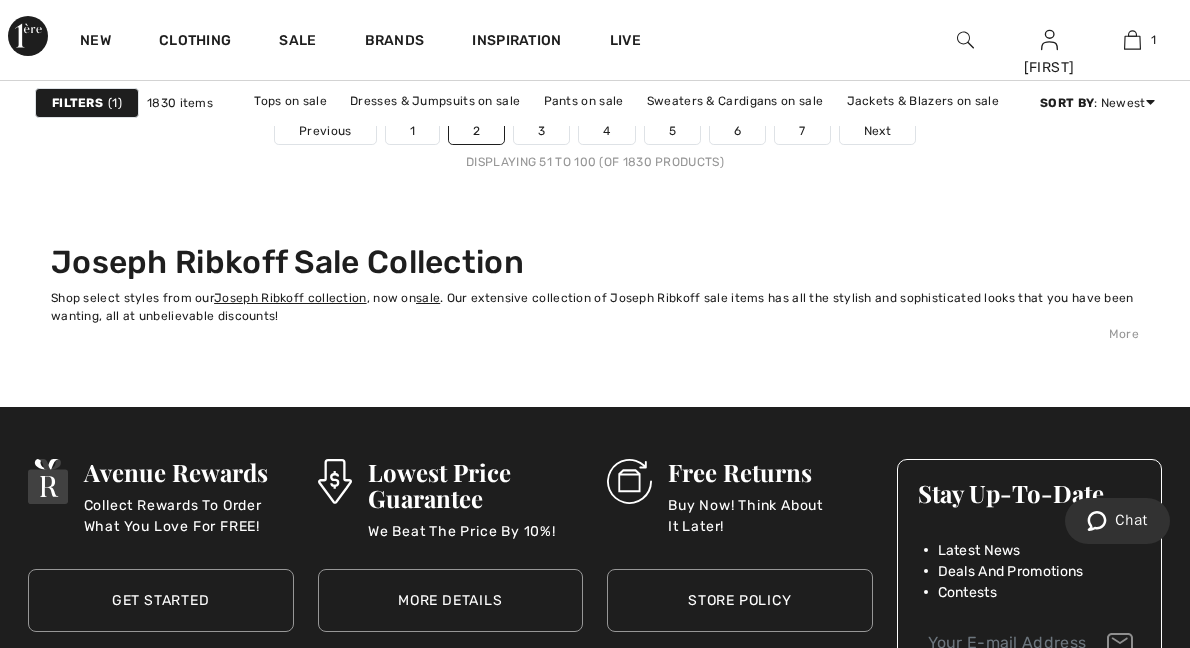 click on "Filters 1
1830 items
Tops on sale
Dresses & Jumpsuits on sale
Pants on sale
Sweaters & Cardigans on sale
Jackets & Blazers on sale
Skirts on sale
Outerwear on sale
Sort By : Newest
Price: High to Low
Price: Low to High
Discount: High to Low
Discount: Low to High
Newest
Best Sellers" at bounding box center (595, 103) 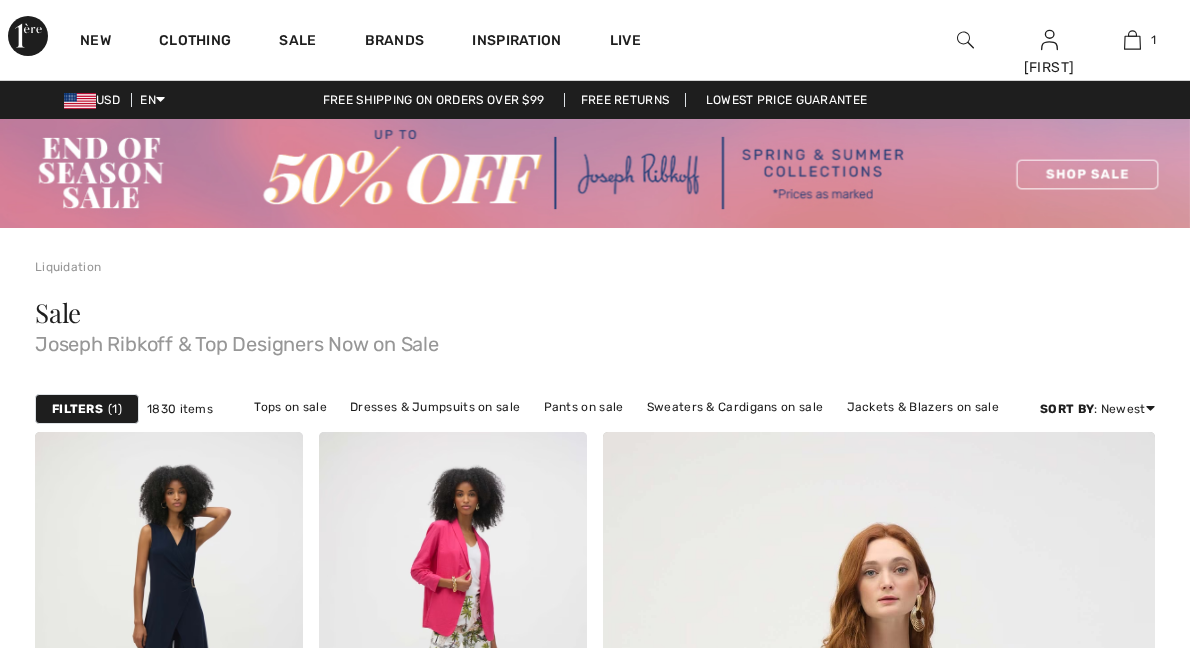 scroll, scrollTop: 0, scrollLeft: 0, axis: both 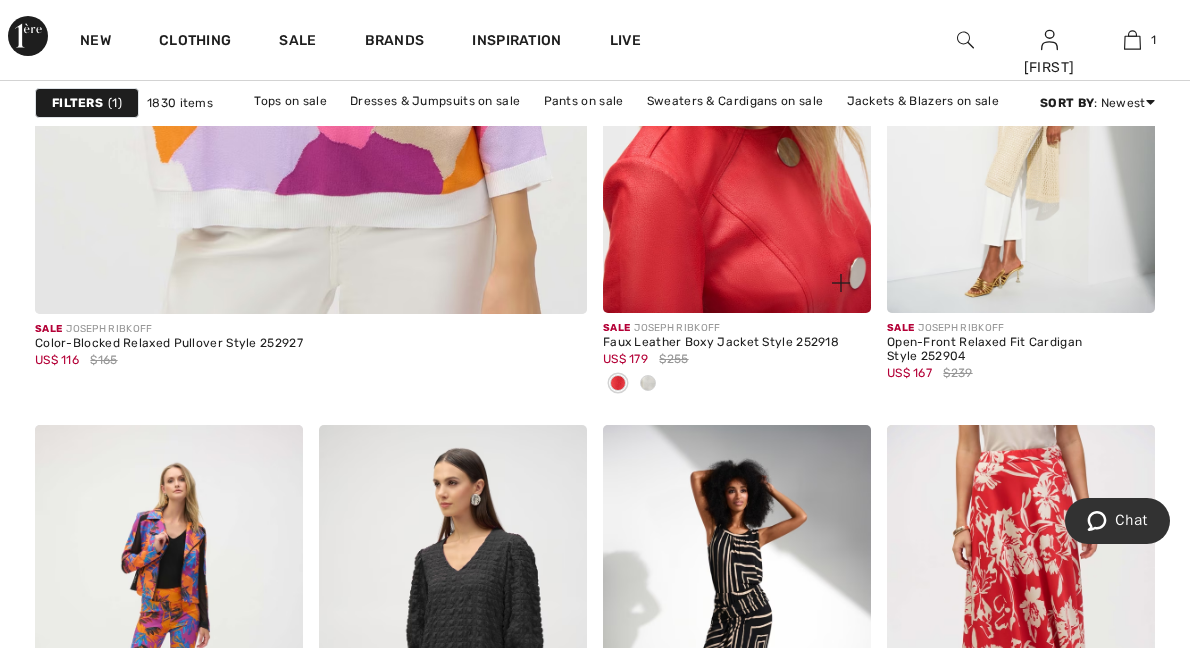 click at bounding box center [737, 112] 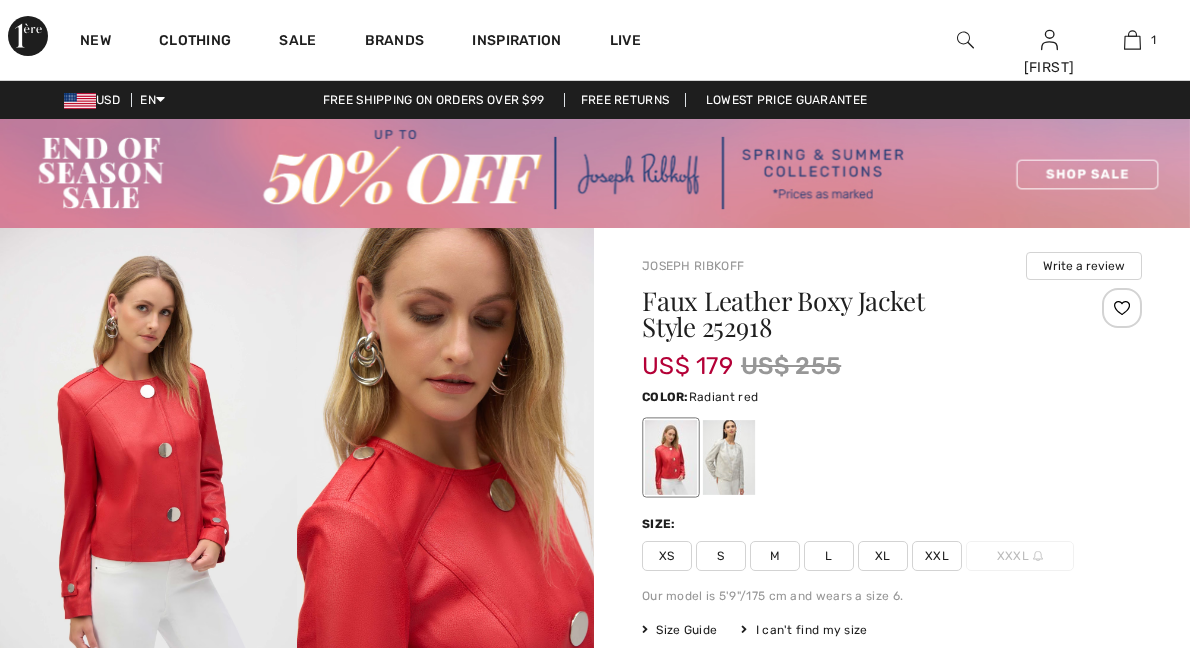 scroll, scrollTop: 0, scrollLeft: 0, axis: both 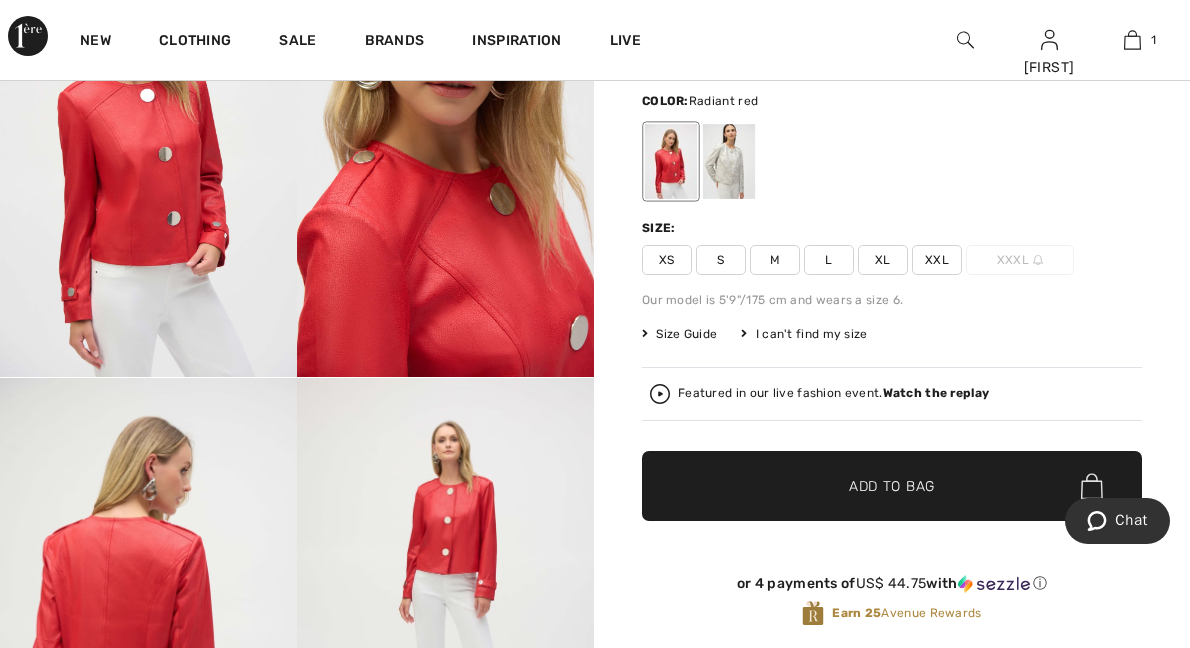 click on "XXL" at bounding box center (937, 260) 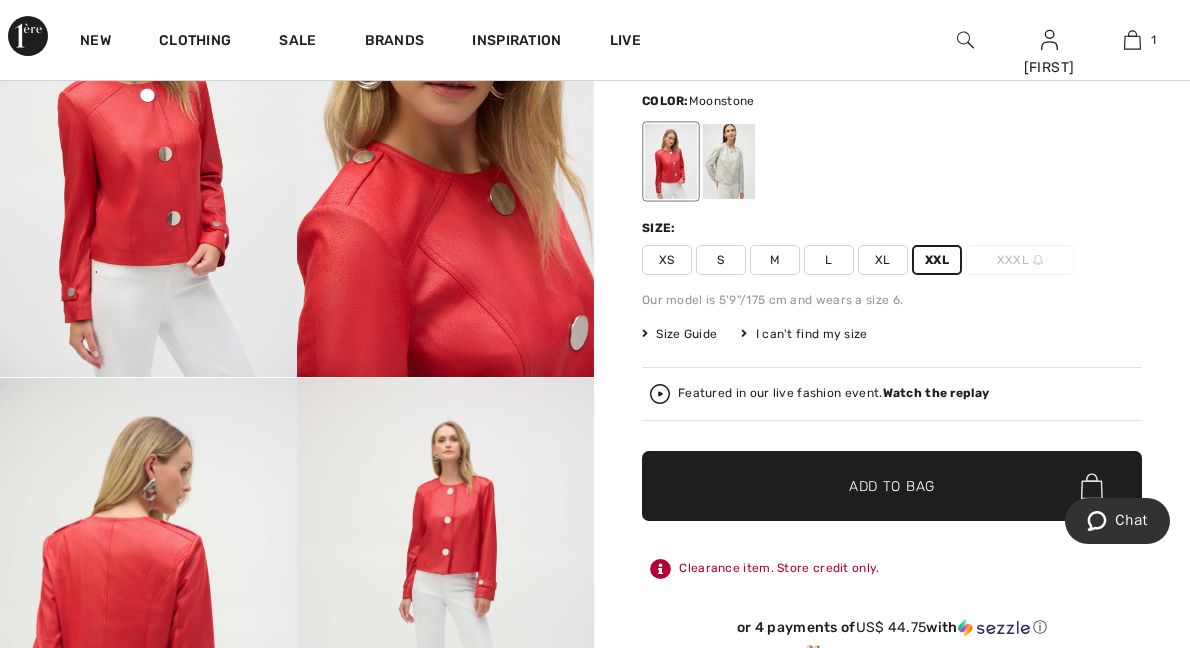 click at bounding box center (729, 161) 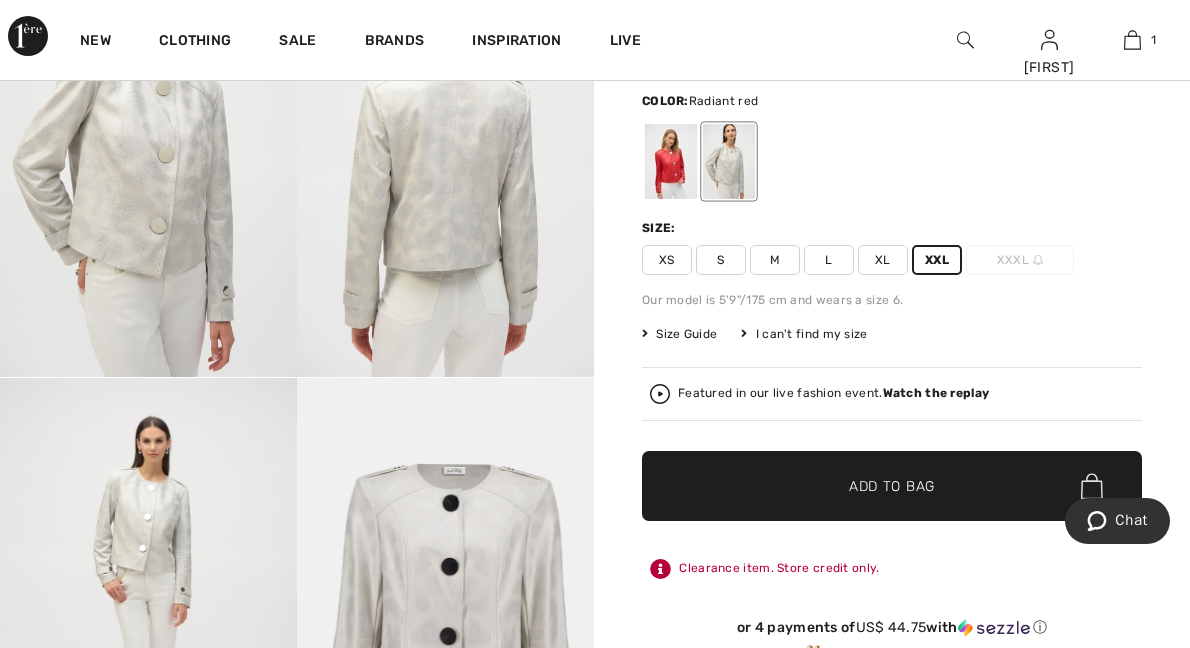 click at bounding box center [671, 161] 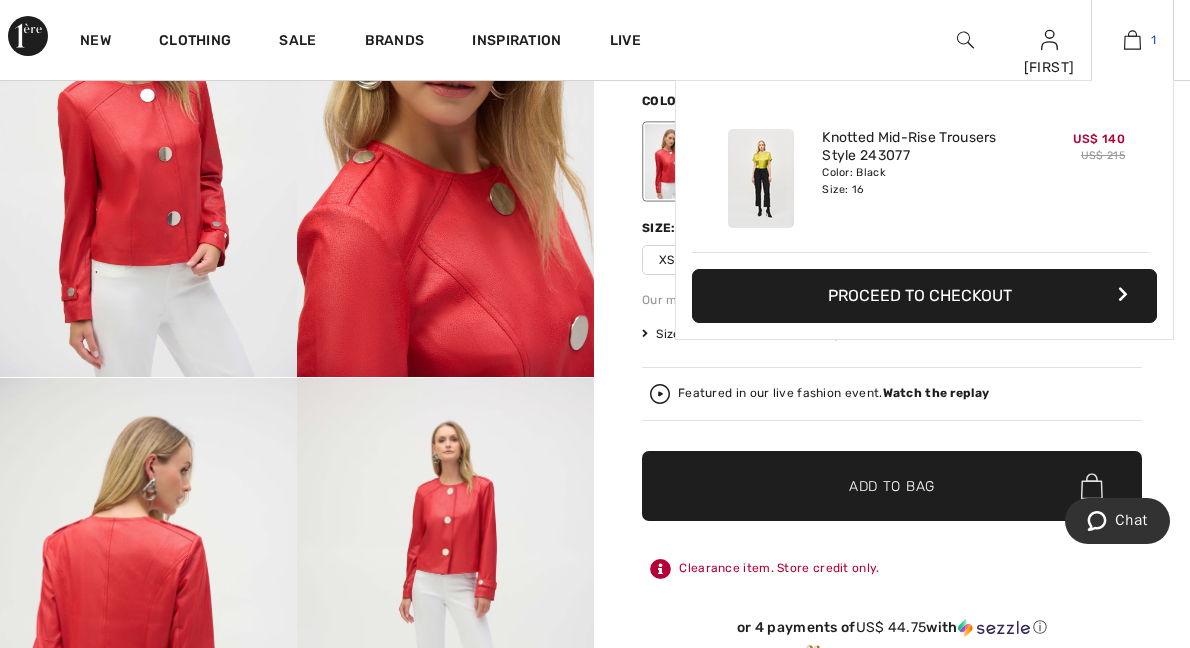 click at bounding box center [1132, 40] 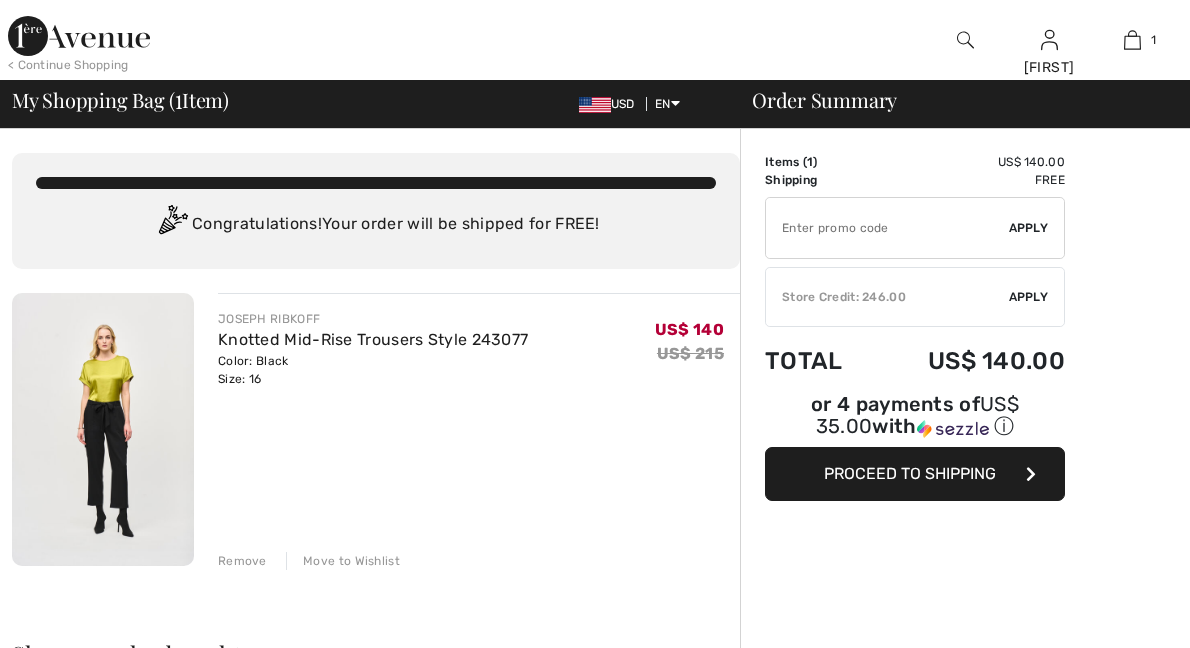 scroll, scrollTop: 0, scrollLeft: 0, axis: both 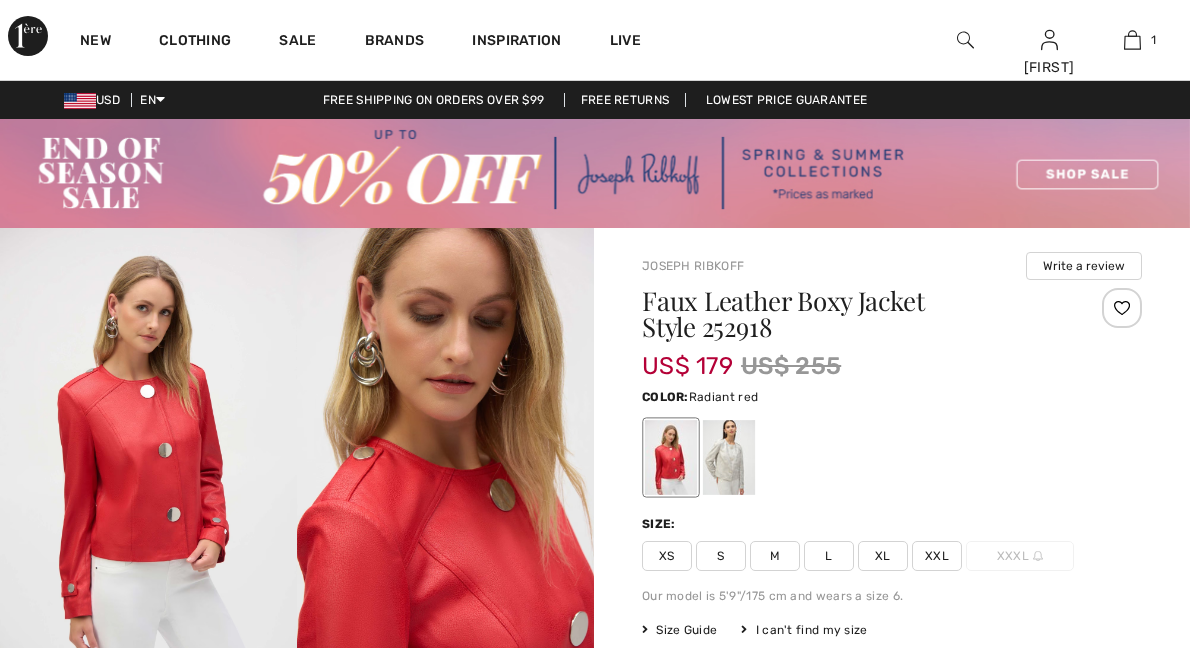 checkbox on "true" 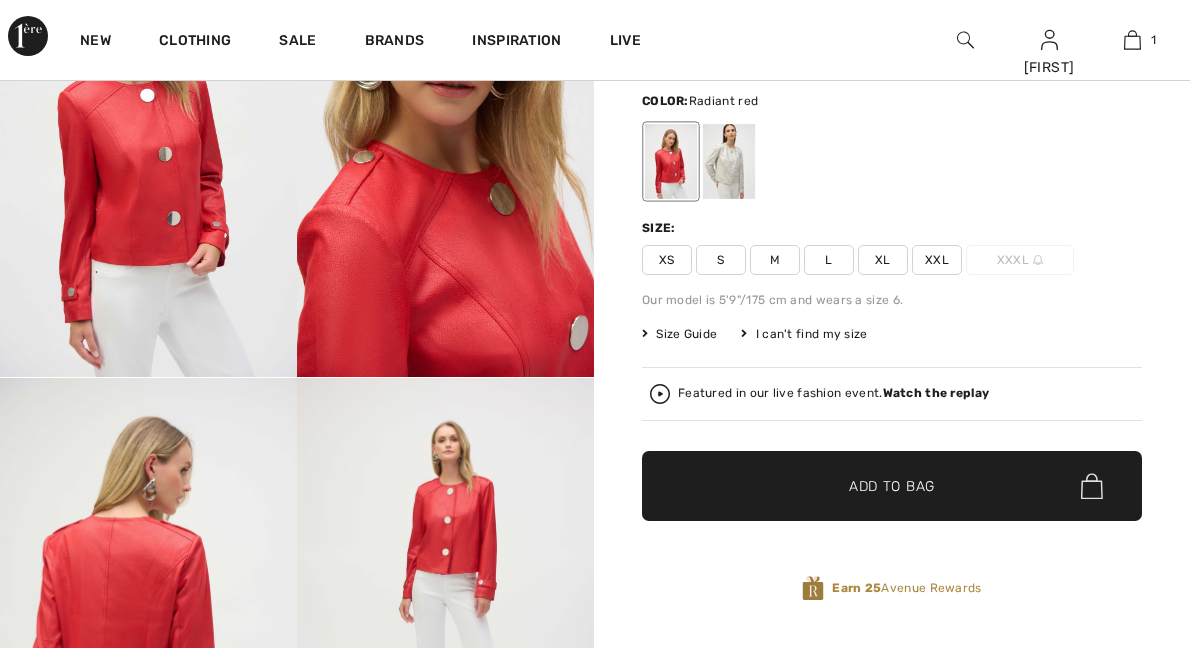 scroll, scrollTop: 0, scrollLeft: 0, axis: both 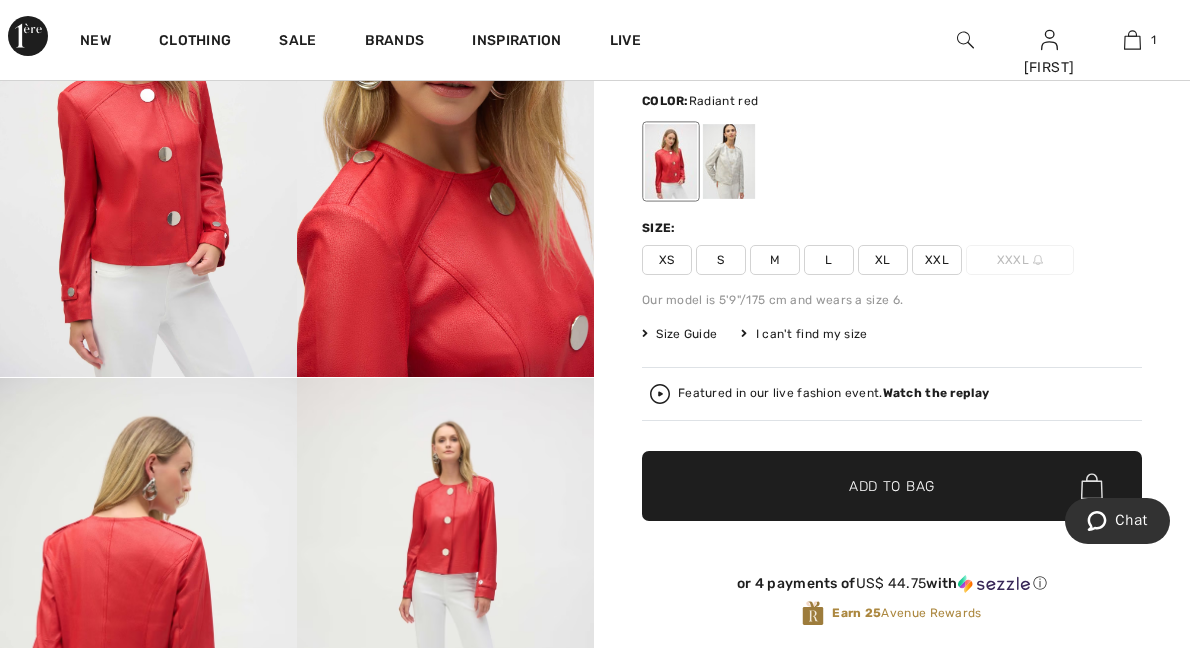 click on "XXL" at bounding box center [937, 260] 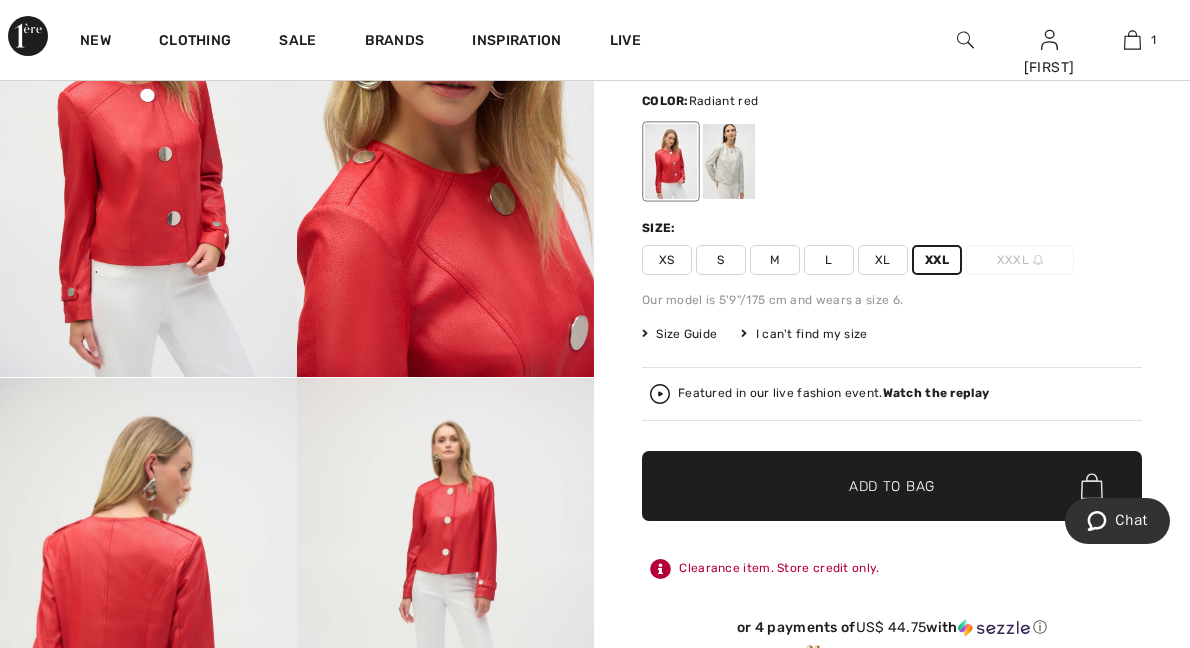 click on "Faux Leather Boxy Jacket  Style 252918
US$ 179 US$ 255
Color:  Radiant red
Size:
XS S M L XL XXL XXXL
Our model is 5'9"/175 cm and wears a size 6.
Size Guide
I can't find my size
Select Size
XS
S
M
L
XL
XXL
XXXL - Sold Out
Featured in our live fashion event.  Watch the replay
✔ Added to Bag
Add to Bag
Clearance item. Store credit only.
or 4 payments of  US$ 44.75  with    ⓘ Earn 25  Avenue Rewards" at bounding box center [892, 347] 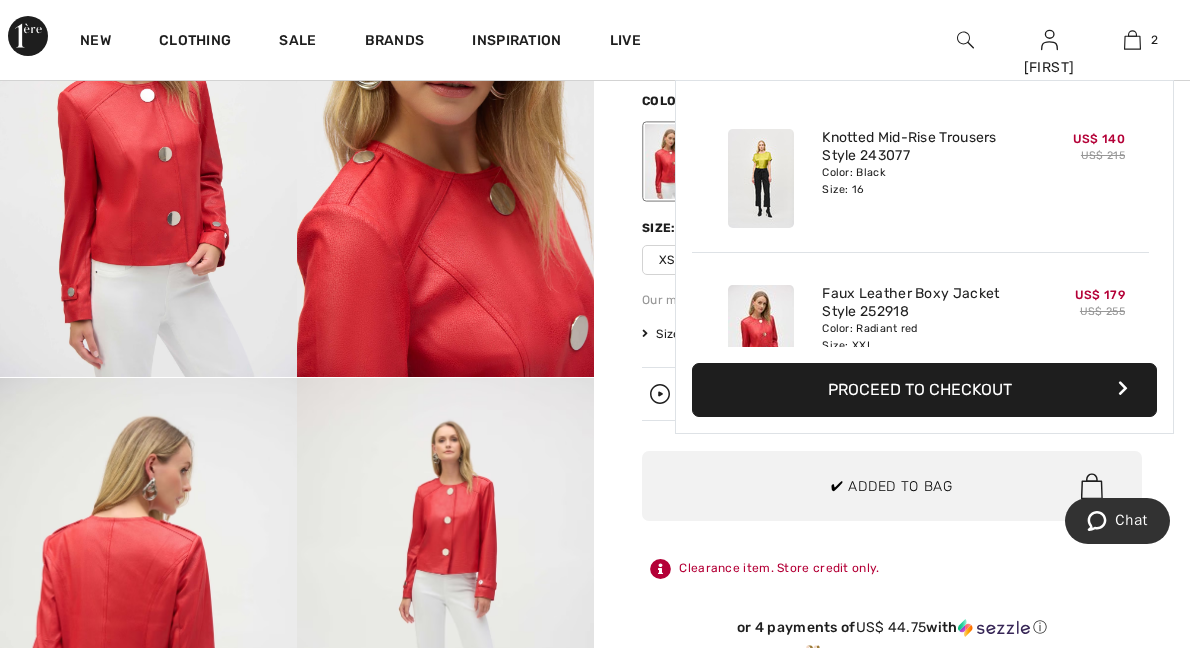 scroll, scrollTop: 62, scrollLeft: 0, axis: vertical 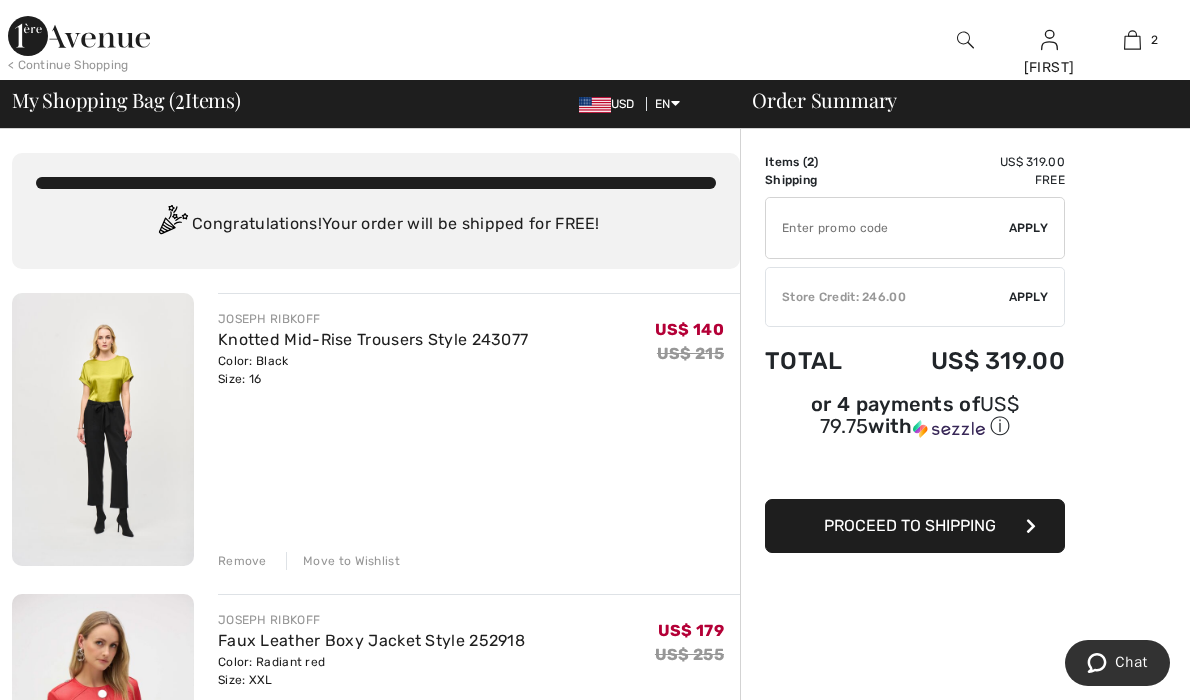 click on "✔
Store Credit: 246.00
Apply
Remove" at bounding box center [915, 297] 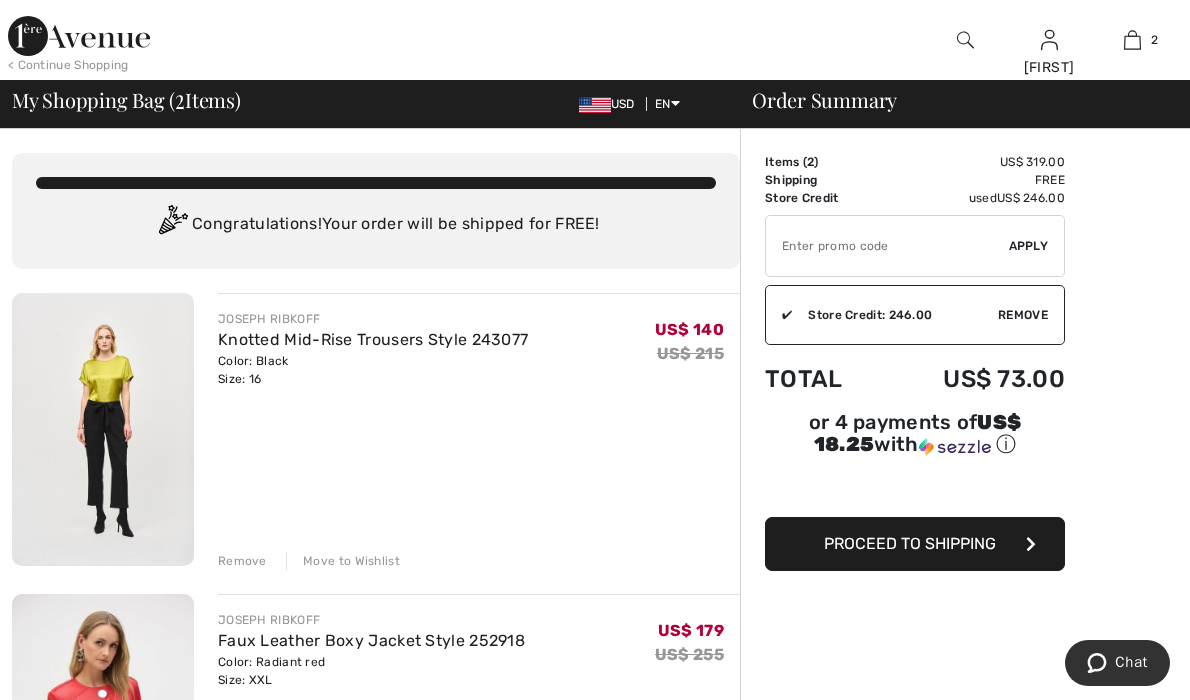 scroll, scrollTop: 0, scrollLeft: 0, axis: both 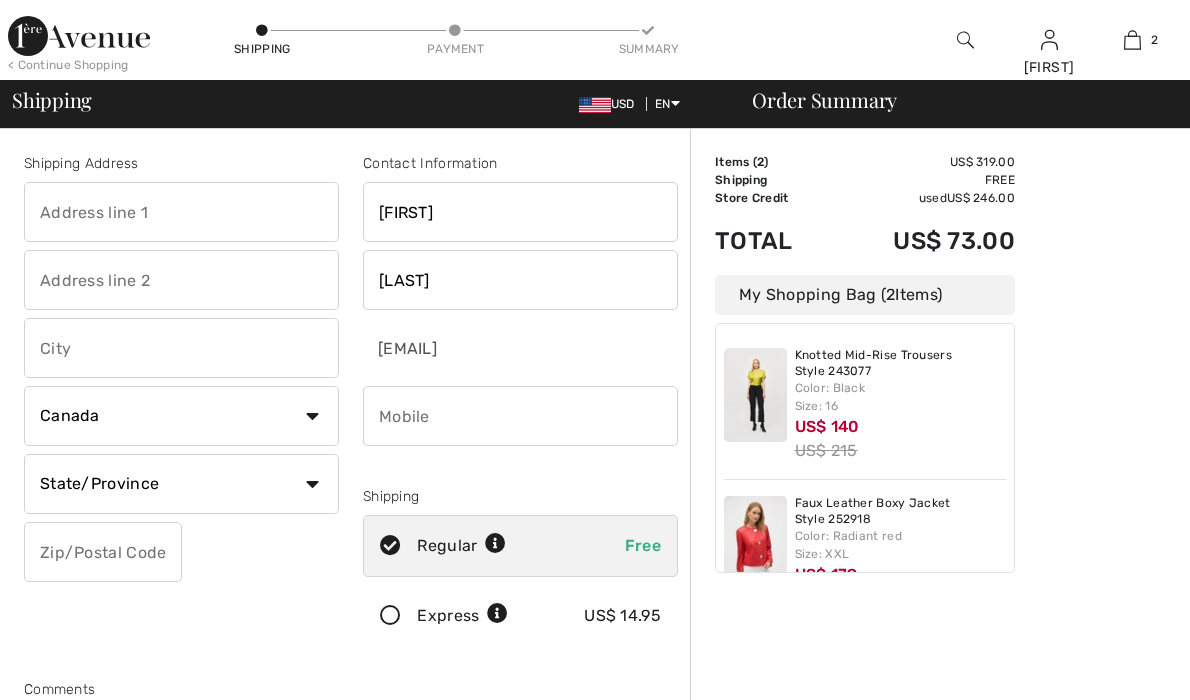 click on "Color: Radiant red Size: XXL" at bounding box center (901, 545) 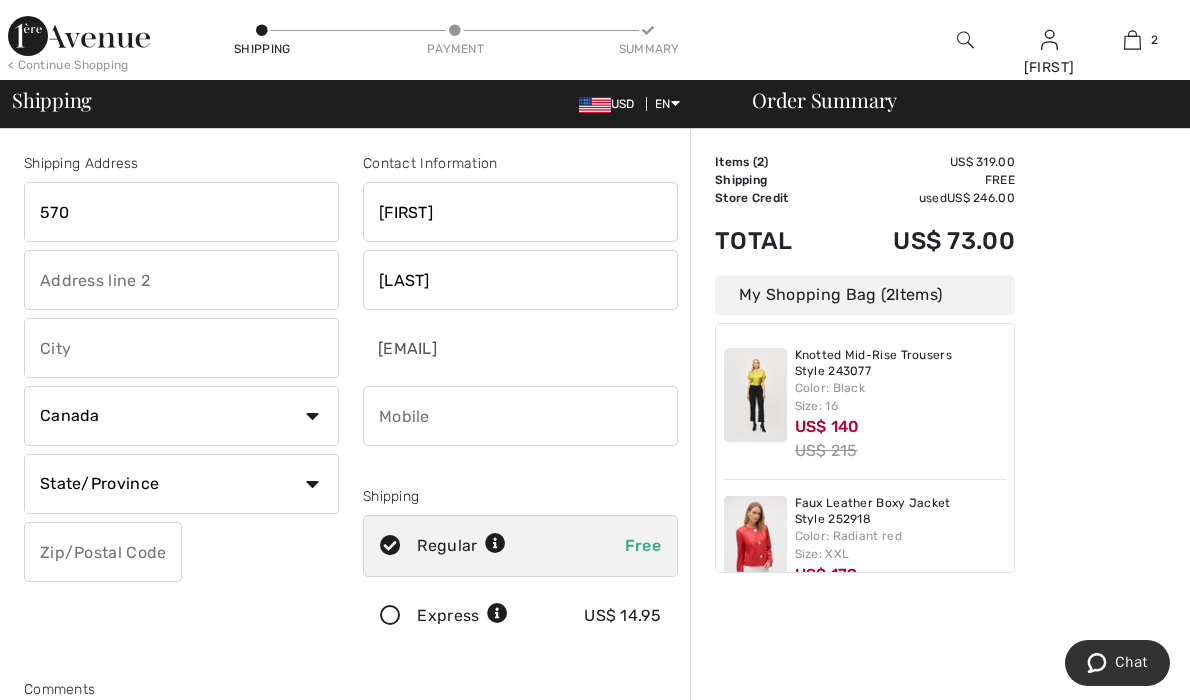 type on "5700" 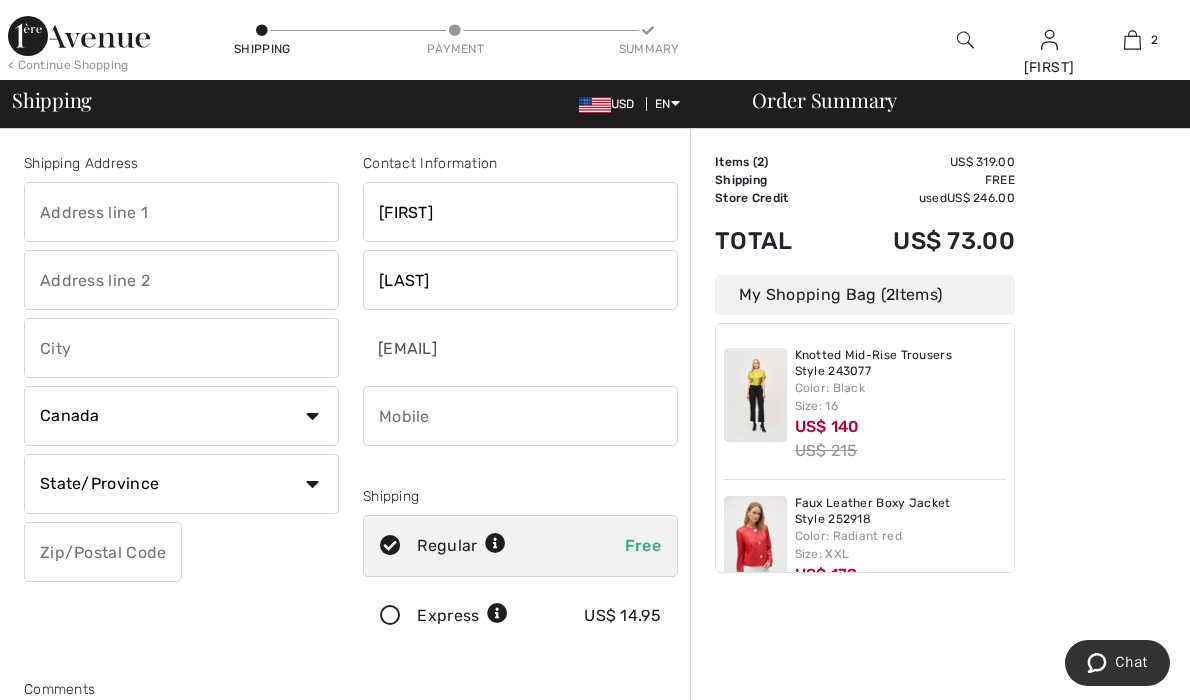 type on "5700" 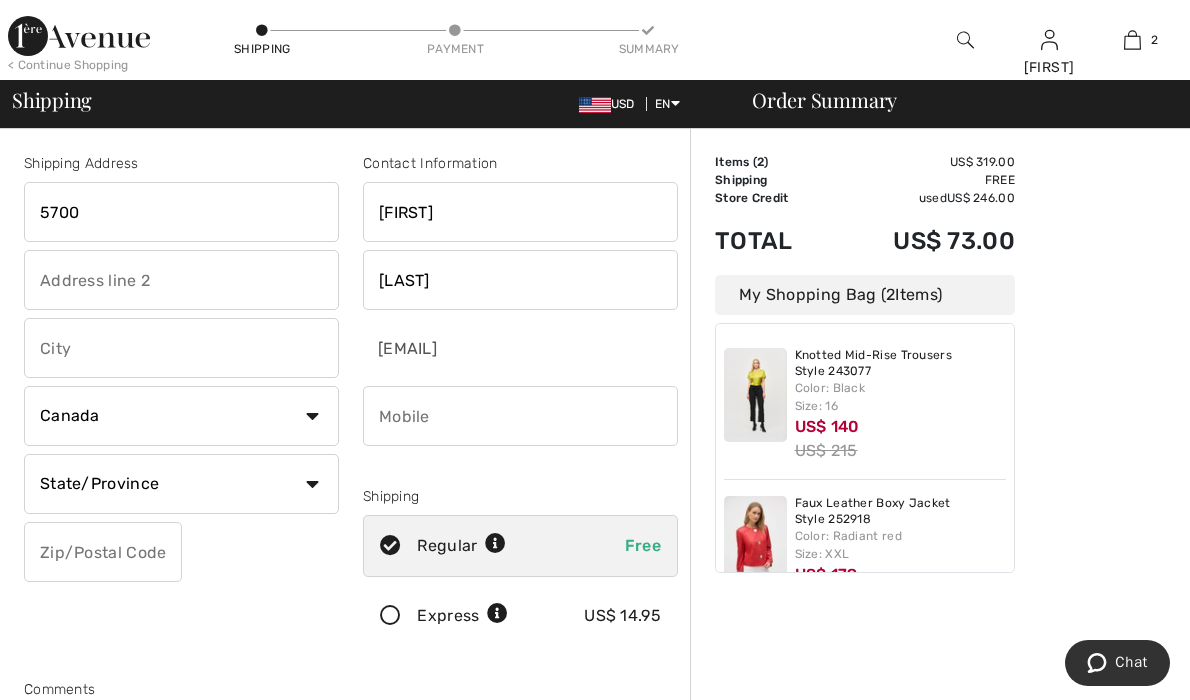 type on "[STREET] [STREET] [STREET]" 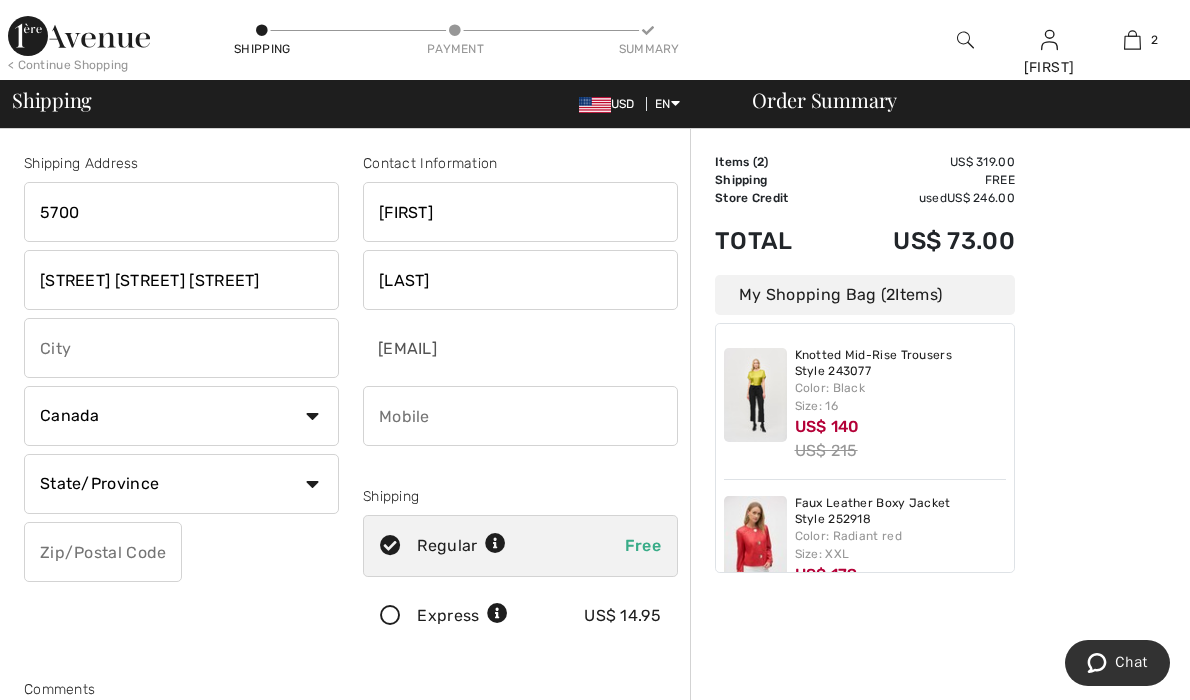 type on "[CITY]" 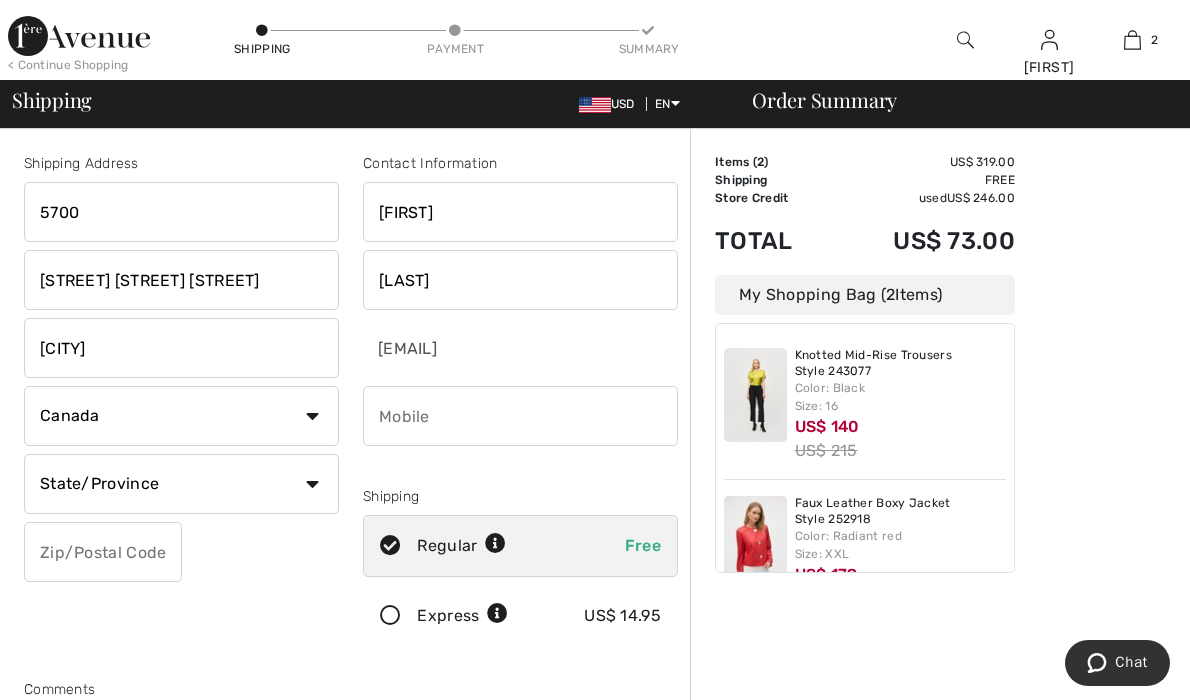 select on "0" 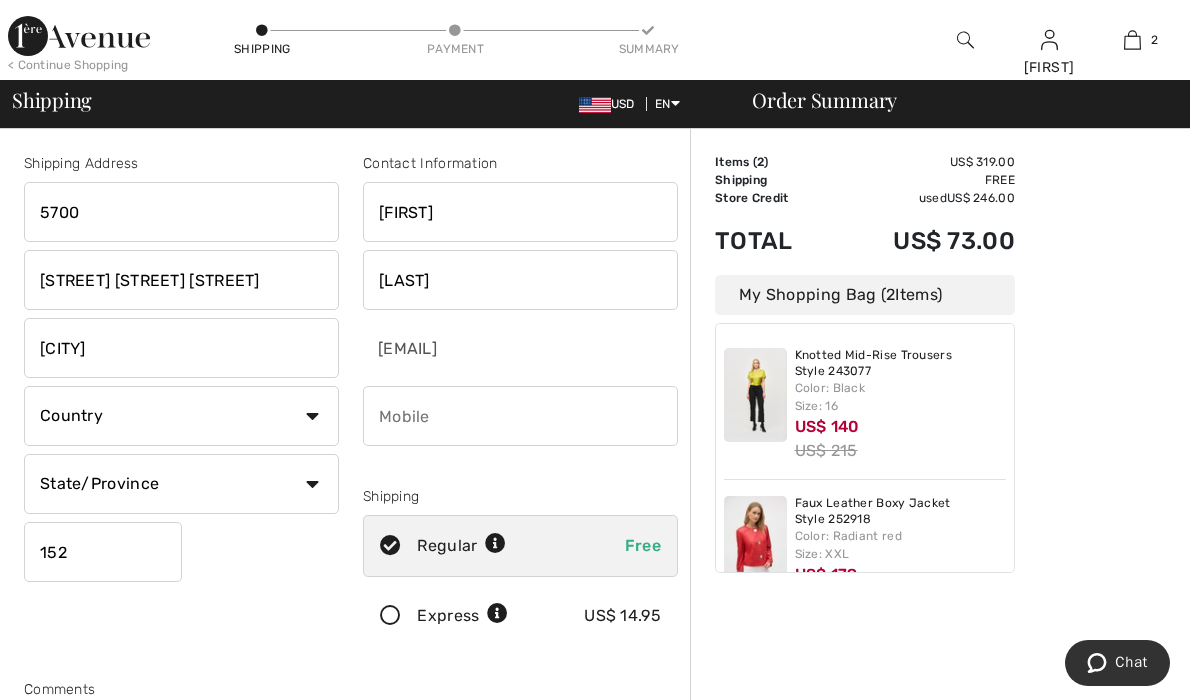 type on "[POSTAL_CODE]" 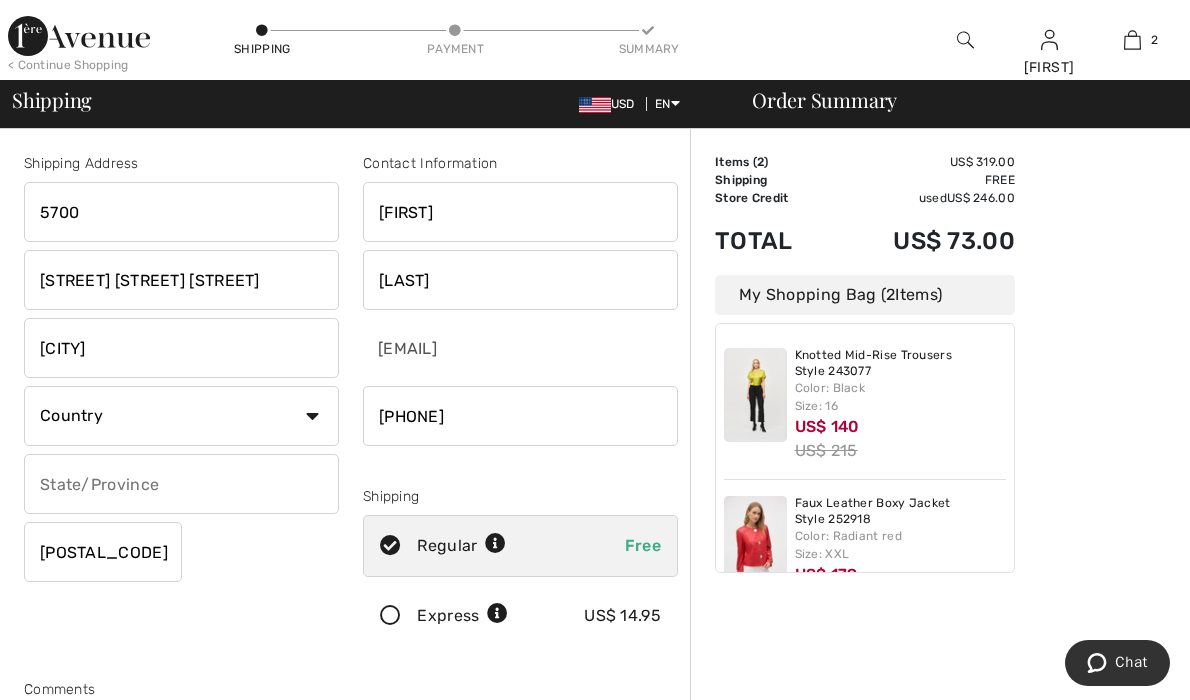 type on "[PHONE]" 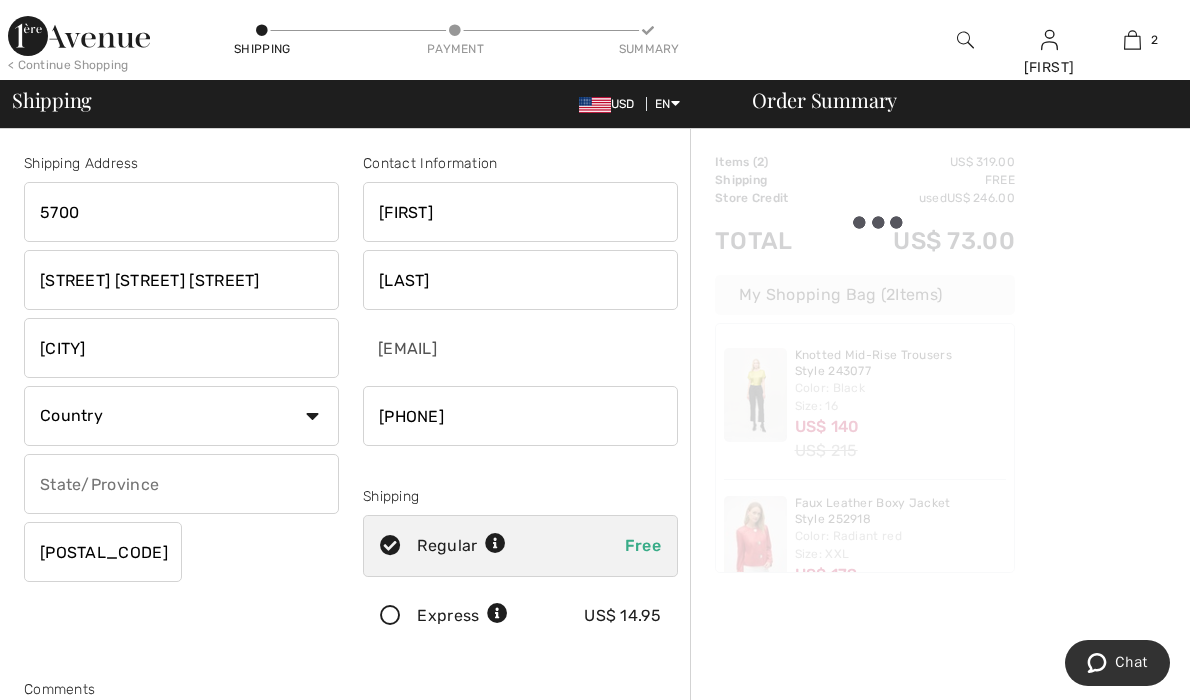 type on "PA" 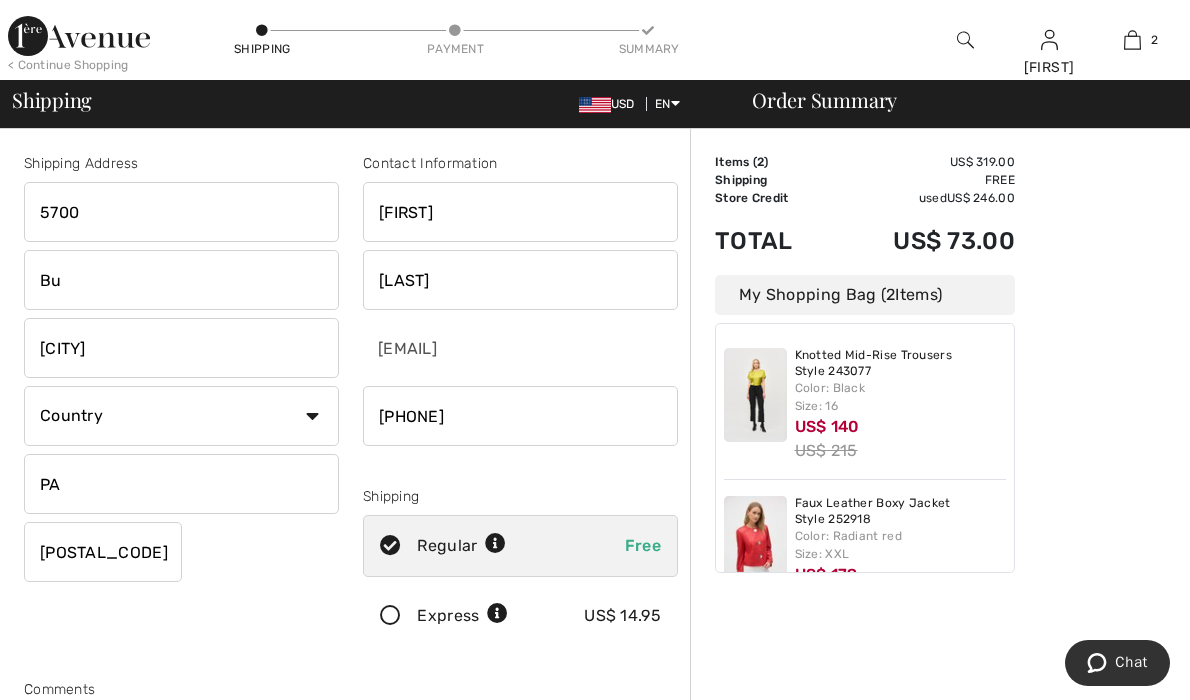 type on "B" 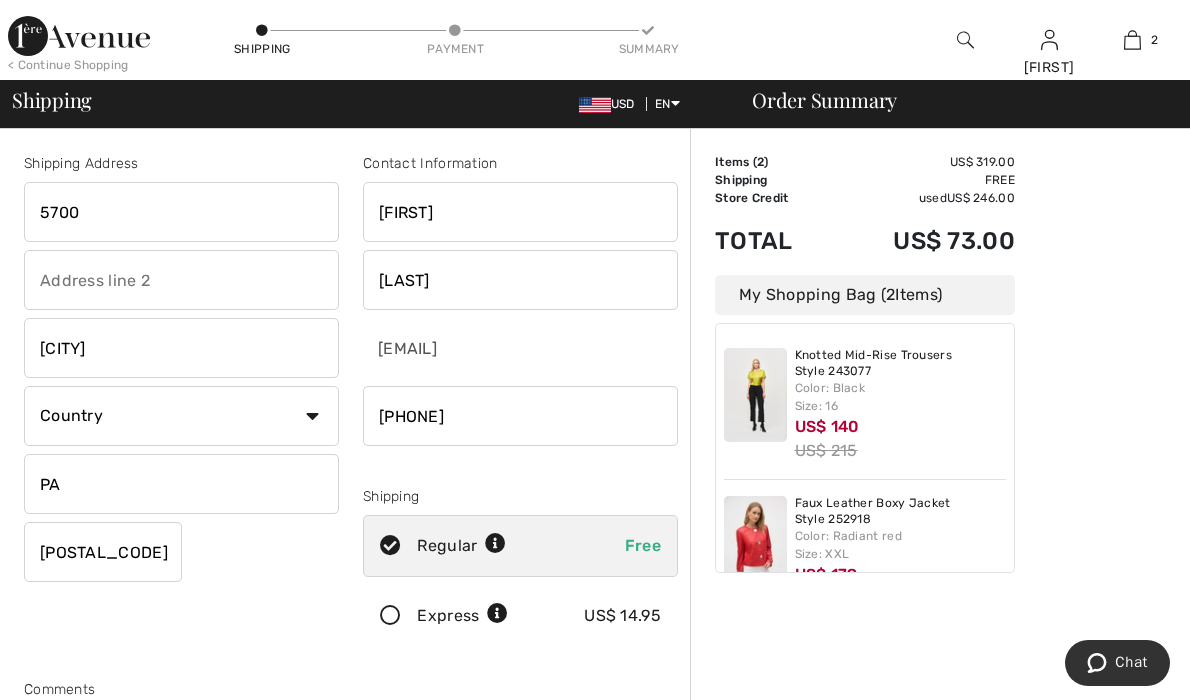 type 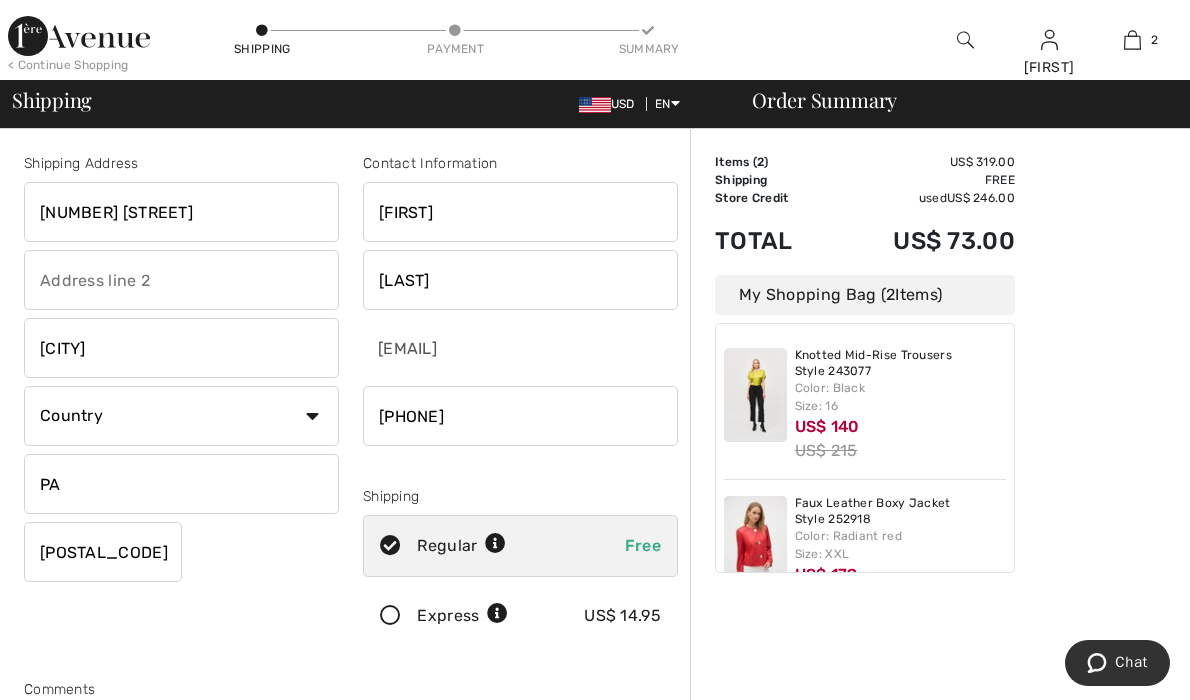 click on "5700 BUNKERHILL" at bounding box center (181, 212) 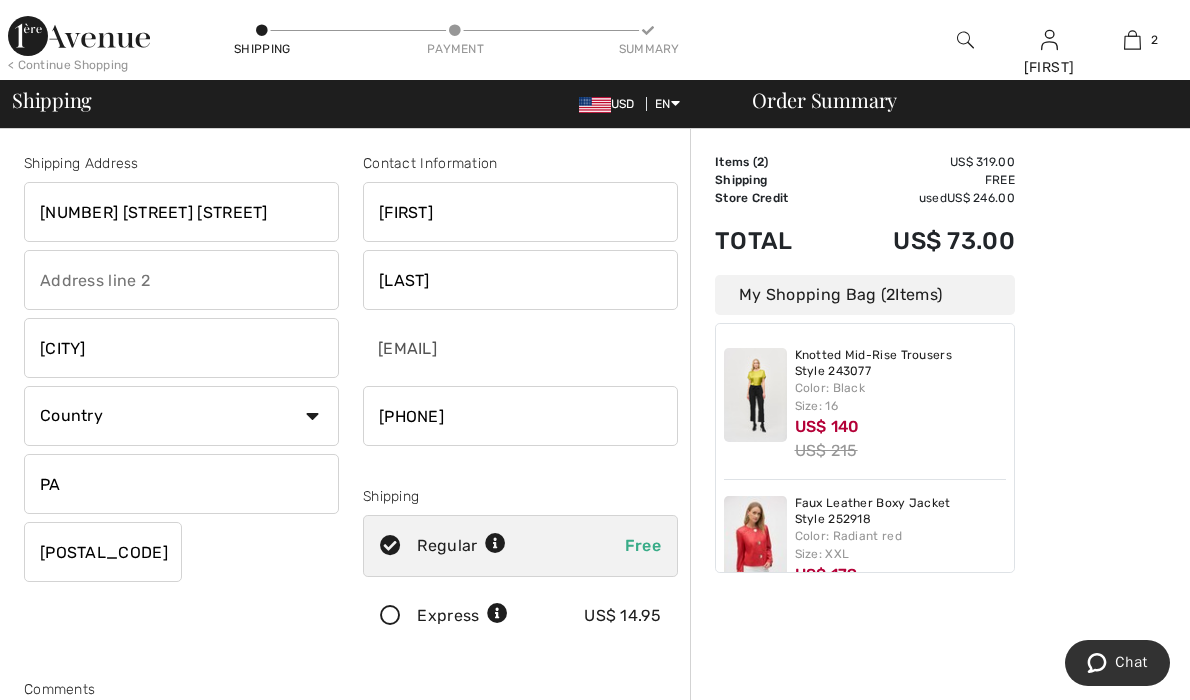 type on "5700 BUNKERHILL STREET" 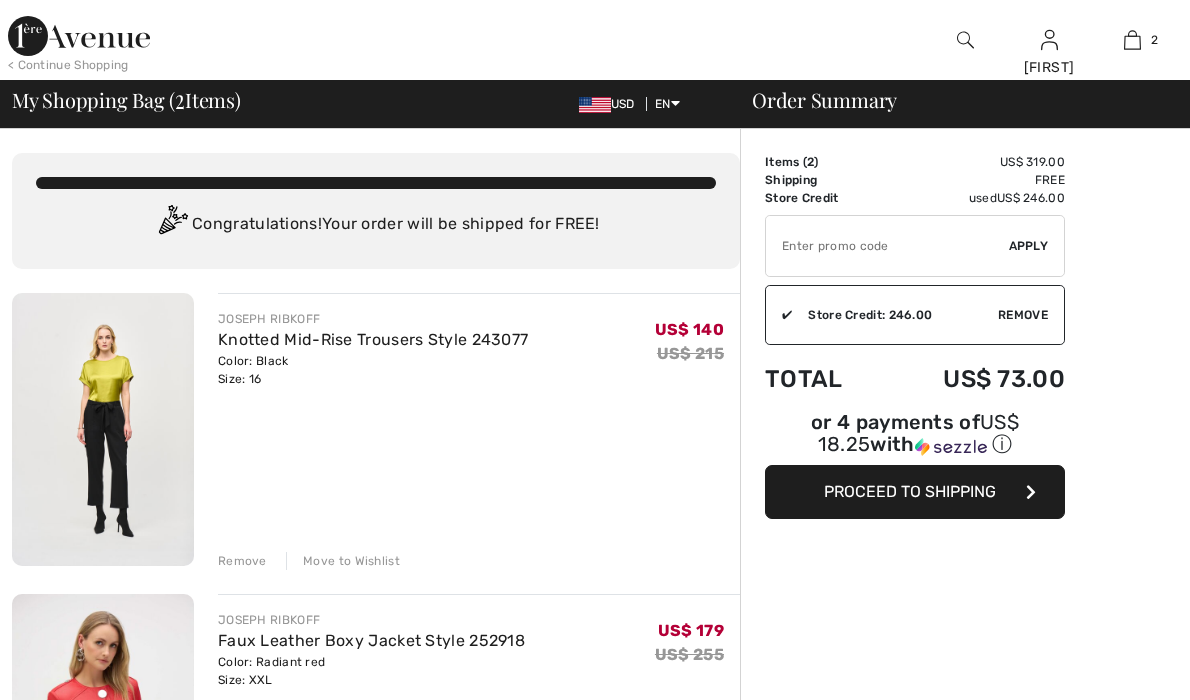 scroll, scrollTop: 0, scrollLeft: 0, axis: both 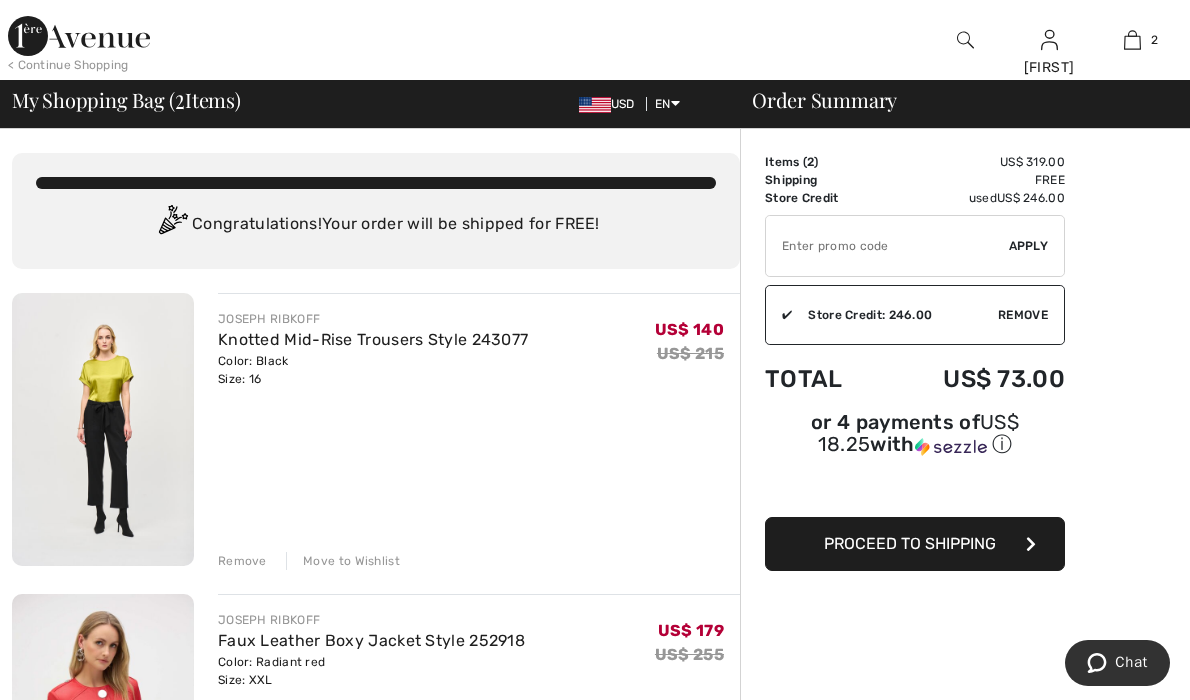 click on "Proceed to Shipping" at bounding box center (915, 544) 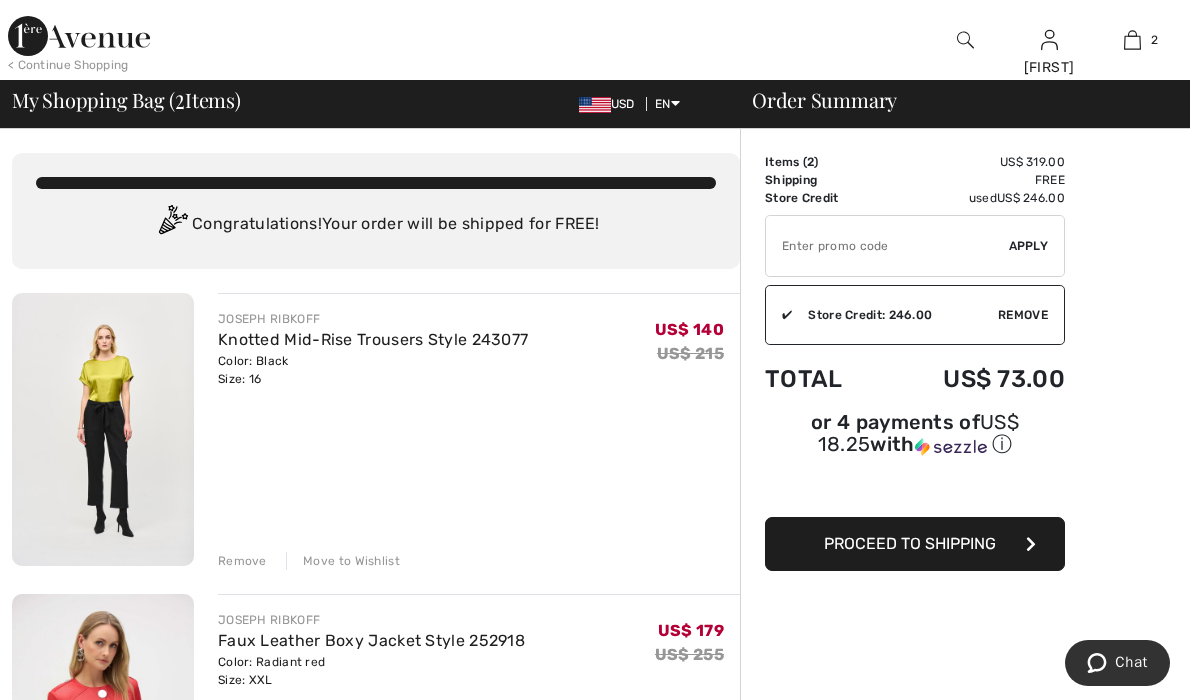click on "Proceed to Shipping" at bounding box center (910, 543) 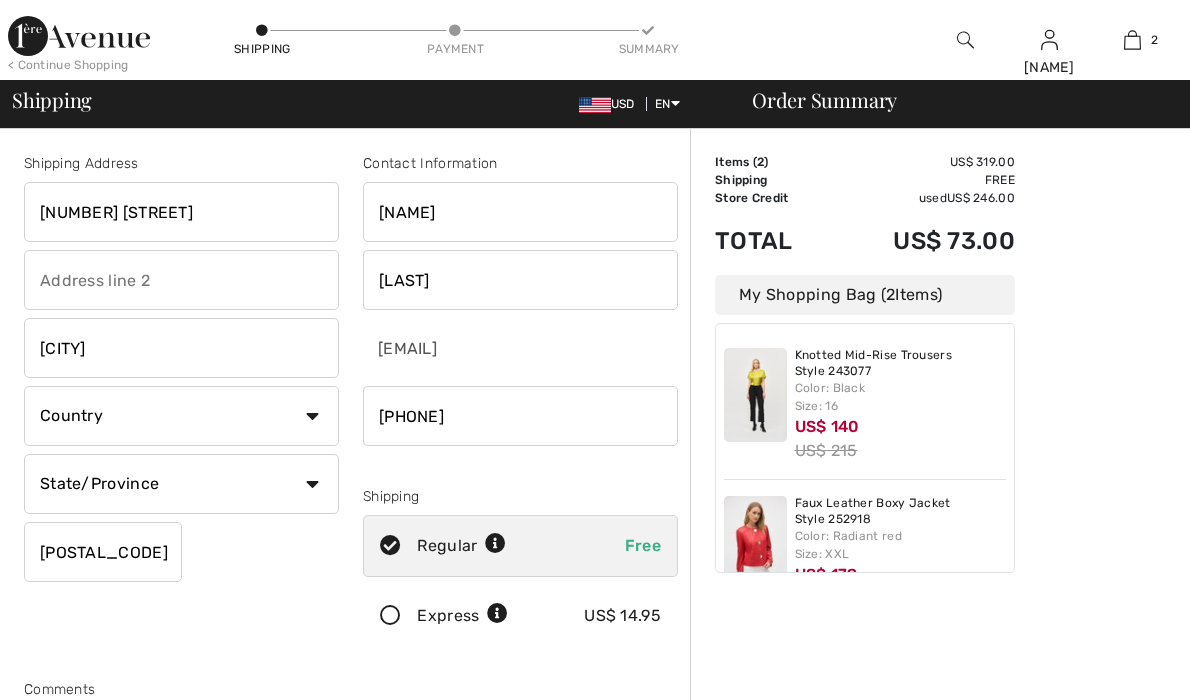 select on "0" 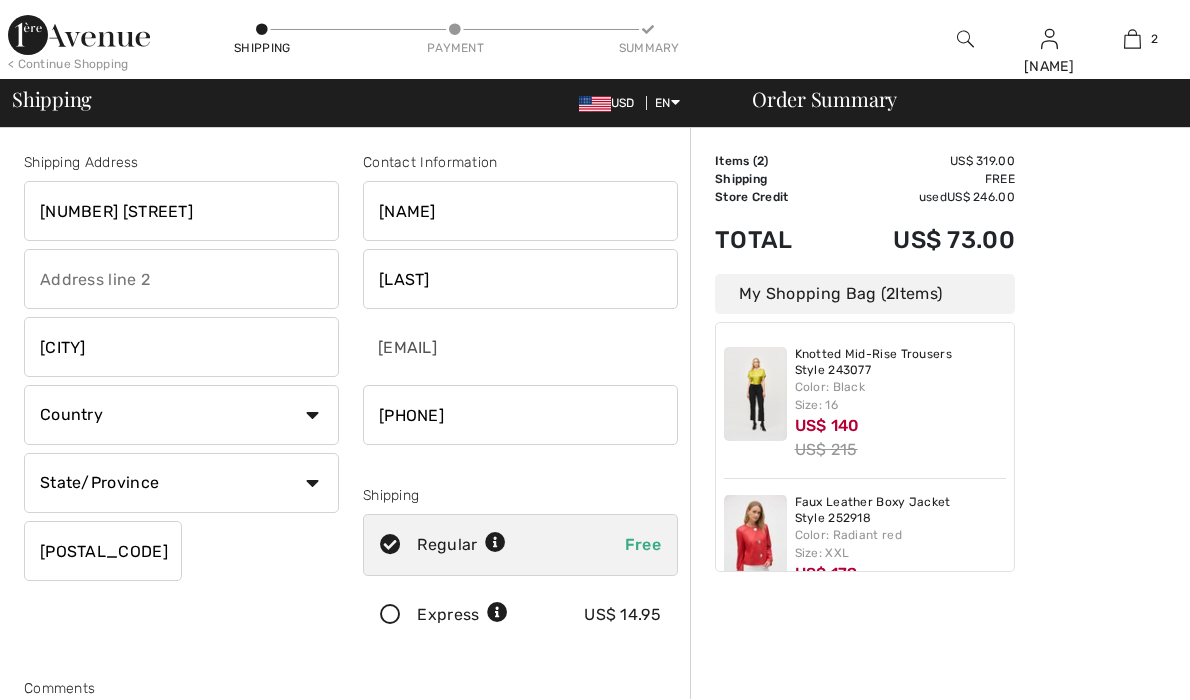 scroll, scrollTop: 0, scrollLeft: 0, axis: both 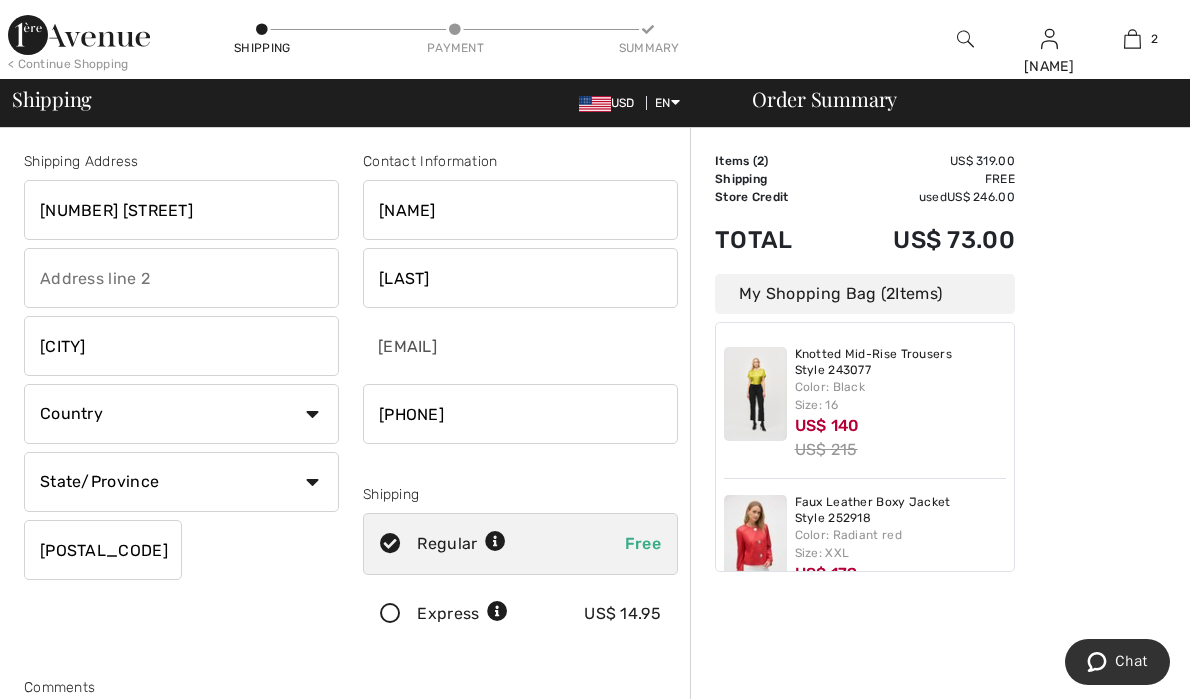 drag, startPoint x: 156, startPoint y: 277, endPoint x: 31, endPoint y: 271, distance: 125.14392 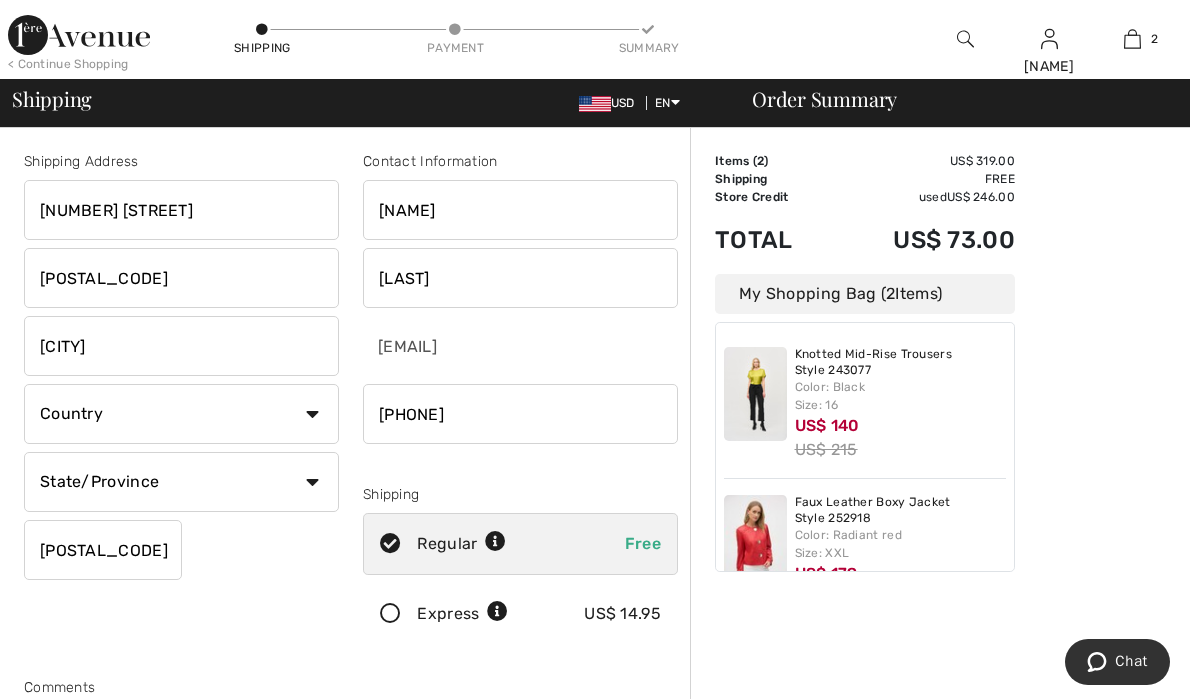 type on "PH1" 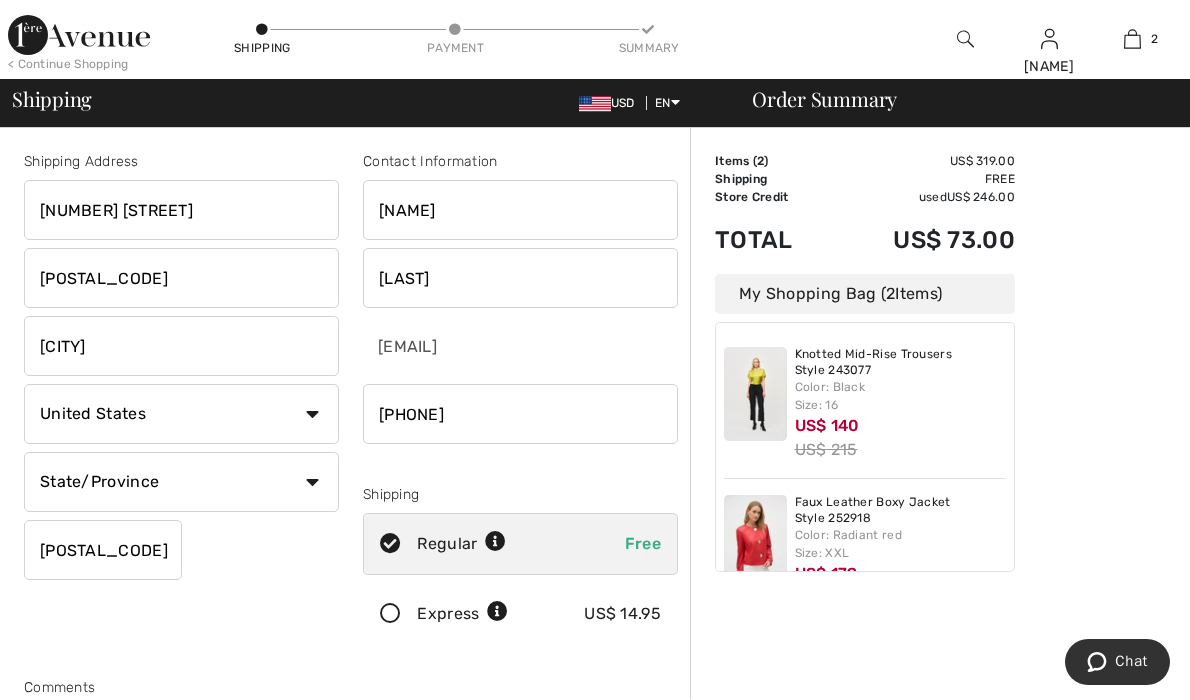 select on "PA" 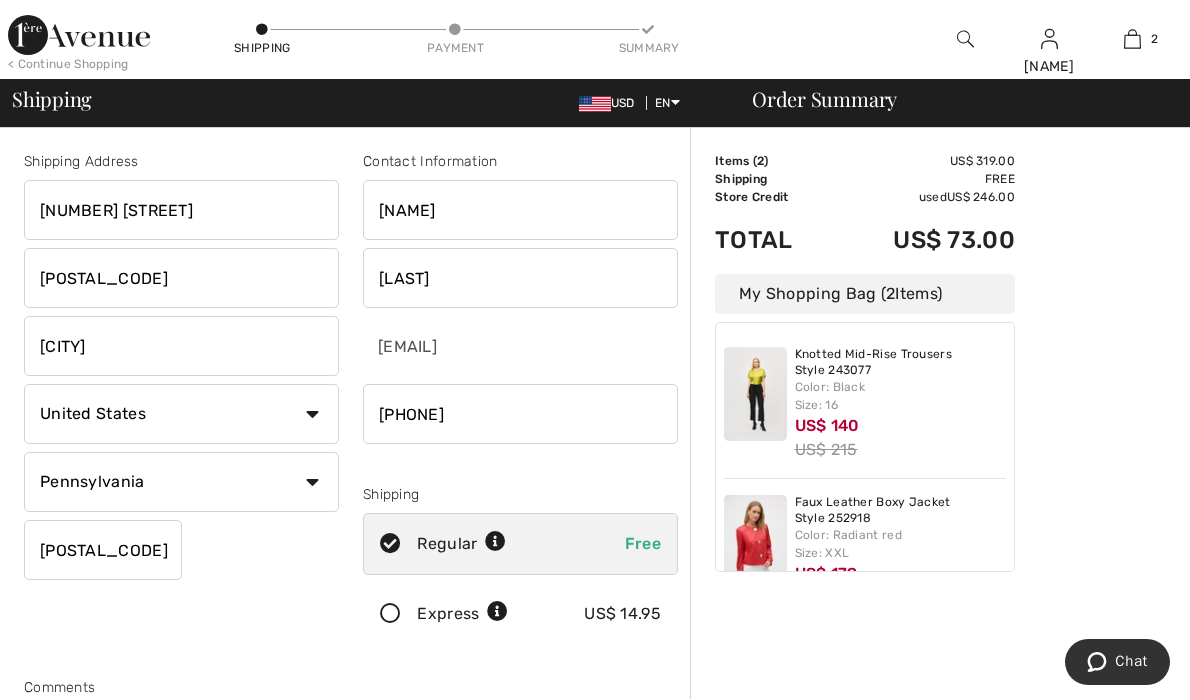 drag, startPoint x: 481, startPoint y: 419, endPoint x: 371, endPoint y: 406, distance: 110.76552 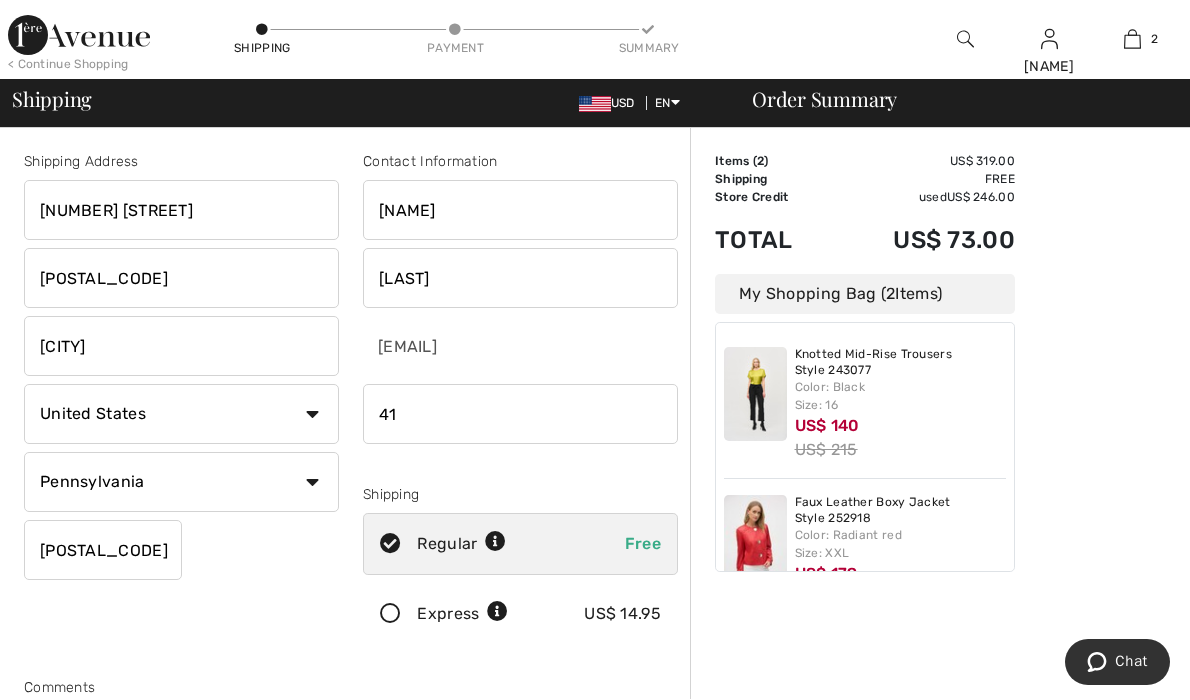 type on "412" 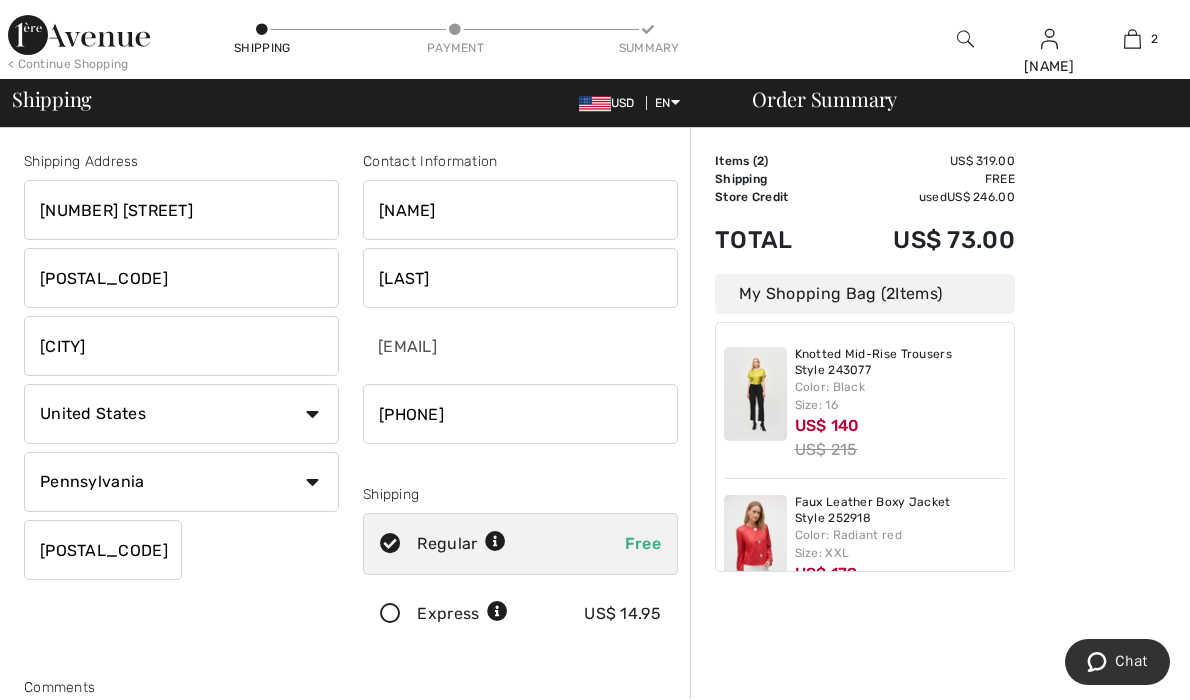 type on "4123895186" 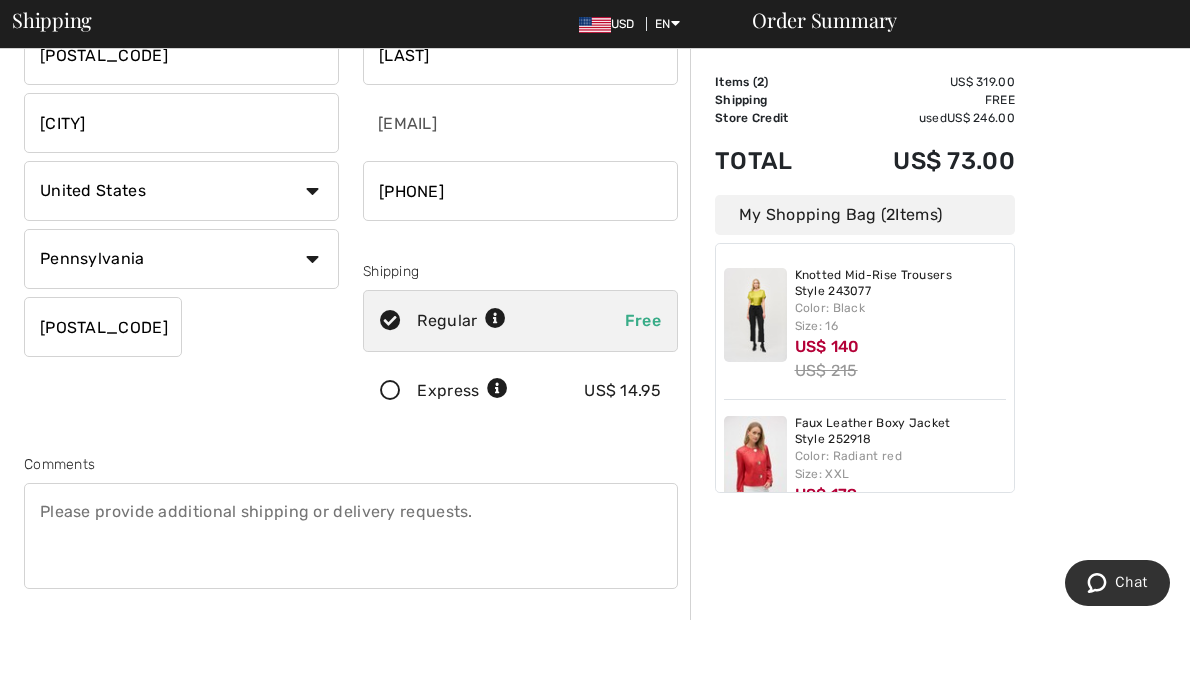 scroll, scrollTop: 146, scrollLeft: 0, axis: vertical 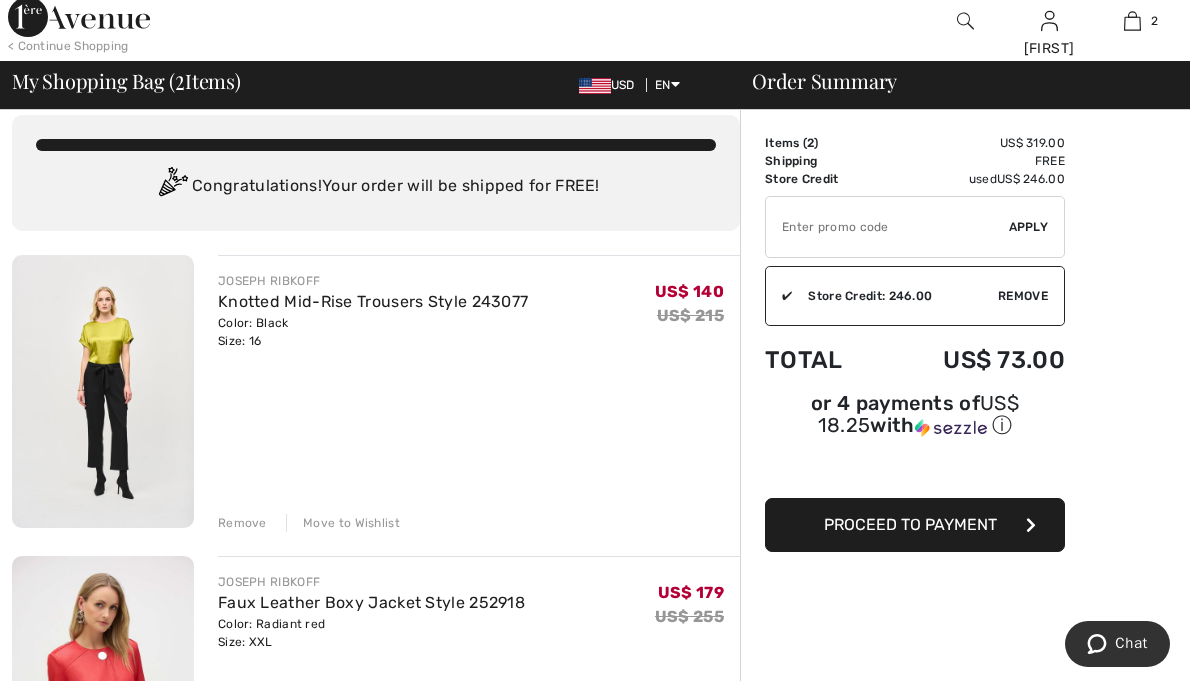 click on "Proceed to Payment" at bounding box center [910, 543] 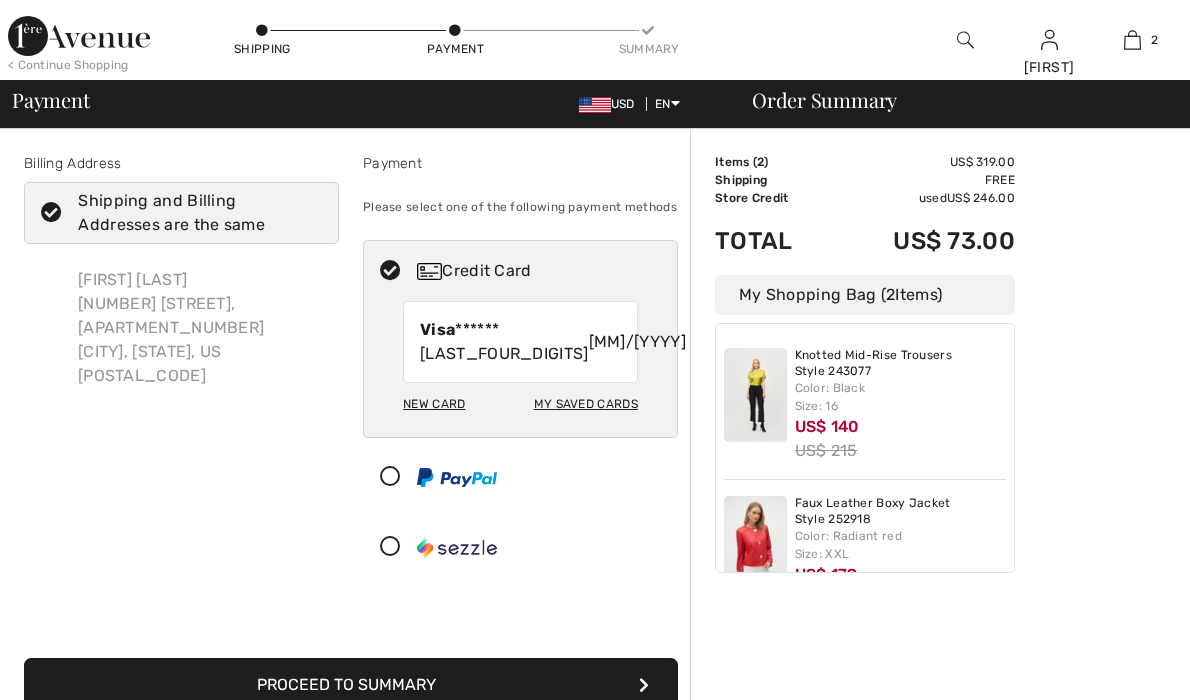 scroll, scrollTop: 0, scrollLeft: 0, axis: both 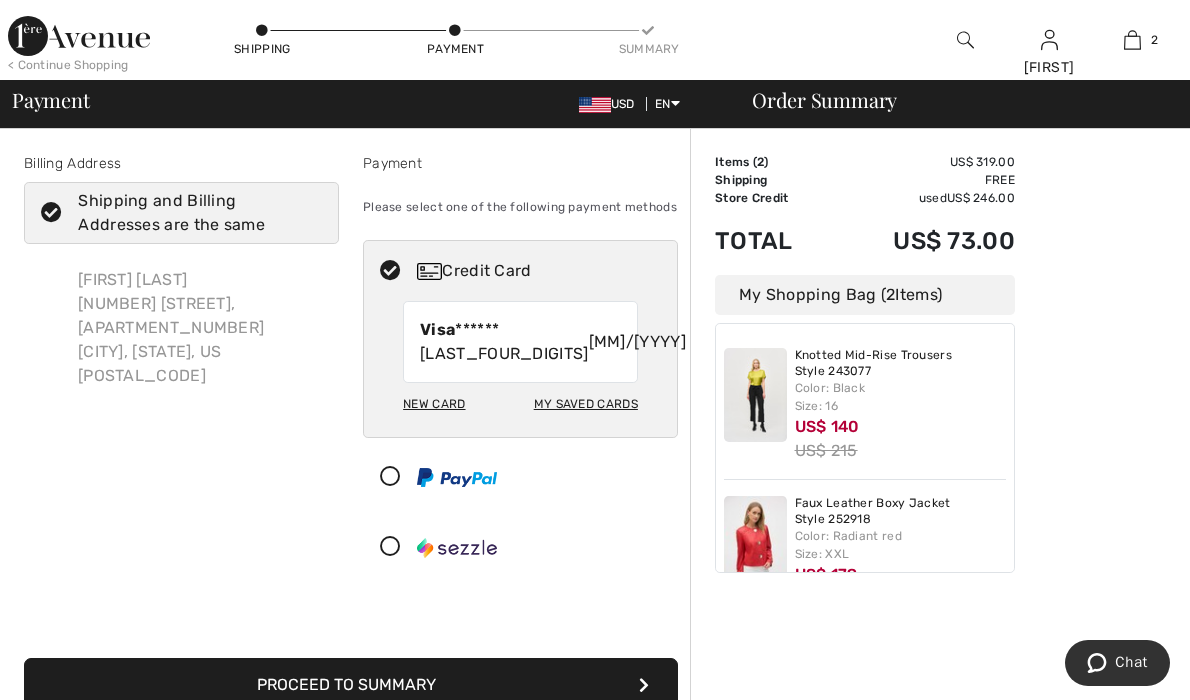 click on "My Saved Cards" at bounding box center (586, 404) 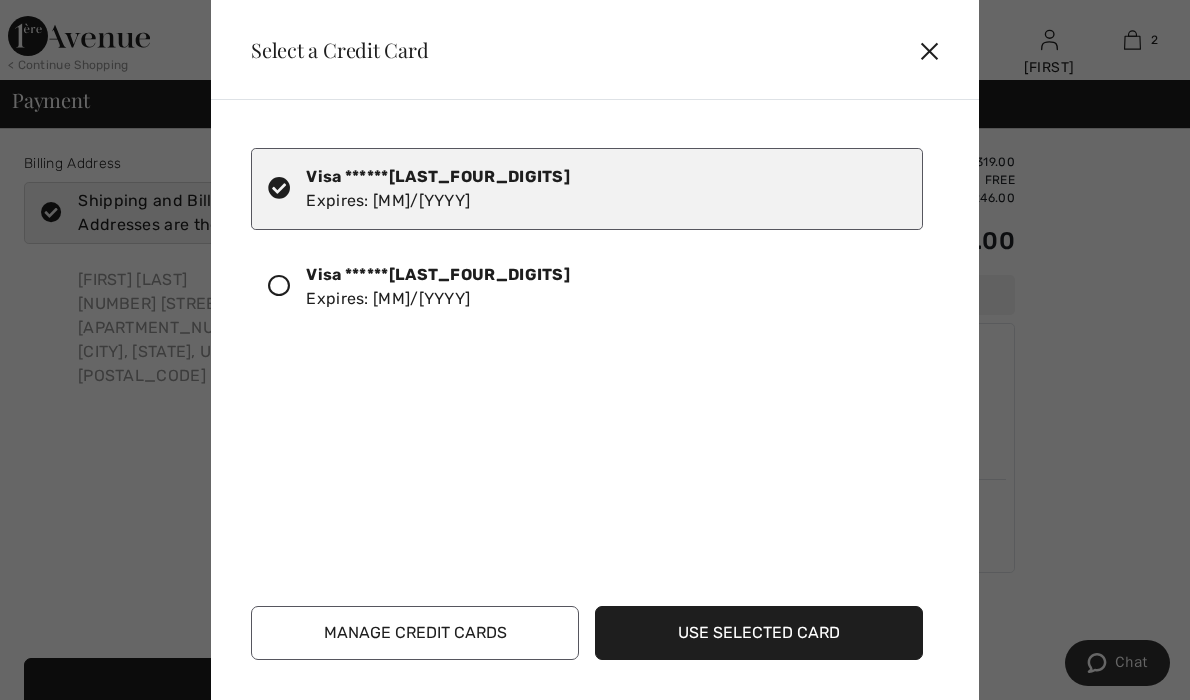 click at bounding box center (279, 286) 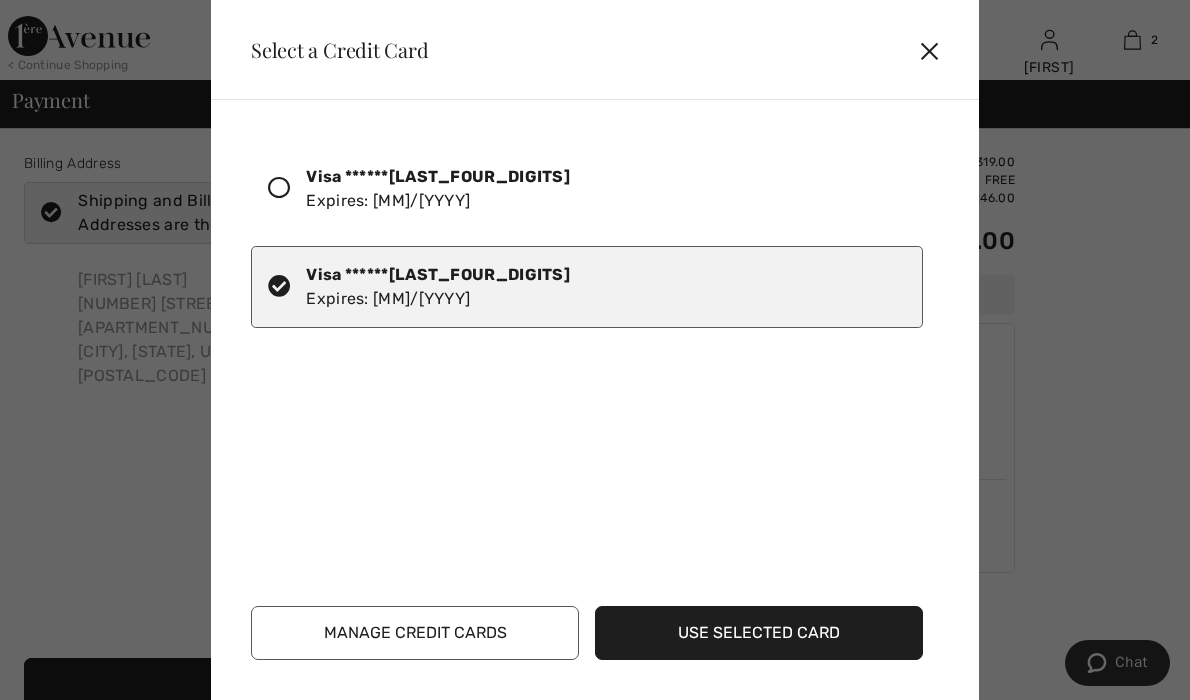 click on "Use Selected Card" at bounding box center (759, 633) 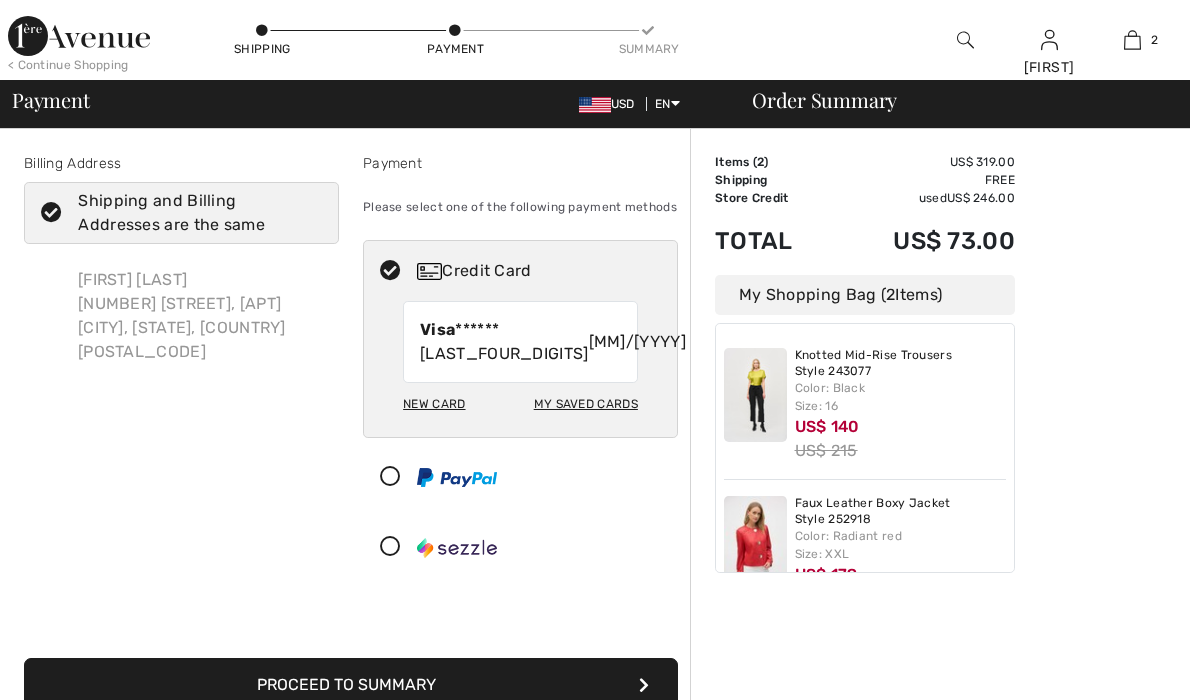scroll, scrollTop: 0, scrollLeft: 0, axis: both 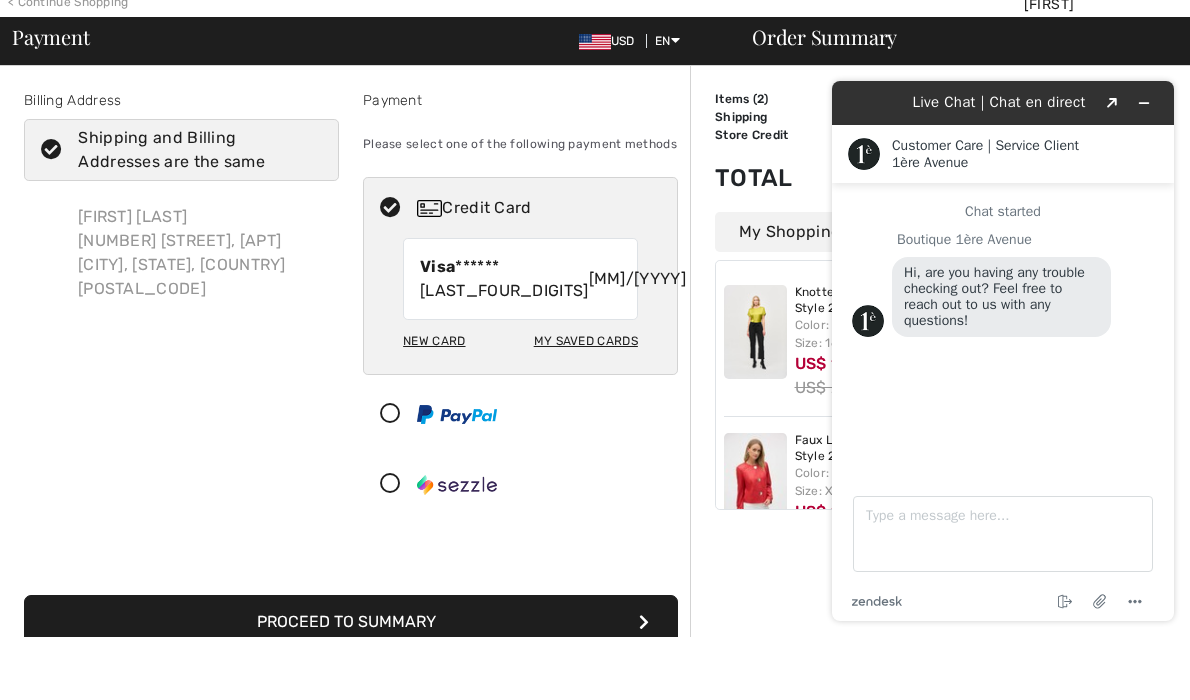 click 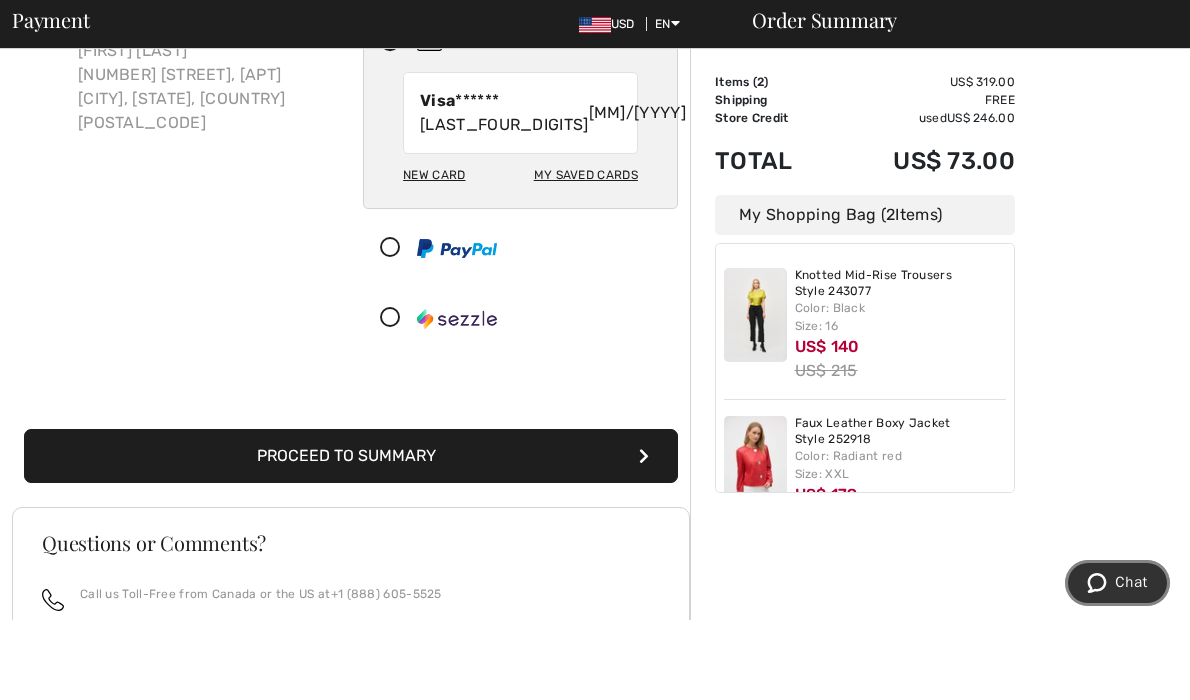 scroll, scrollTop: 162, scrollLeft: 0, axis: vertical 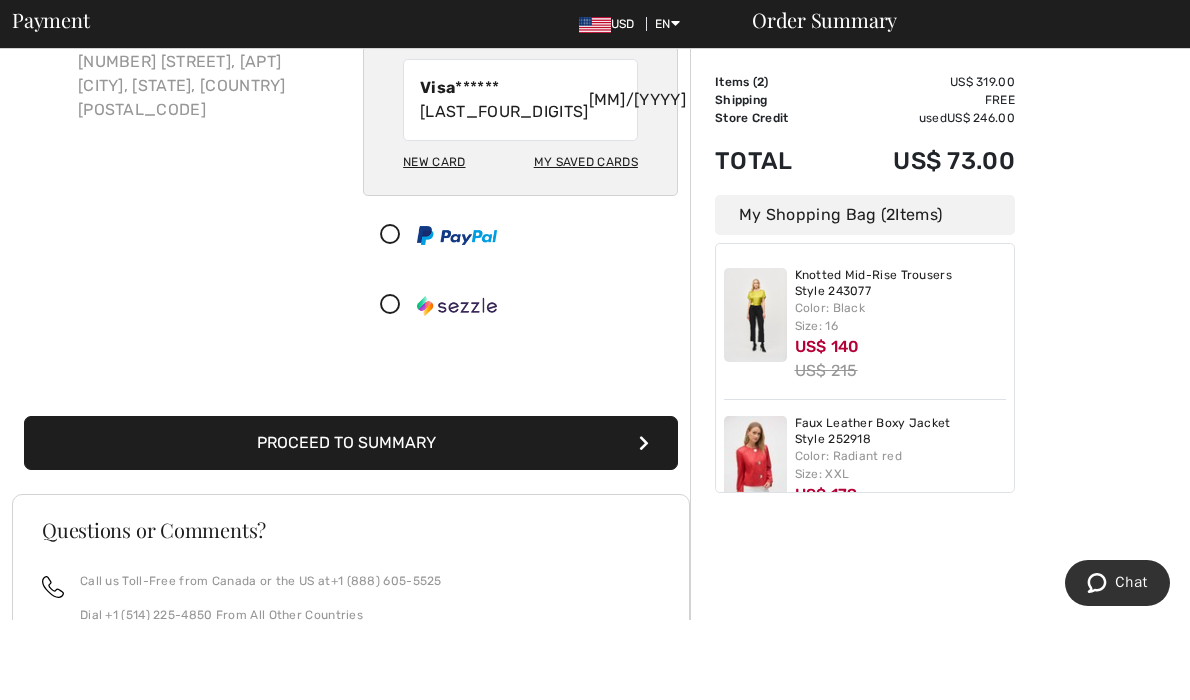 click on "Proceed to Summary" at bounding box center (351, 523) 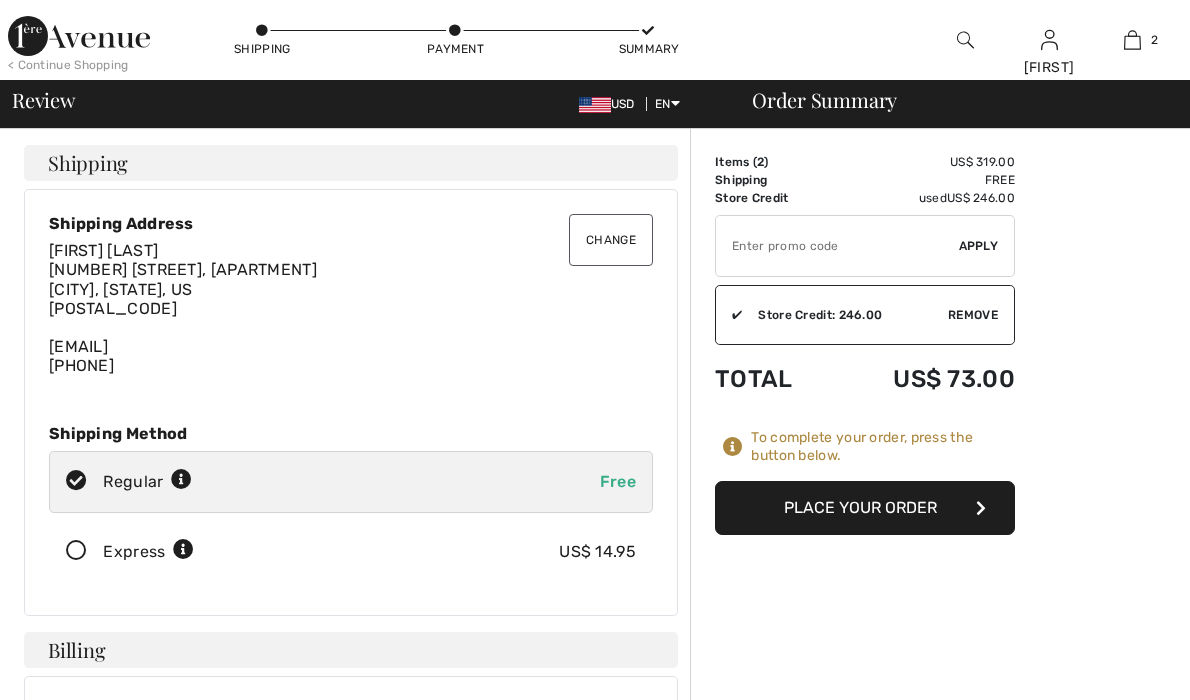 scroll, scrollTop: 0, scrollLeft: 0, axis: both 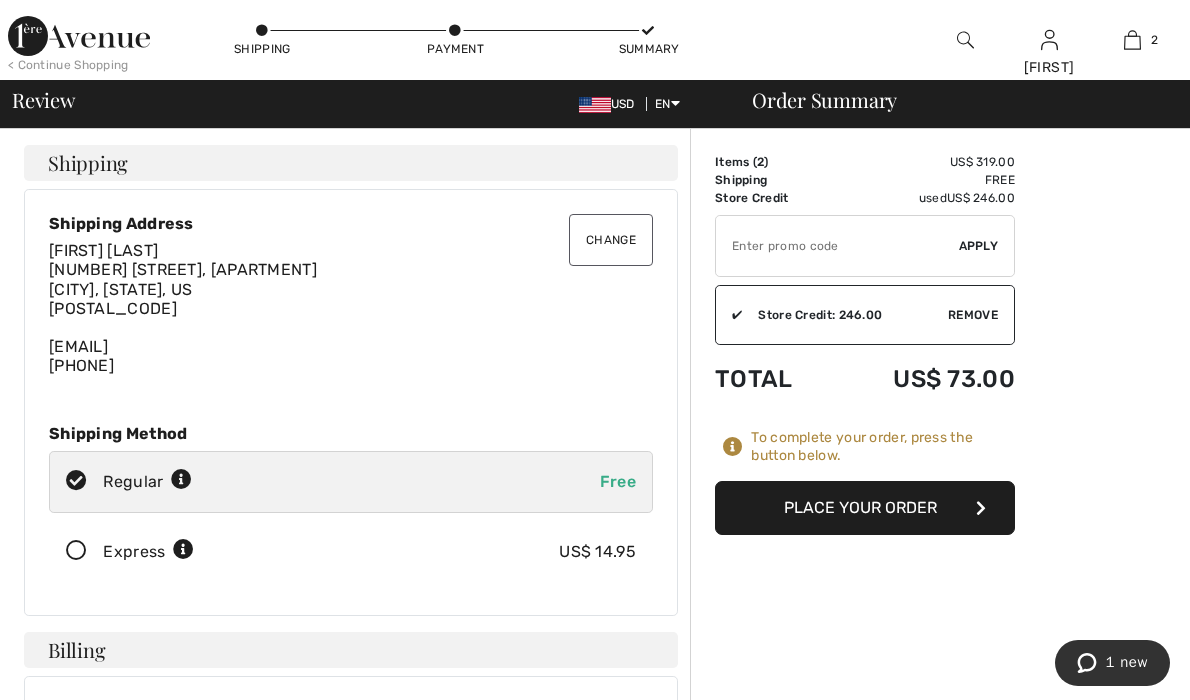 drag, startPoint x: 859, startPoint y: 504, endPoint x: 847, endPoint y: 504, distance: 12 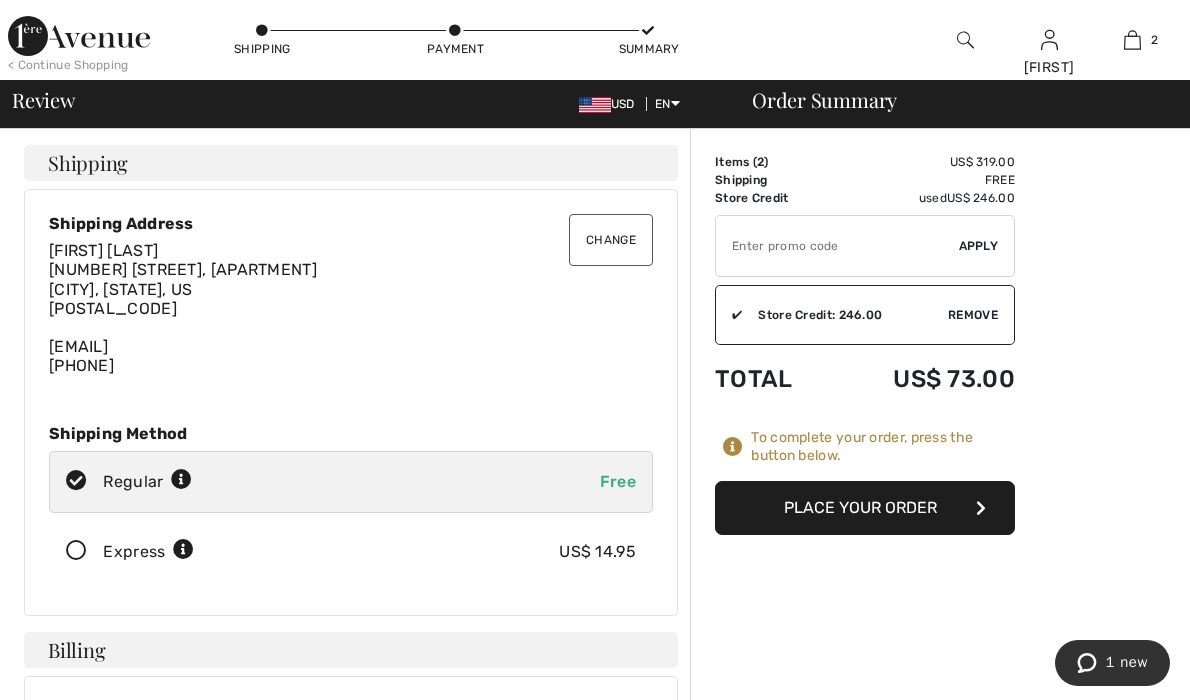 click on "Order Summary			 Details
Items ( 2 )
US$ 319.00
Promo code US$ 0.00
Shipping
Free
Tax1 US$ 0.00
Tax2 US$ 0.00
Duties & Taxes US$ 0.00
Store Credit
used  US$ 246.00
✔
Apply
Remove
✔
Store Credit: 246.00
Apply
Remove
Total
US$ 73.00
To complete your order, press the button below.
Place Your Order" at bounding box center [940, 1078] 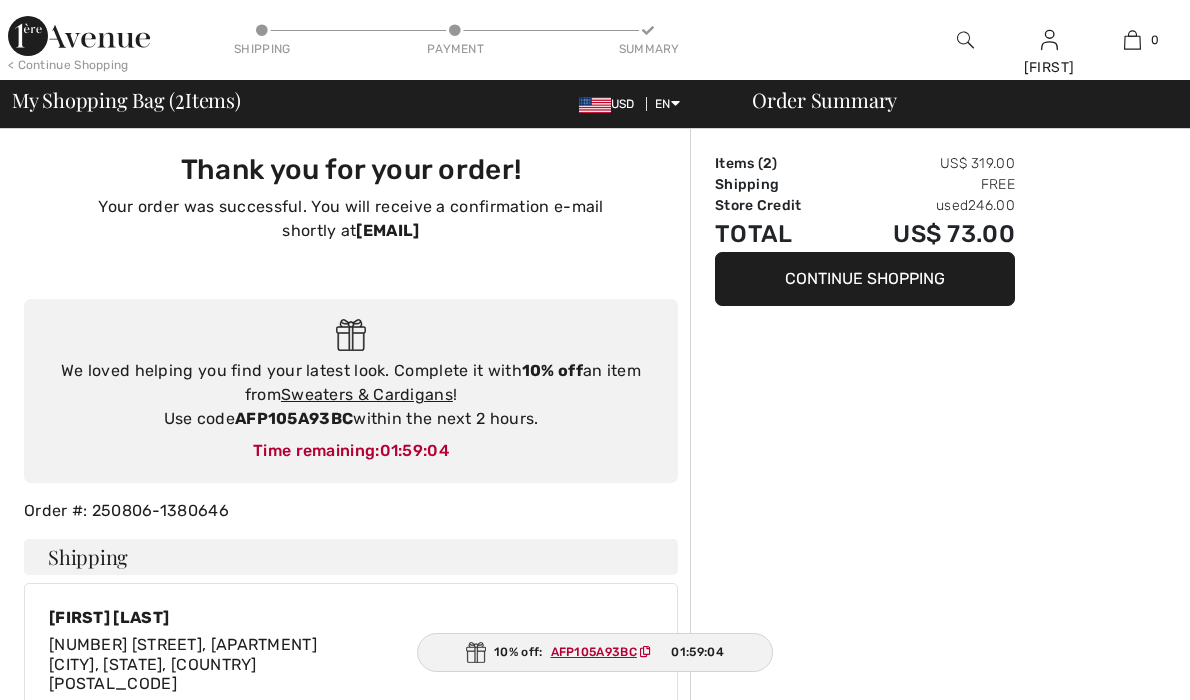 scroll, scrollTop: 0, scrollLeft: 0, axis: both 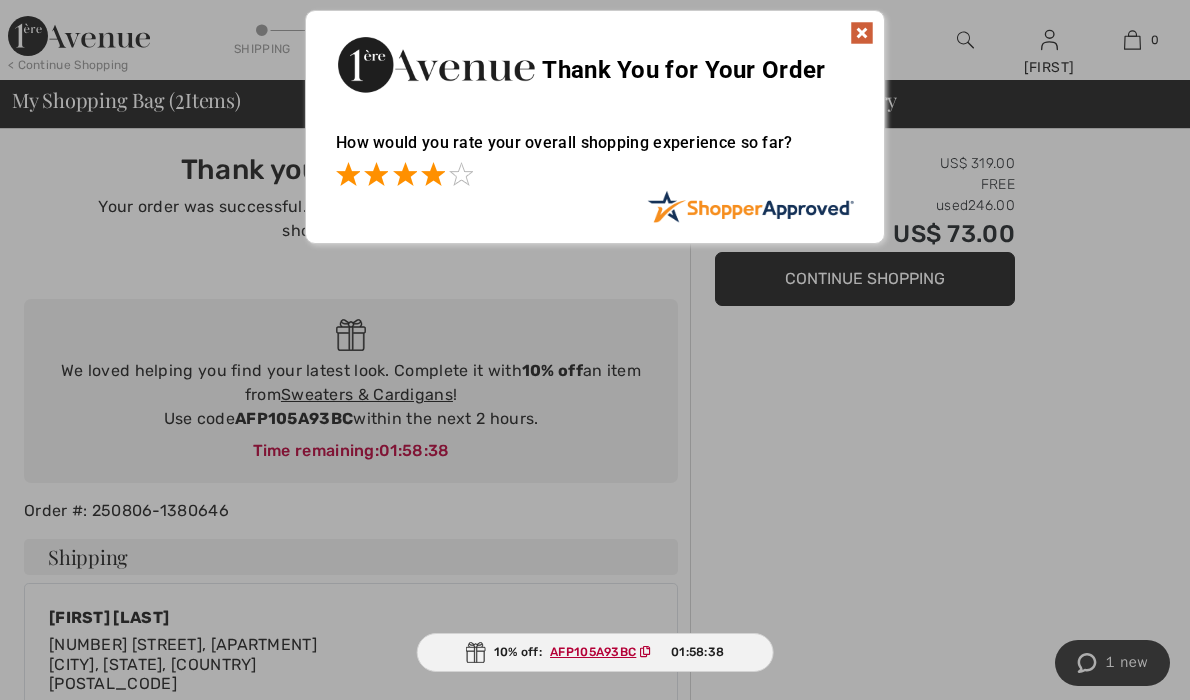 click at bounding box center [433, 174] 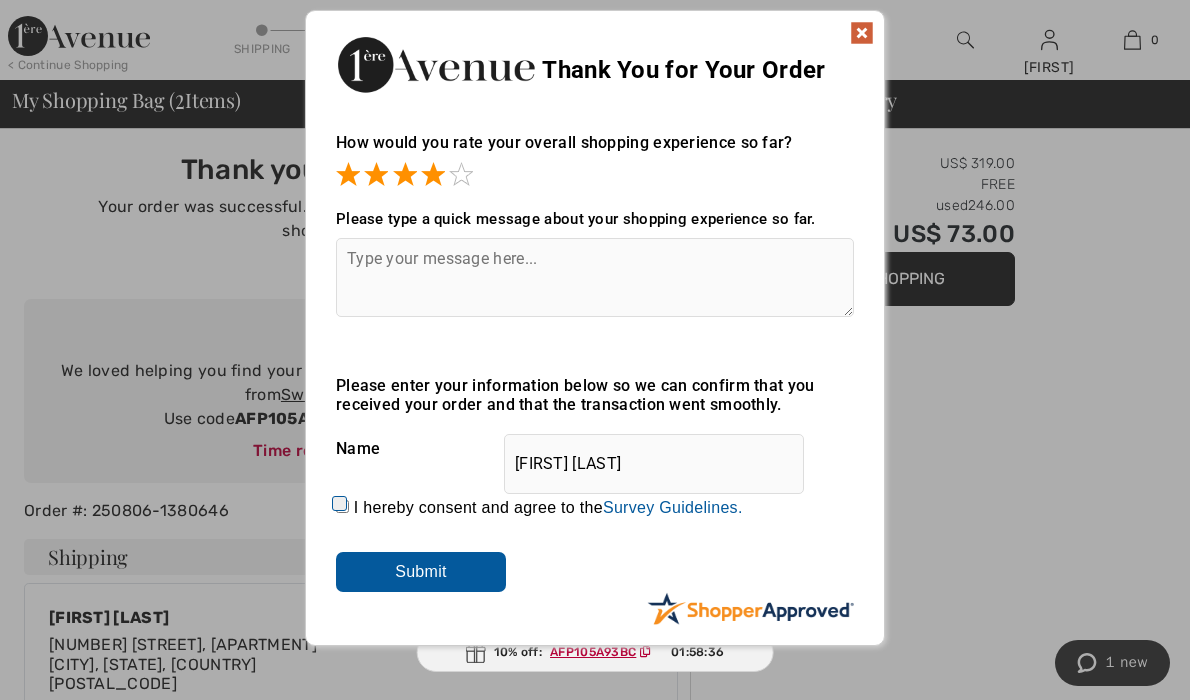 click at bounding box center (595, 277) 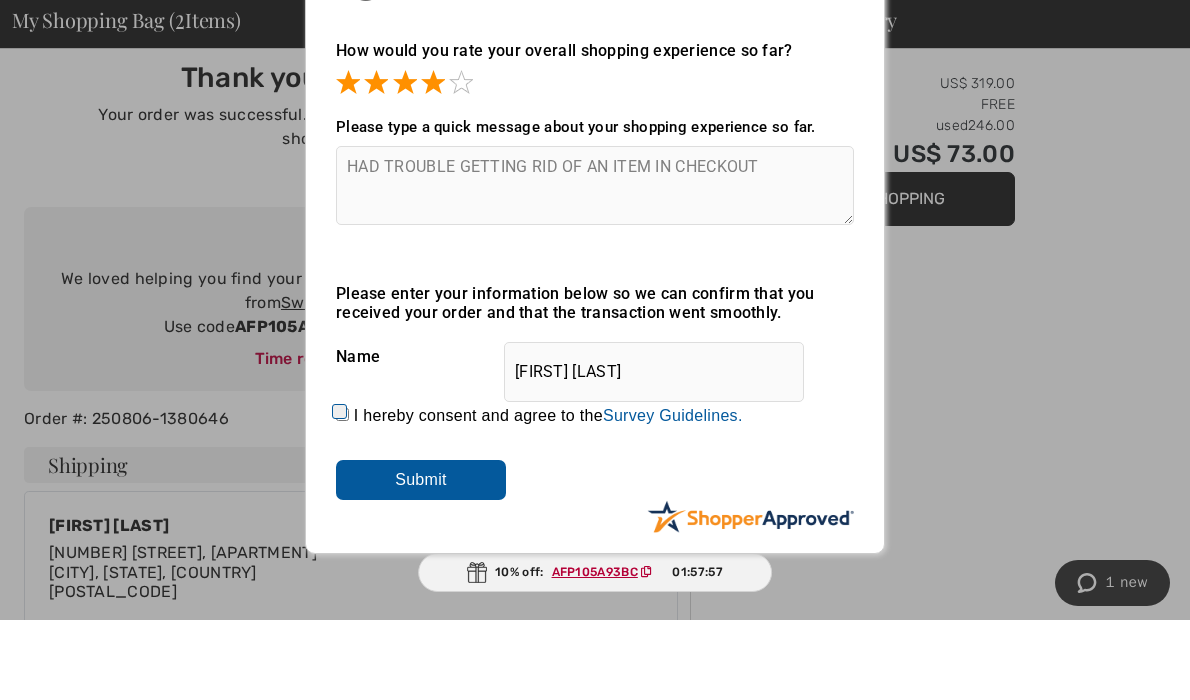 scroll, scrollTop: 14, scrollLeft: 0, axis: vertical 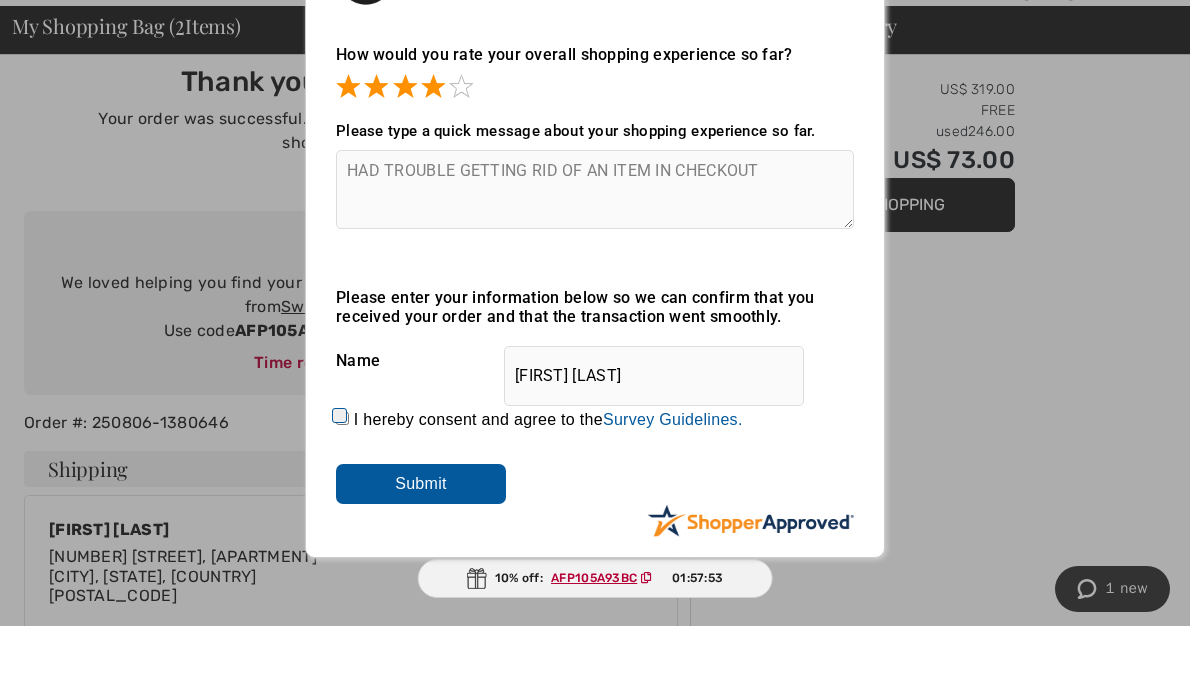 type on "HAD TROUBLE GETTING RID OF AN ITEM IN CHECKOUT" 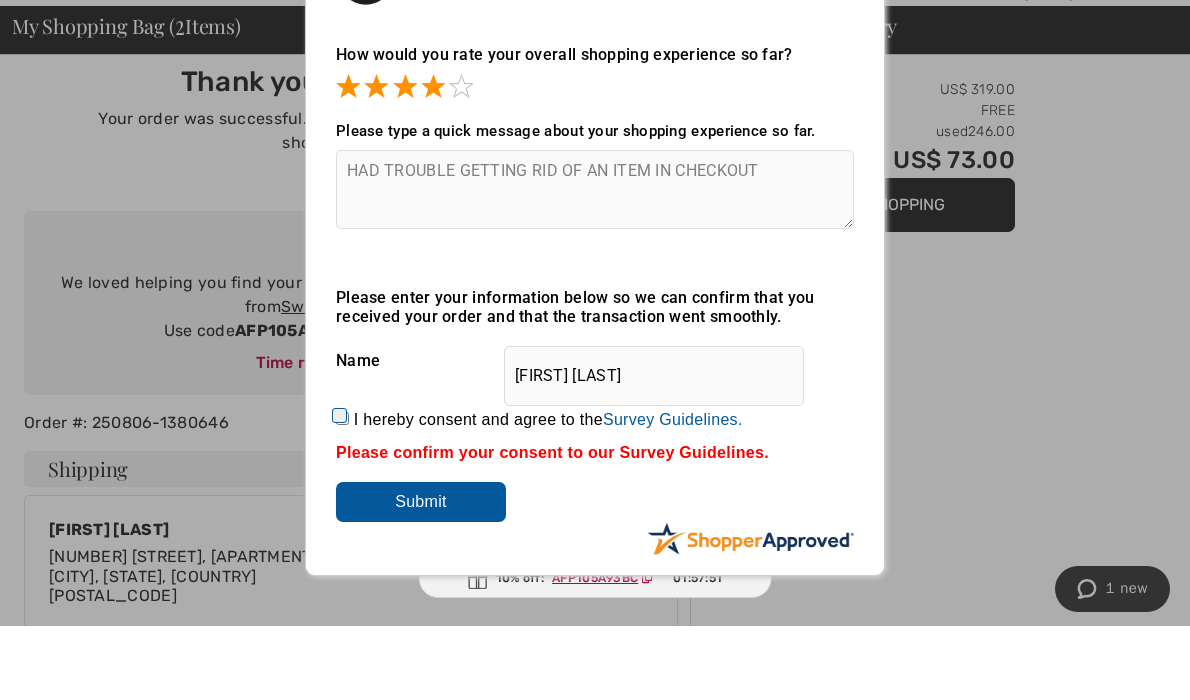 click on "Submit" at bounding box center [421, 576] 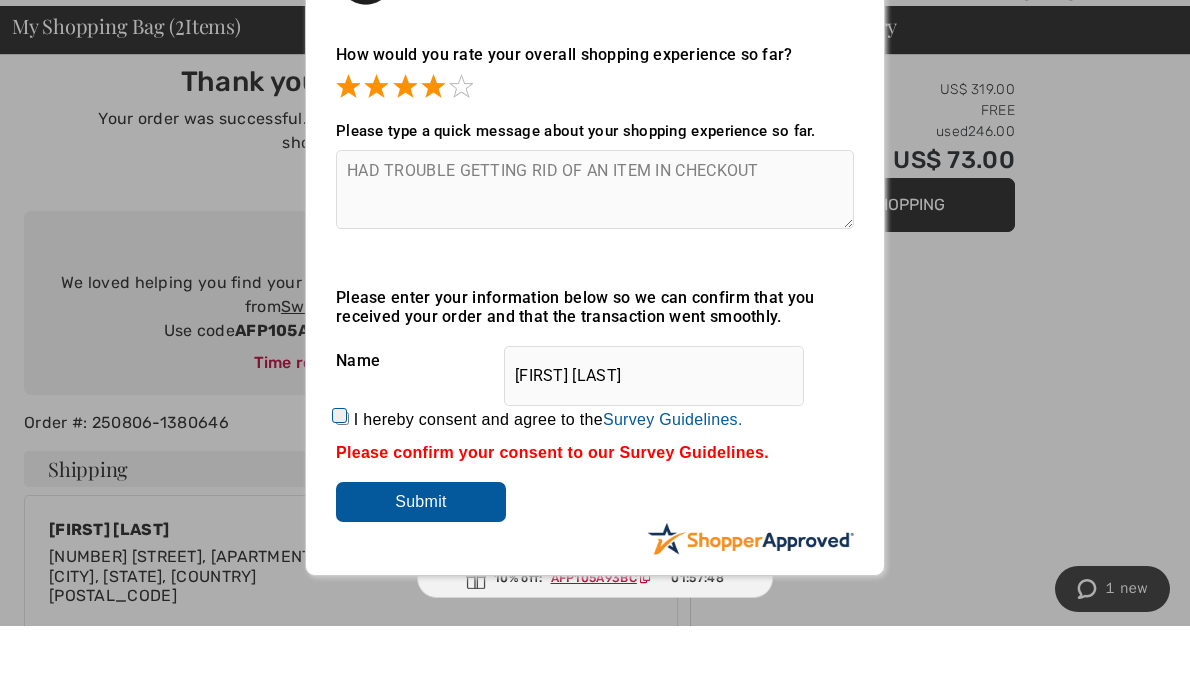 click on "Submit" at bounding box center [421, 576] 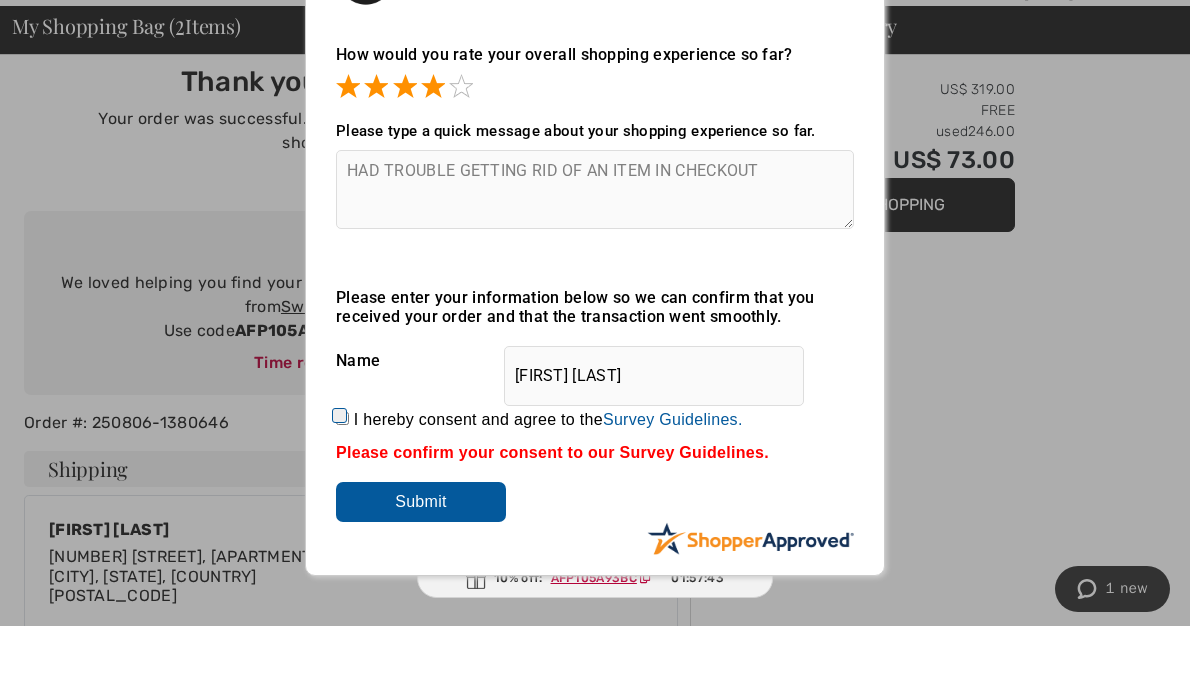click on "I hereby consent and agree to the  By submitting a review, you grant permission to Shopper Approved to display and share your name, review, and any content submitted, in an effort to help future 1ereavenue.com customers make better buying decisions. Personal information collected or provided in connection with your review is treated as set forth in our Privacy Policy located at  https://www.shopperapproved.com/privacy.php  and is subject to 1ereavenue.com’s Privacy Policy as well. We are not responsible for 1ereavenue.com’s privacy practices and you should review 1ereavenue.com’s website directly to determine their privacy practices. For any content submitted, you grant Shopper Approved a non-exclusive license to use, copy, modify, delete and/or distribute such content without compensation to you. You also represent and warrant that: You are an active paying customer of 1ereavenue.com. You will not submit any content that is known to you to be false, inaccurate or misleading. Survey Guidelines." at bounding box center (342, 492) 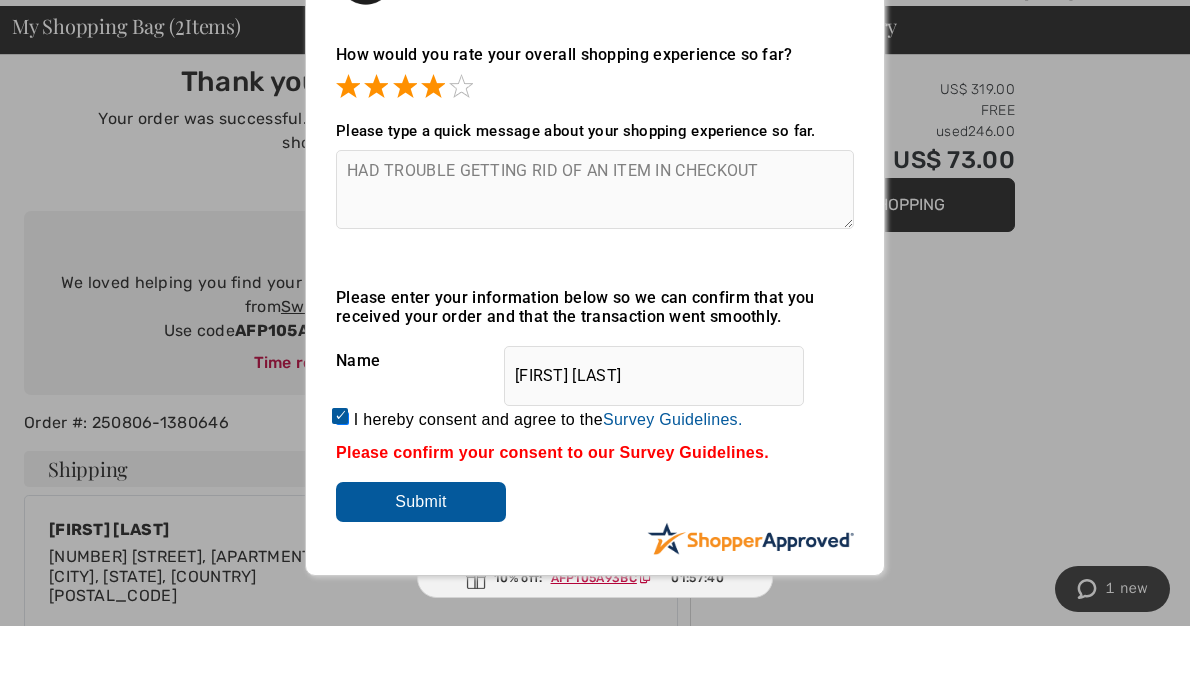 click on "Submit" at bounding box center [421, 576] 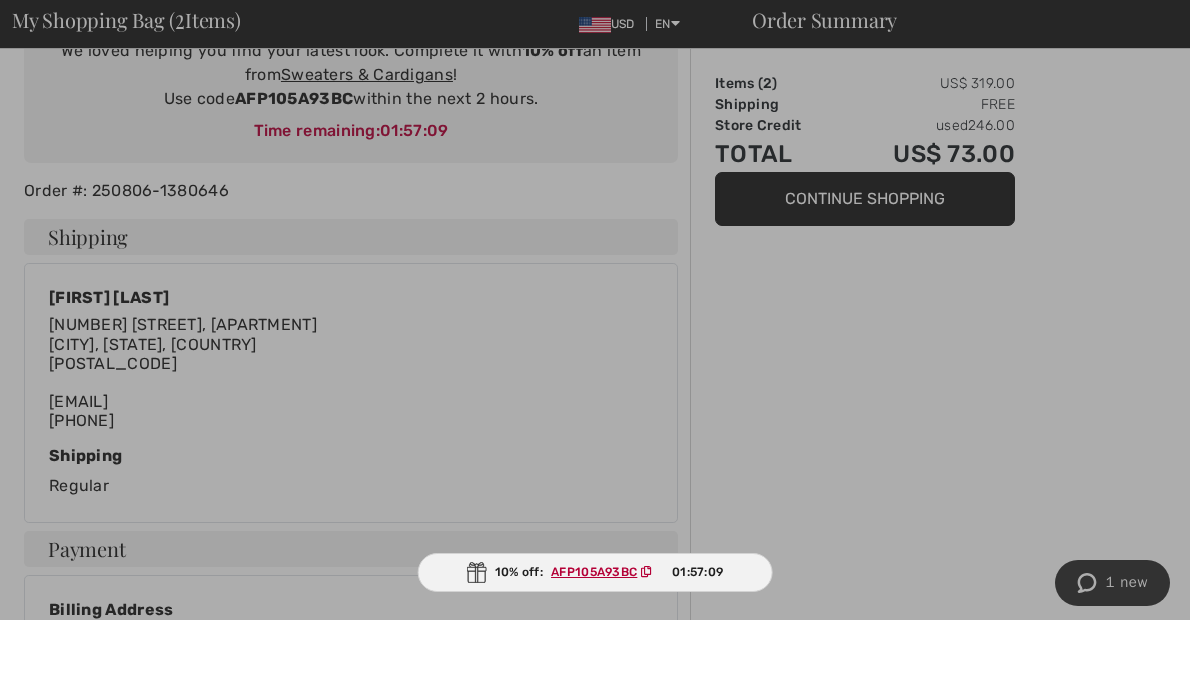 scroll, scrollTop: 244, scrollLeft: 0, axis: vertical 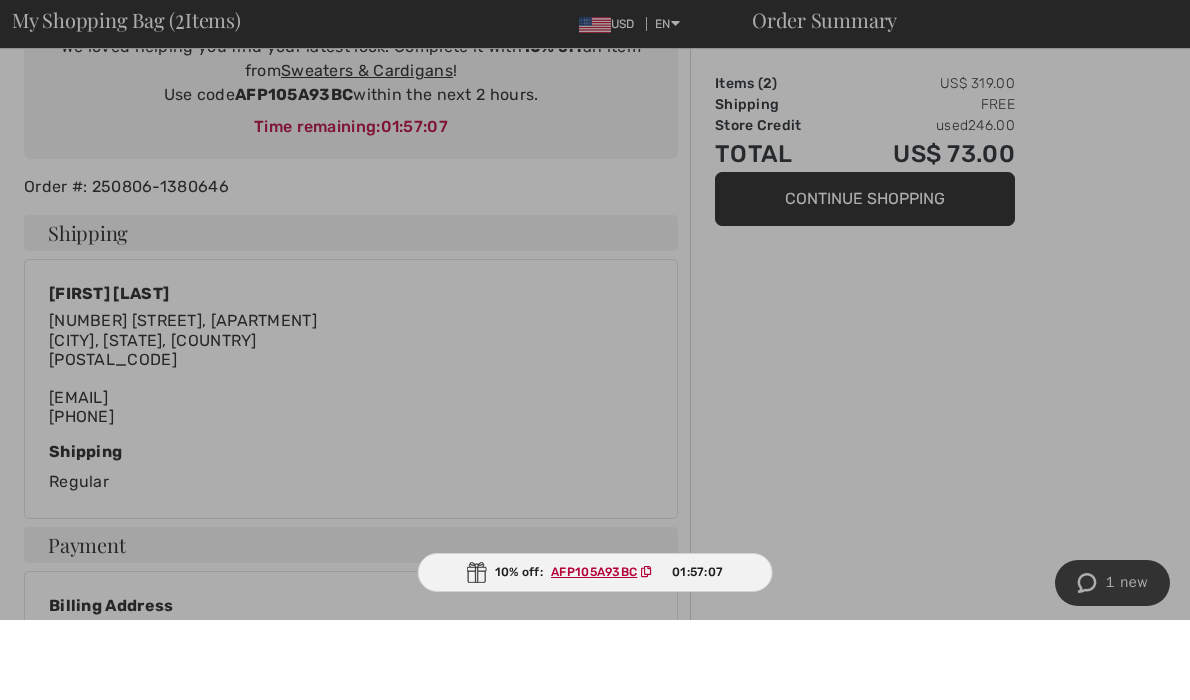 click at bounding box center (595, 350) 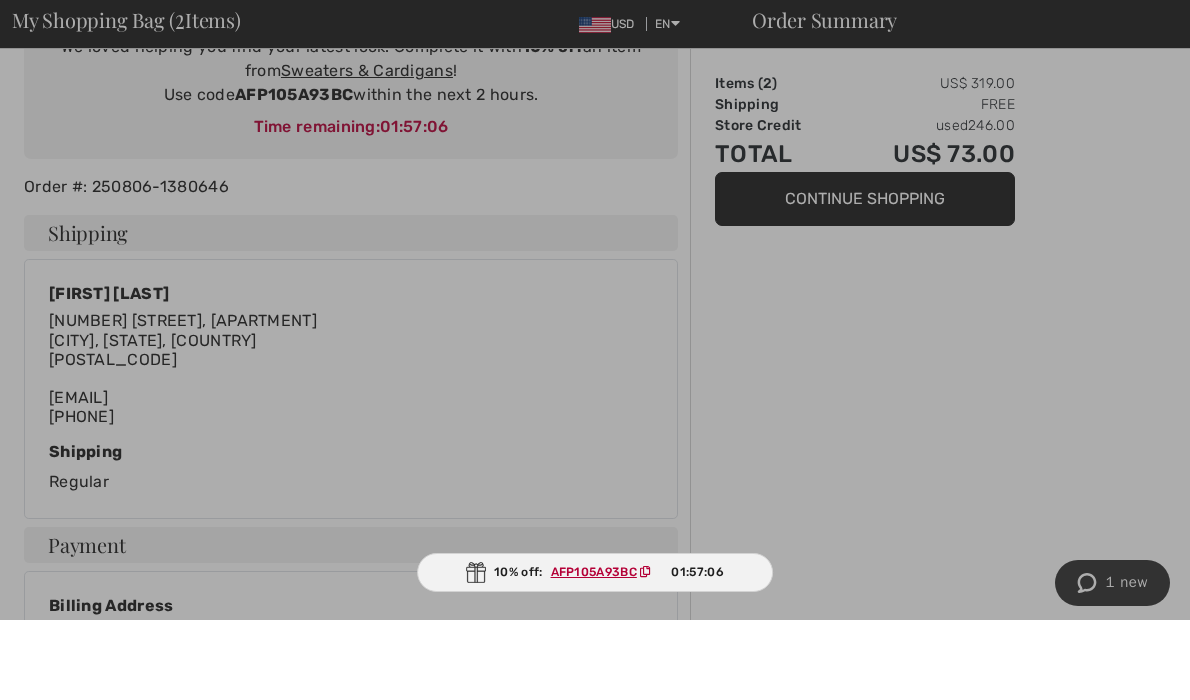 drag, startPoint x: 166, startPoint y: 409, endPoint x: 56, endPoint y: 439, distance: 114.01754 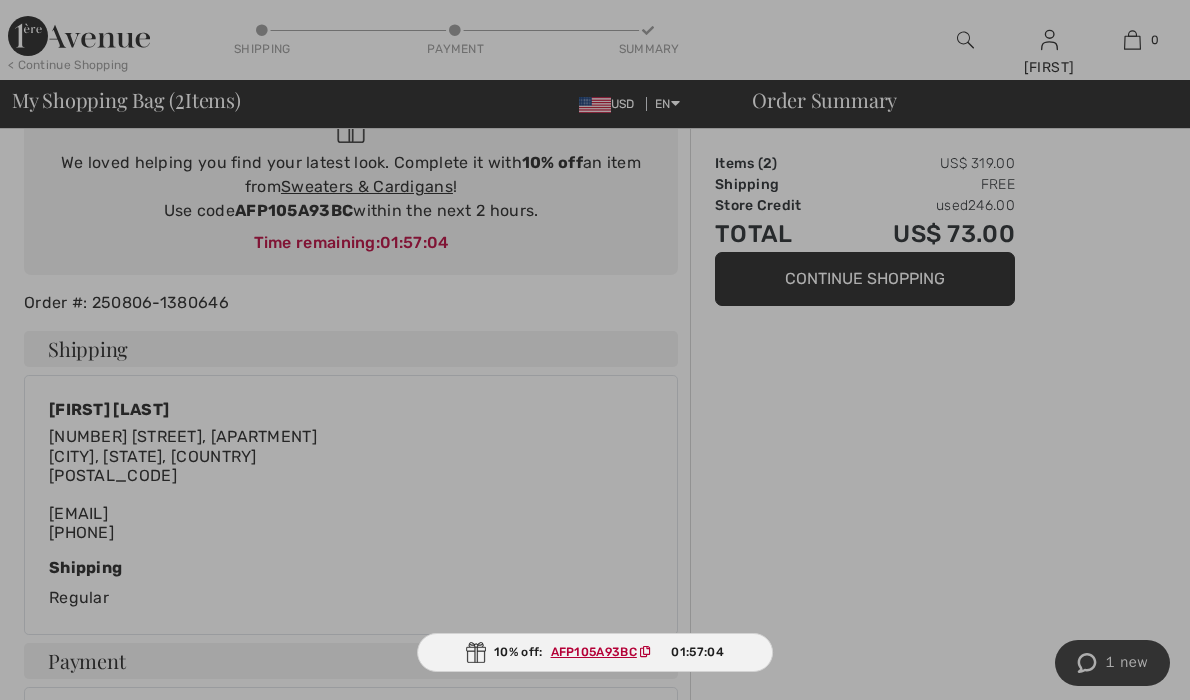 scroll, scrollTop: 205, scrollLeft: 0, axis: vertical 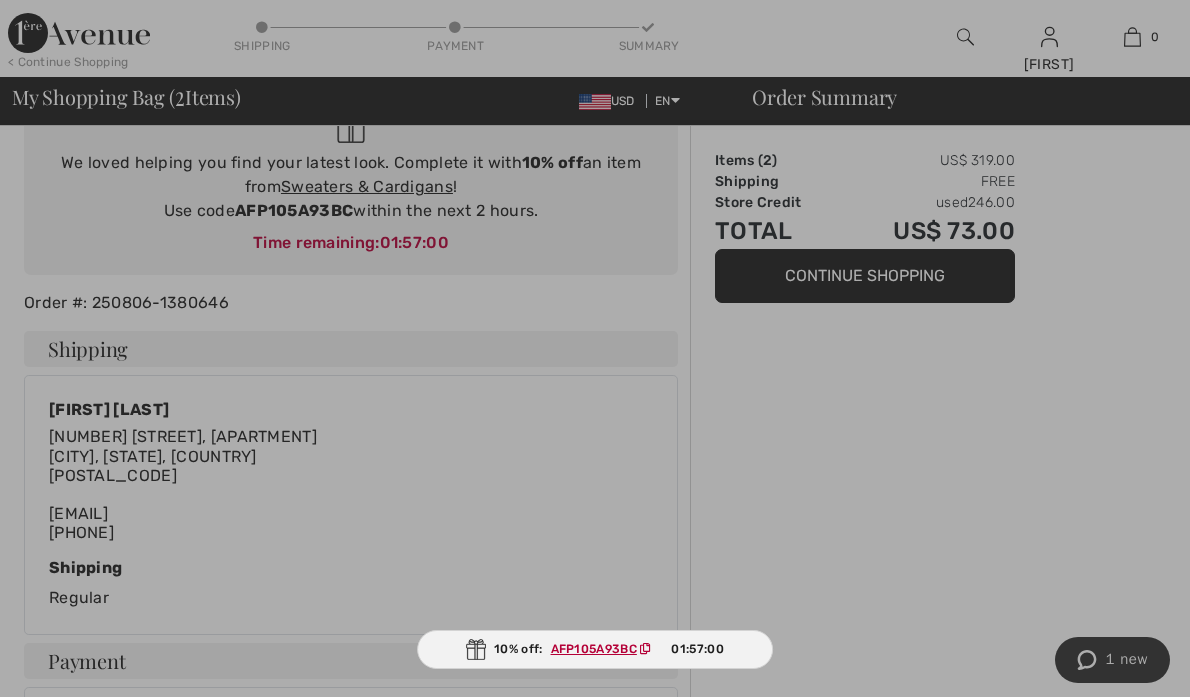 click at bounding box center (595, 350) 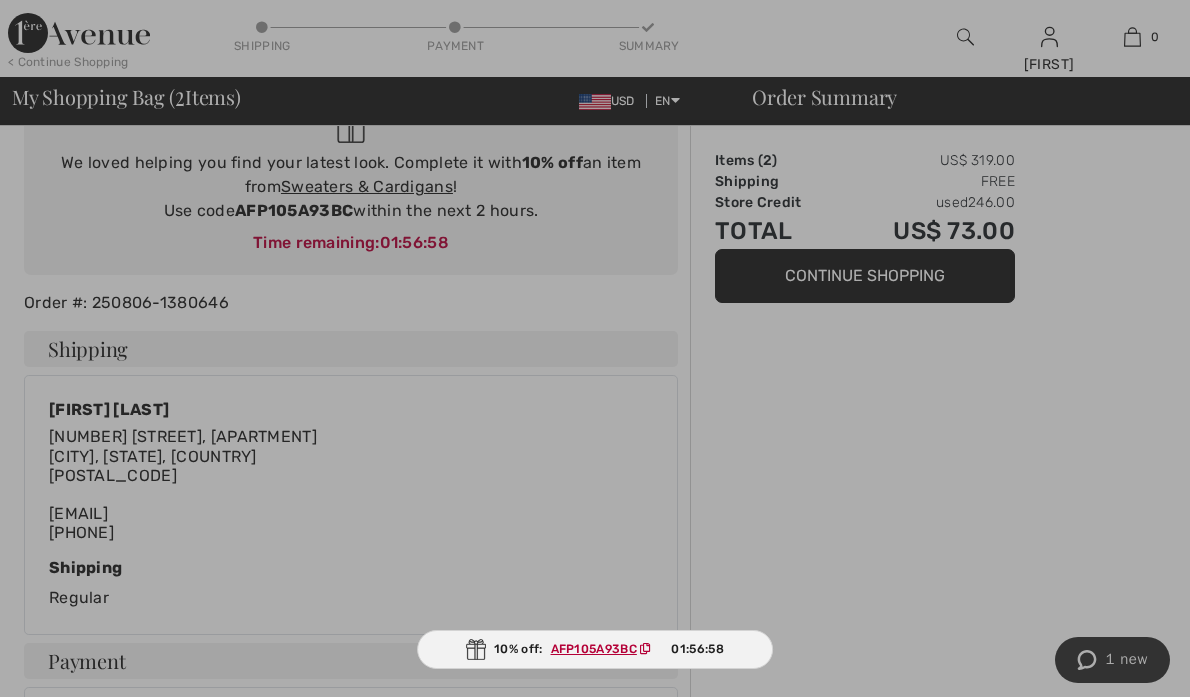 click at bounding box center (595, 350) 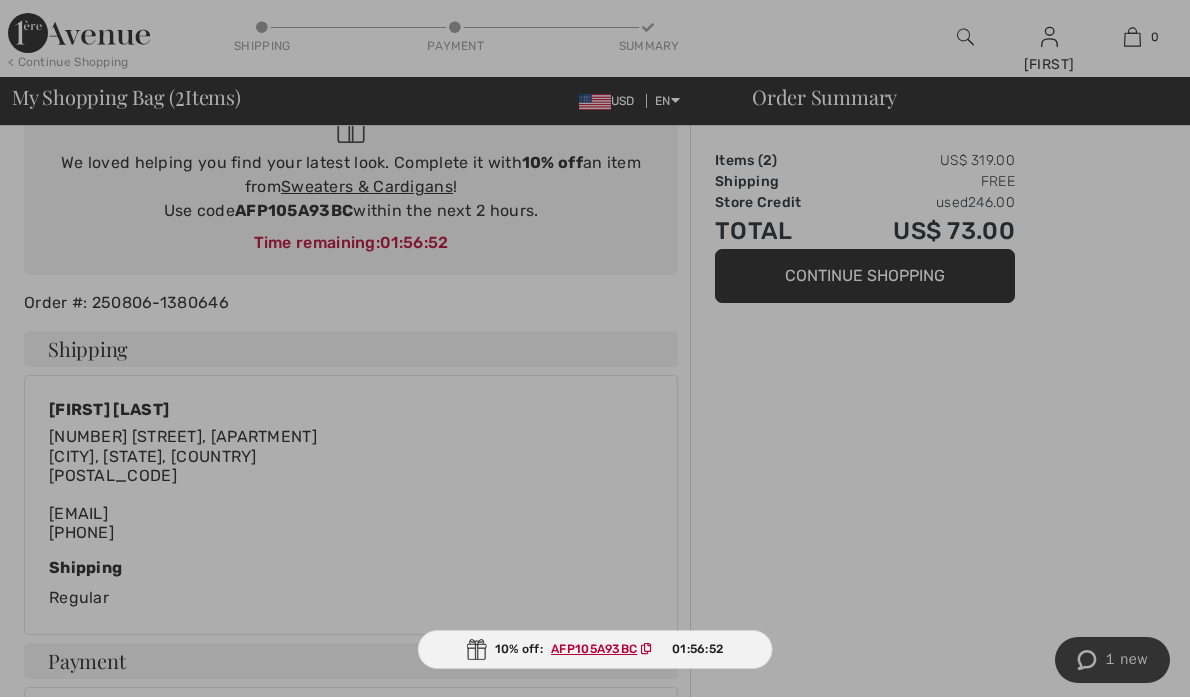 click at bounding box center (595, 350) 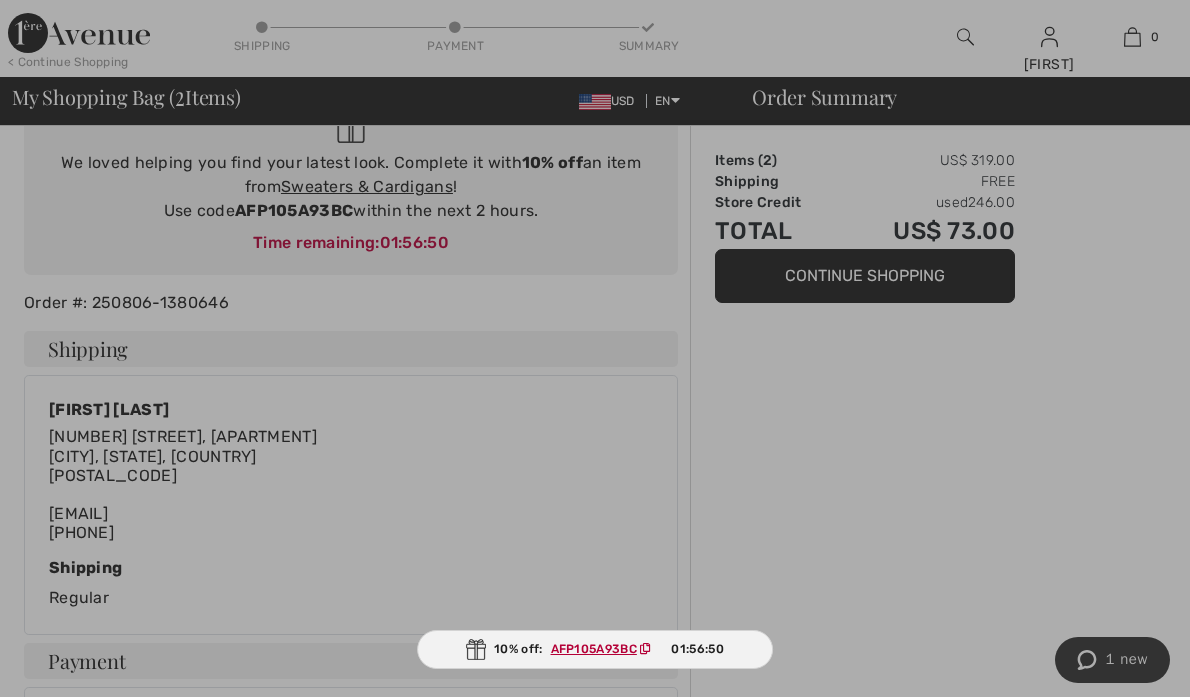 click at bounding box center [595, 350] 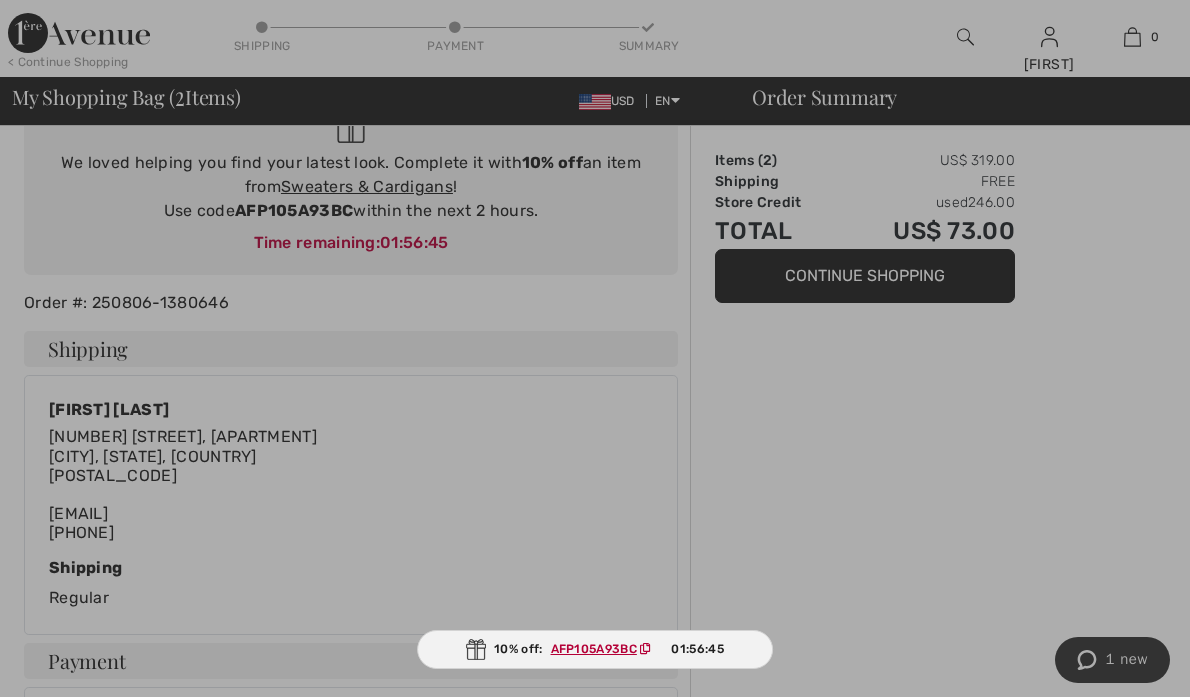 click at bounding box center [595, 350] 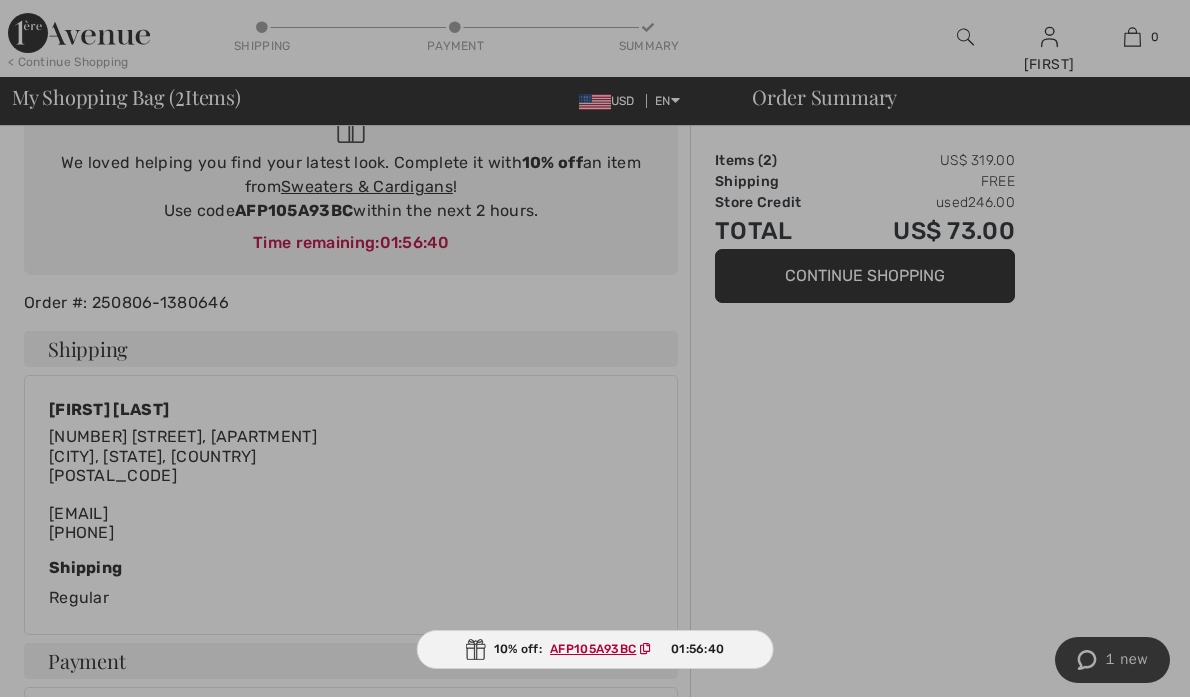 drag, startPoint x: 754, startPoint y: 543, endPoint x: 754, endPoint y: 525, distance: 18 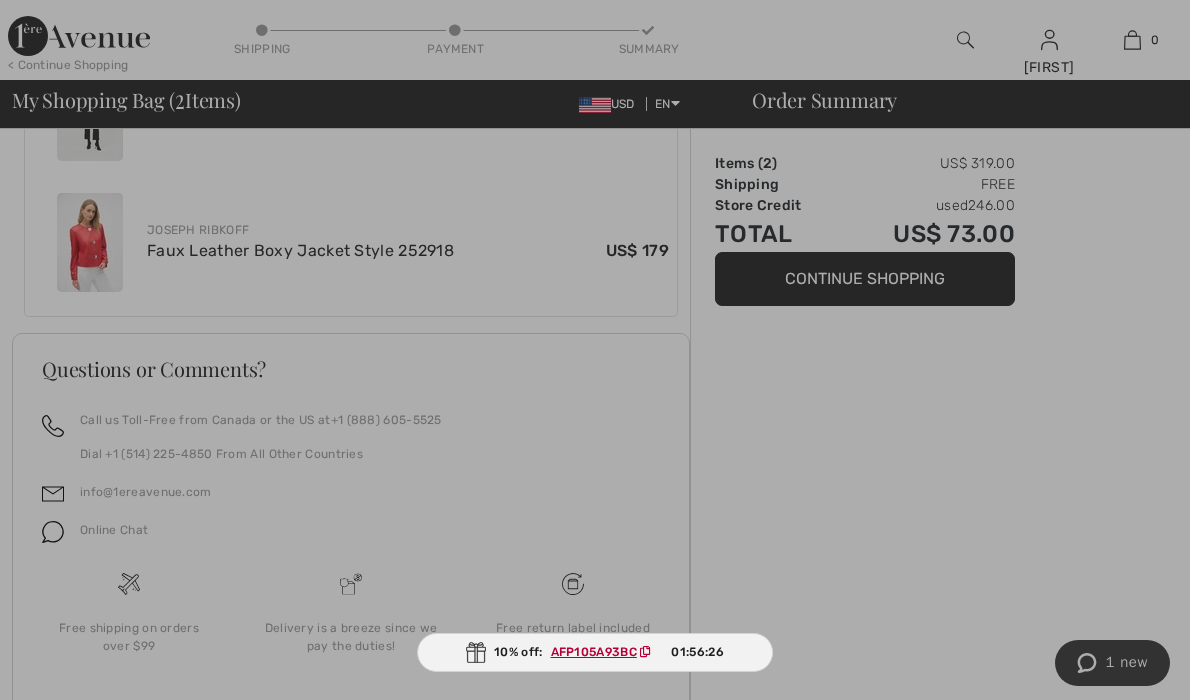 scroll, scrollTop: 1148, scrollLeft: 0, axis: vertical 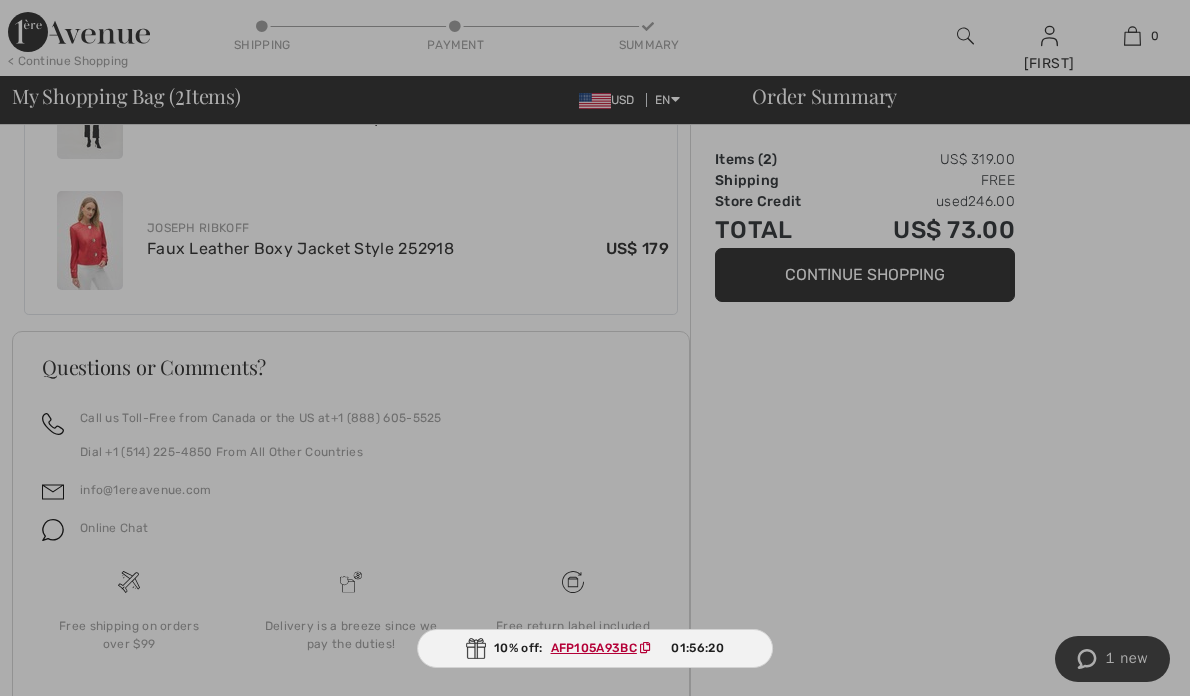 click at bounding box center [595, 350] 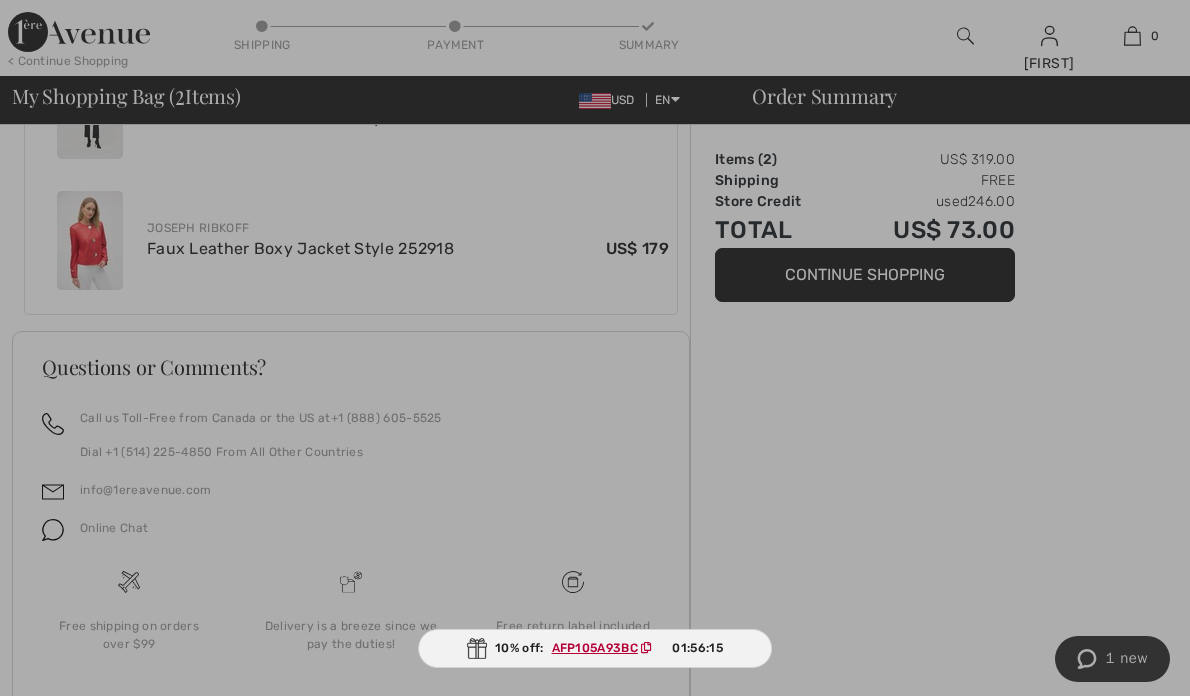 click on "10% off:
AFP105A93BC
01:56:15" at bounding box center [595, 652] 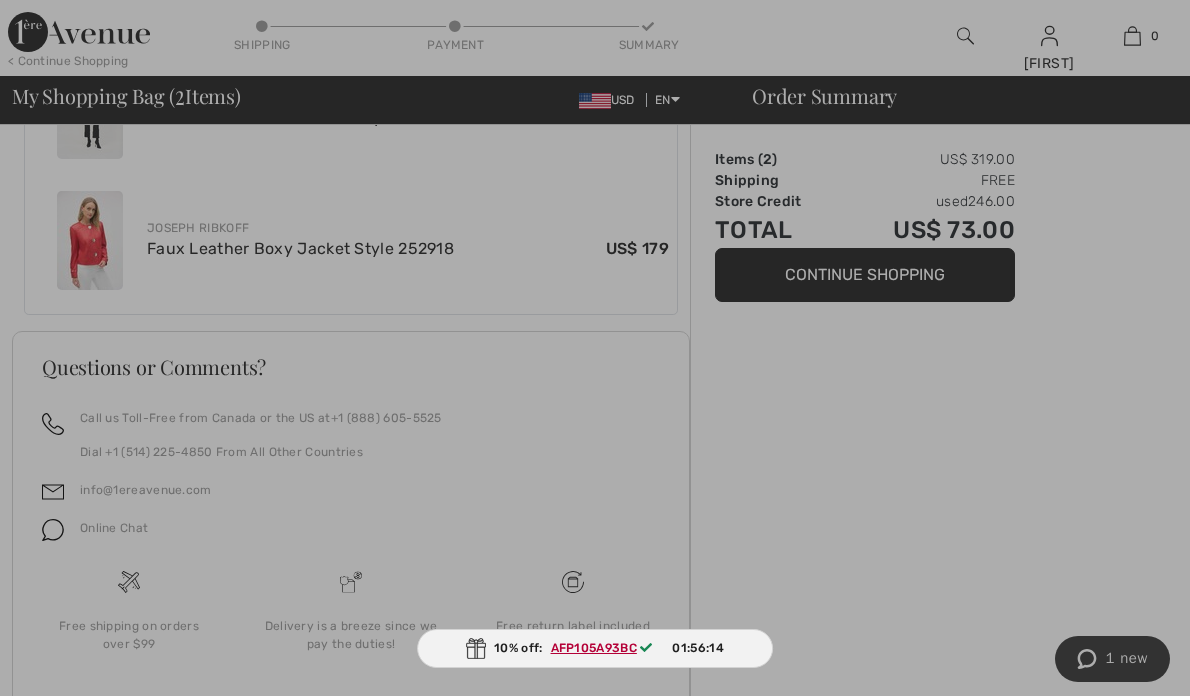 click at bounding box center [595, 350] 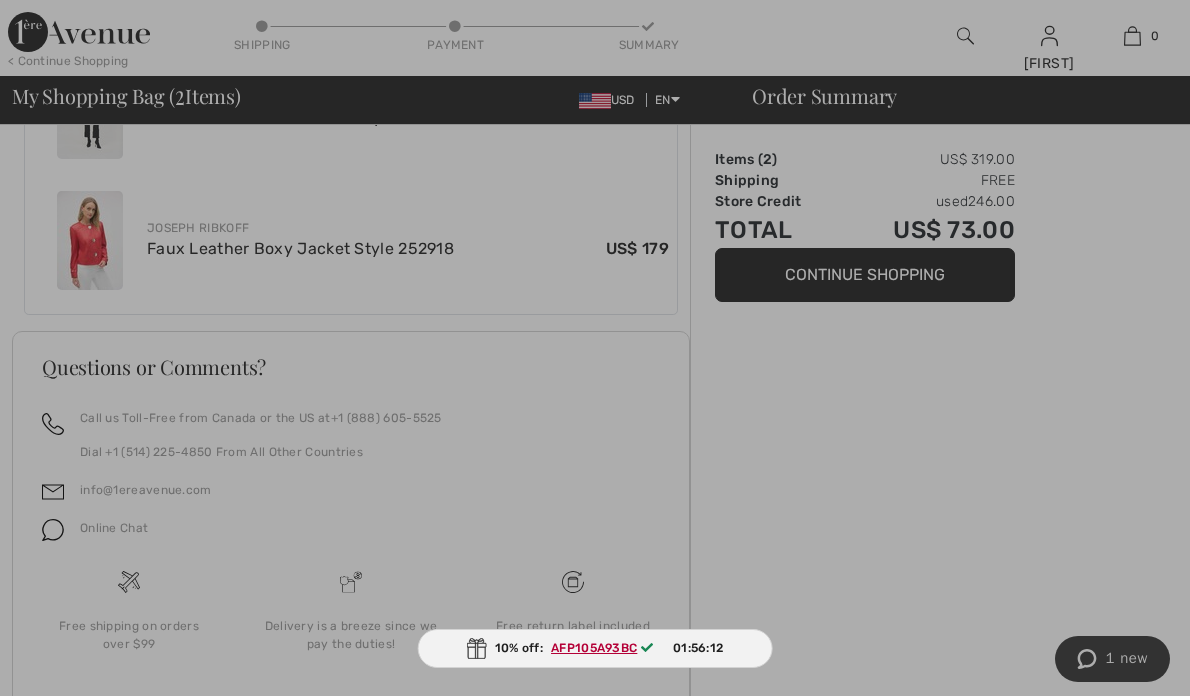 click on "AFP105A93BC" at bounding box center [594, 652] 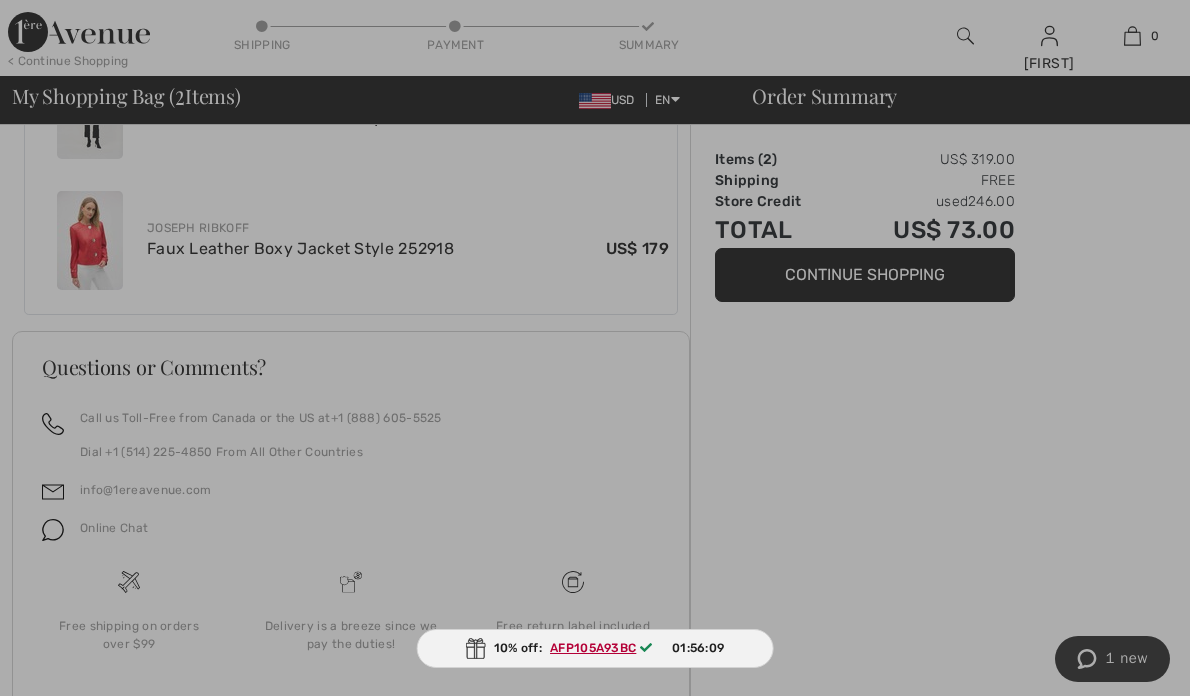 click at bounding box center [595, 350] 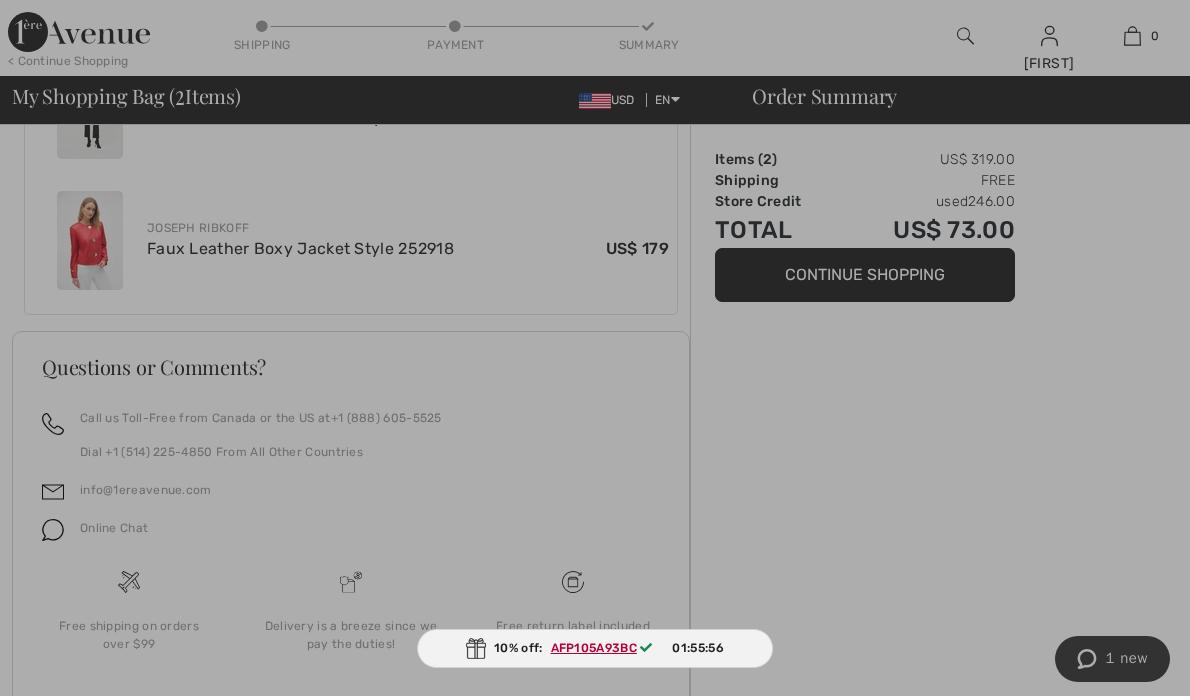 click at bounding box center [595, 350] 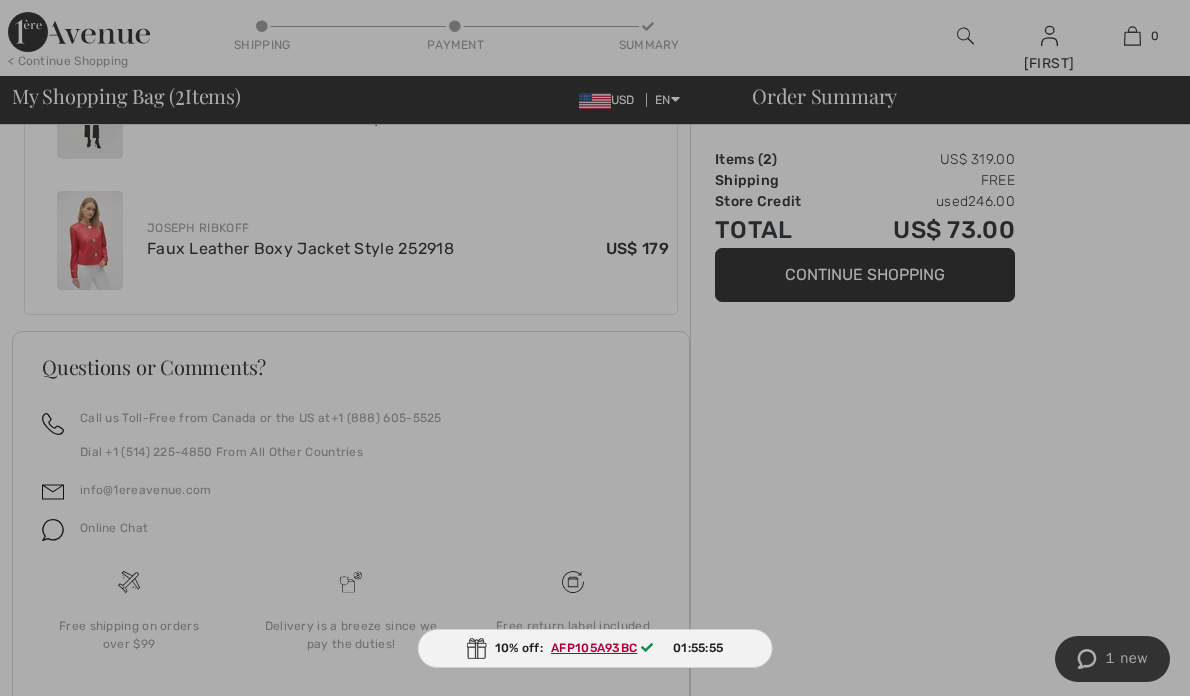 click at bounding box center (595, 350) 